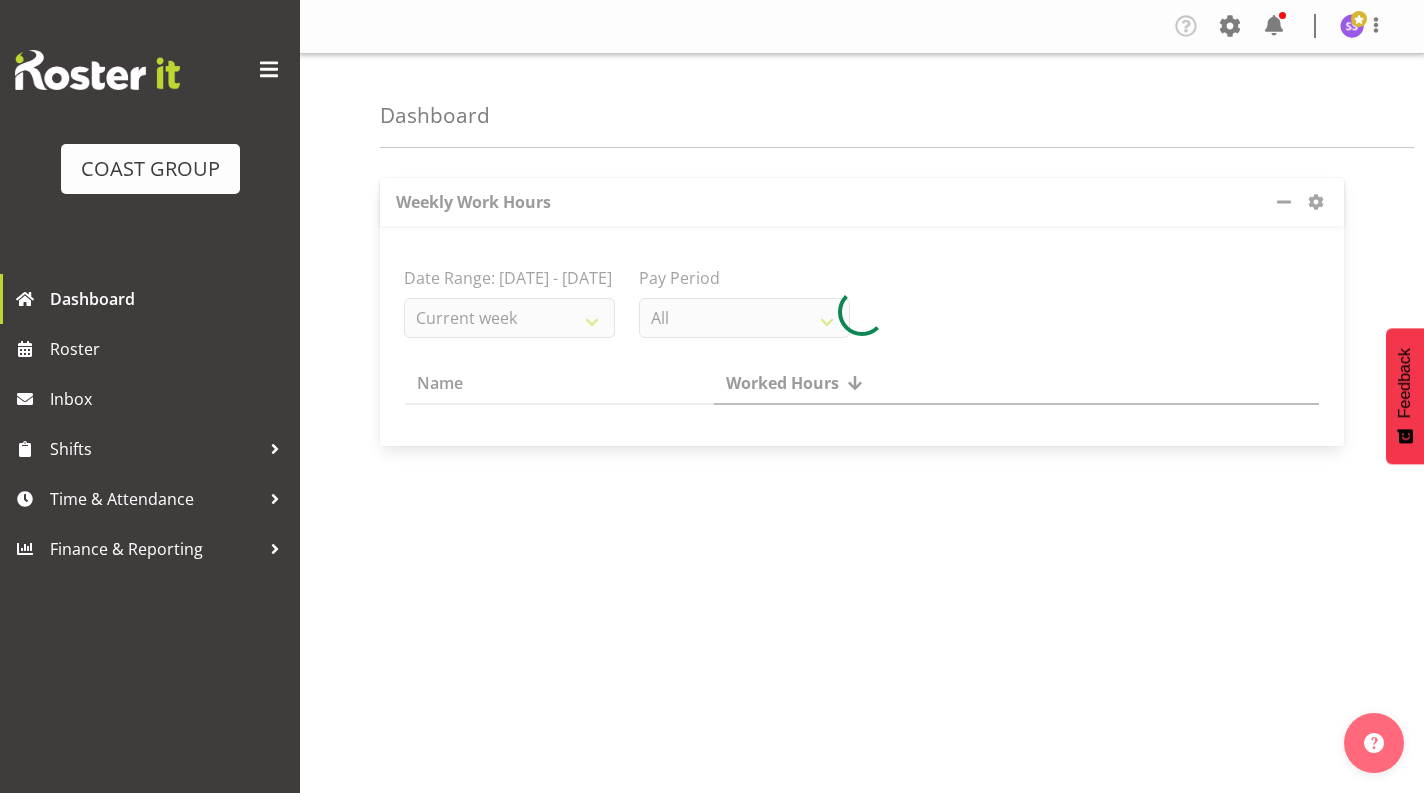 scroll, scrollTop: 0, scrollLeft: 0, axis: both 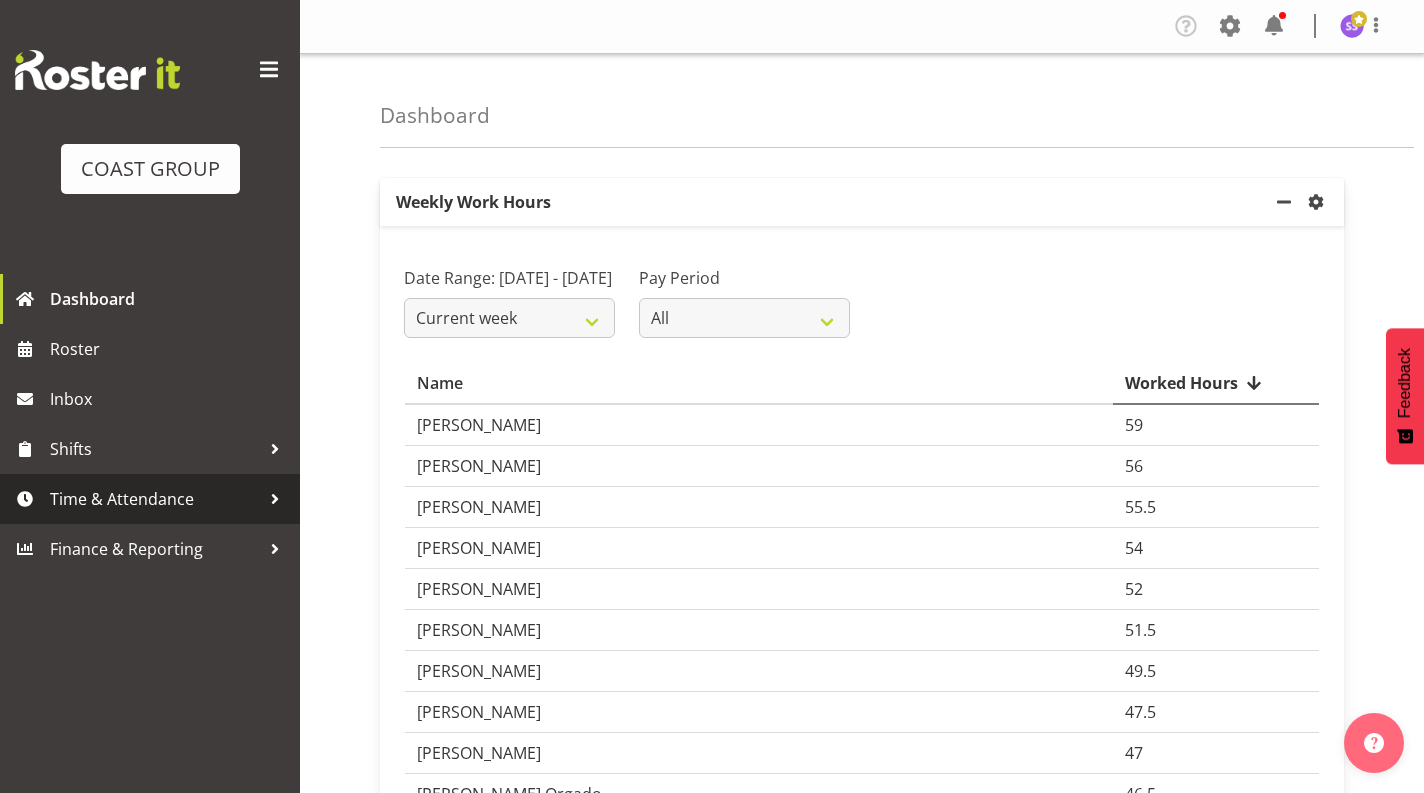 click on "Time & Attendance" at bounding box center (155, 499) 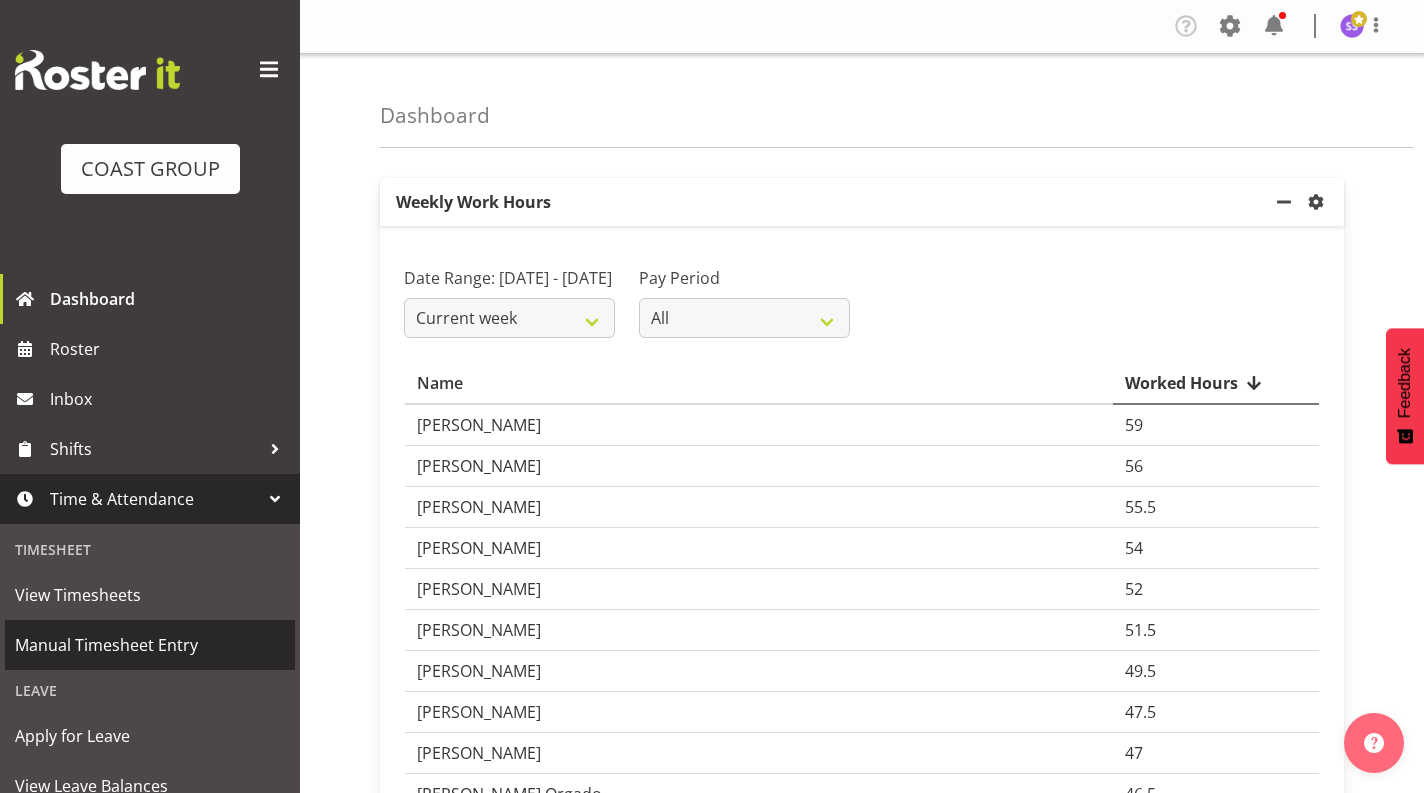 click on "Manual Timesheet Entry" at bounding box center (150, 645) 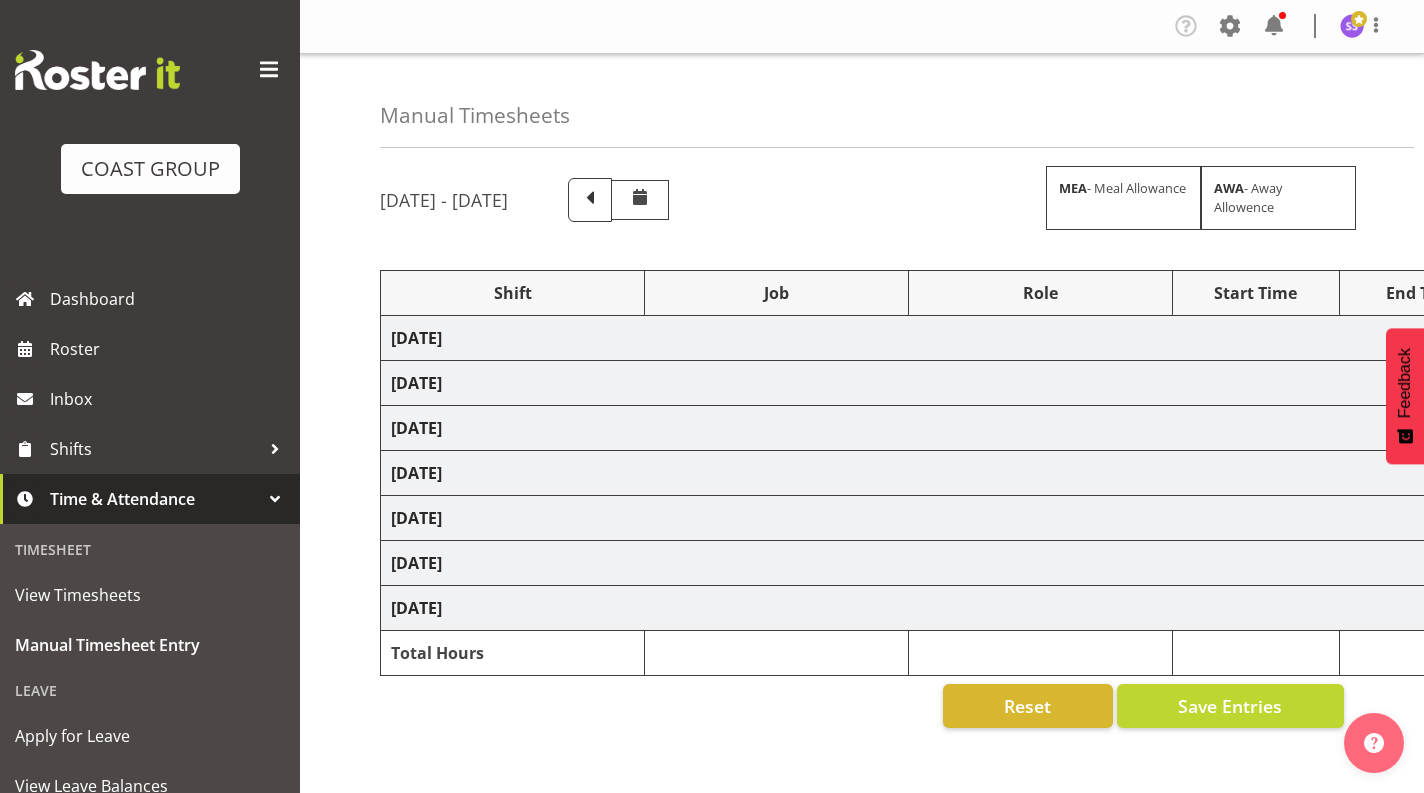 scroll, scrollTop: 0, scrollLeft: 0, axis: both 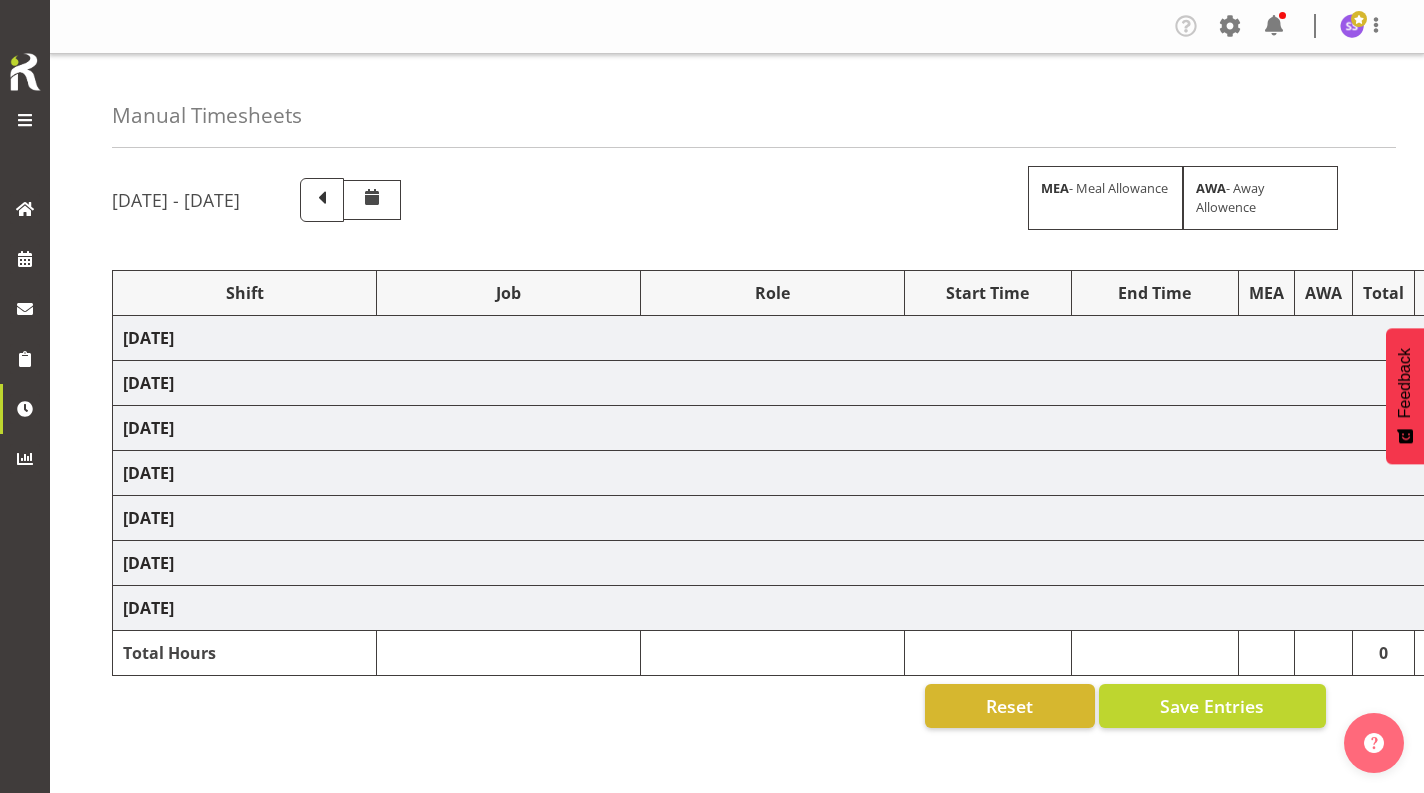 select on "1352" 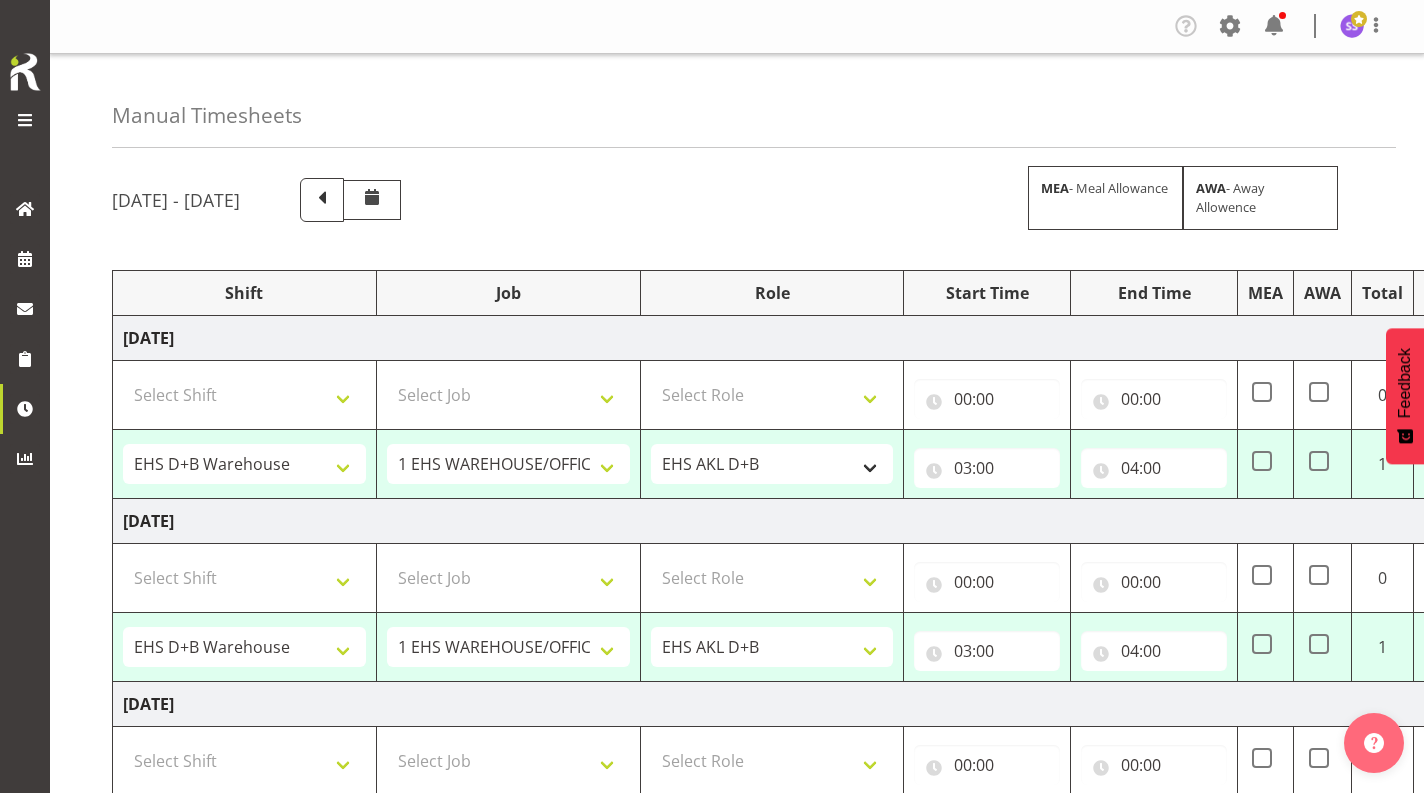 scroll, scrollTop: 125, scrollLeft: 0, axis: vertical 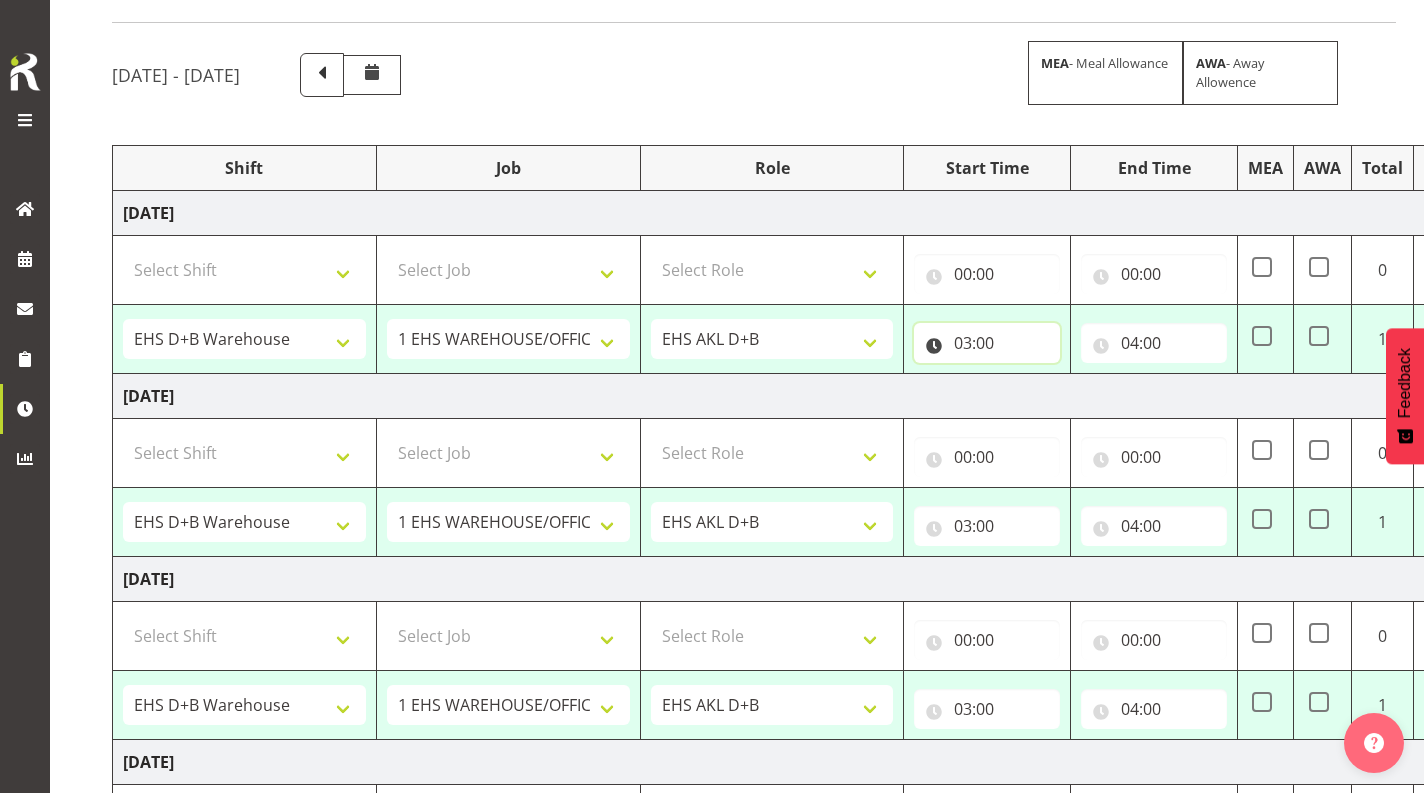click on "03:00" at bounding box center (987, 343) 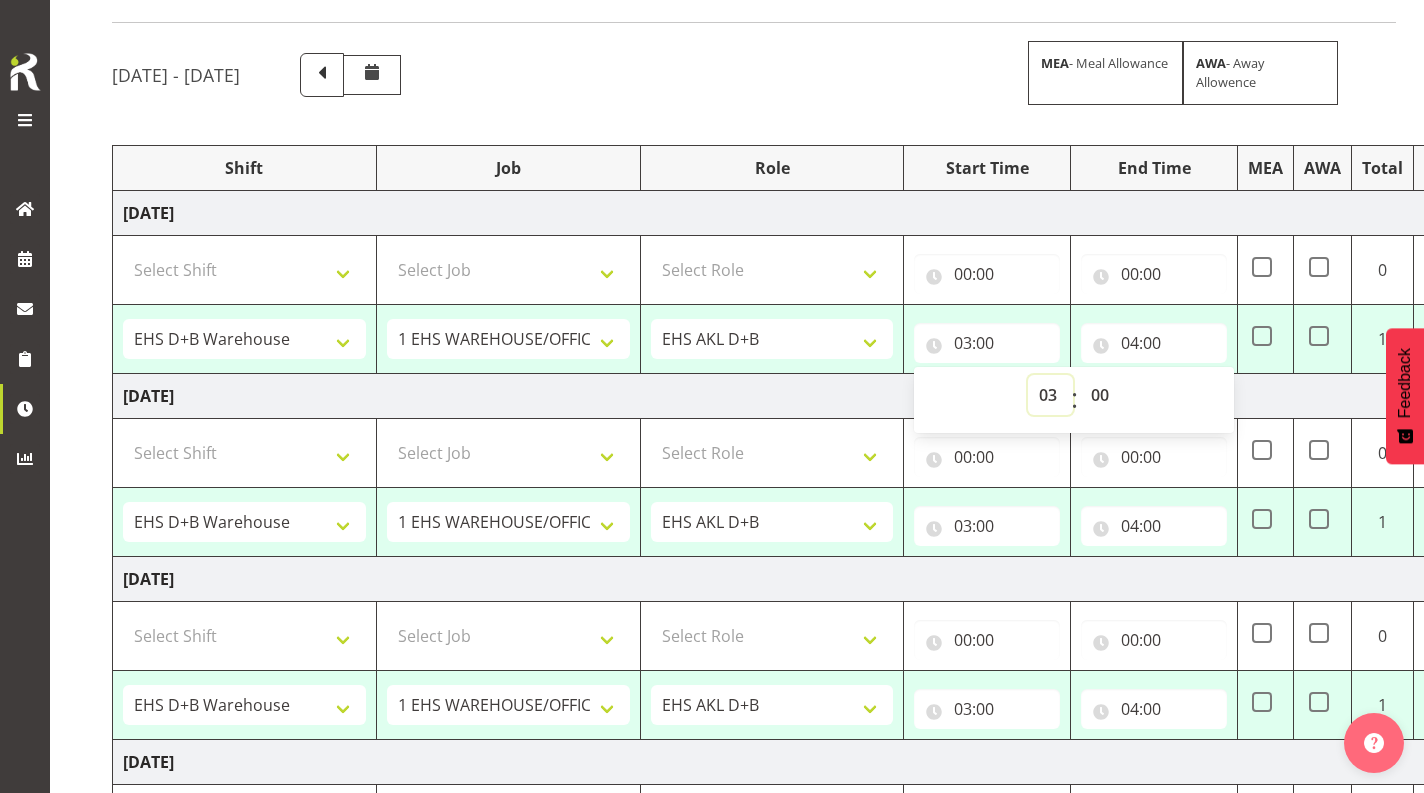 click on "00   01   02   03   04   05   06   07   08   09   10   11   12   13   14   15   16   17   18   19   20   21   22   23" at bounding box center (1050, 395) 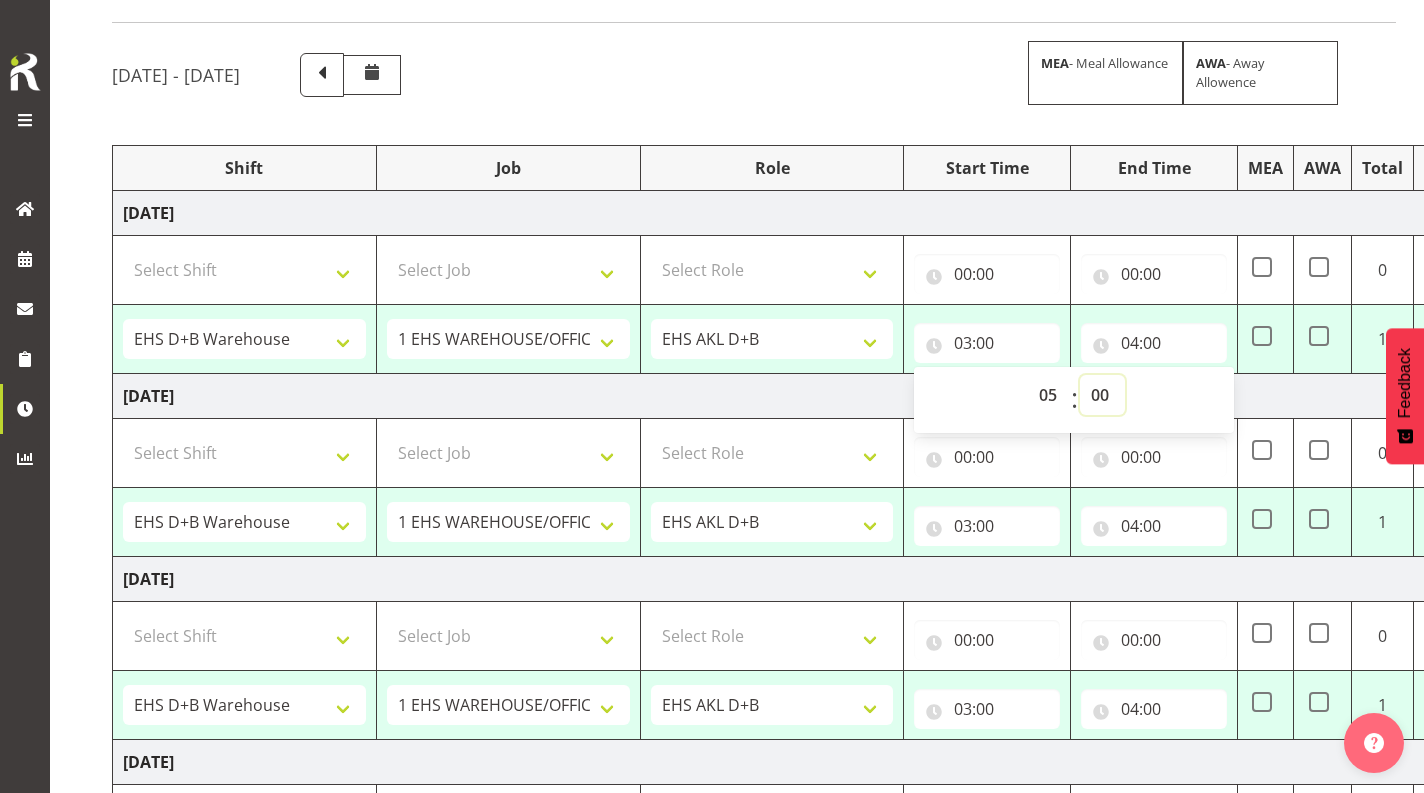 type on "05:00" 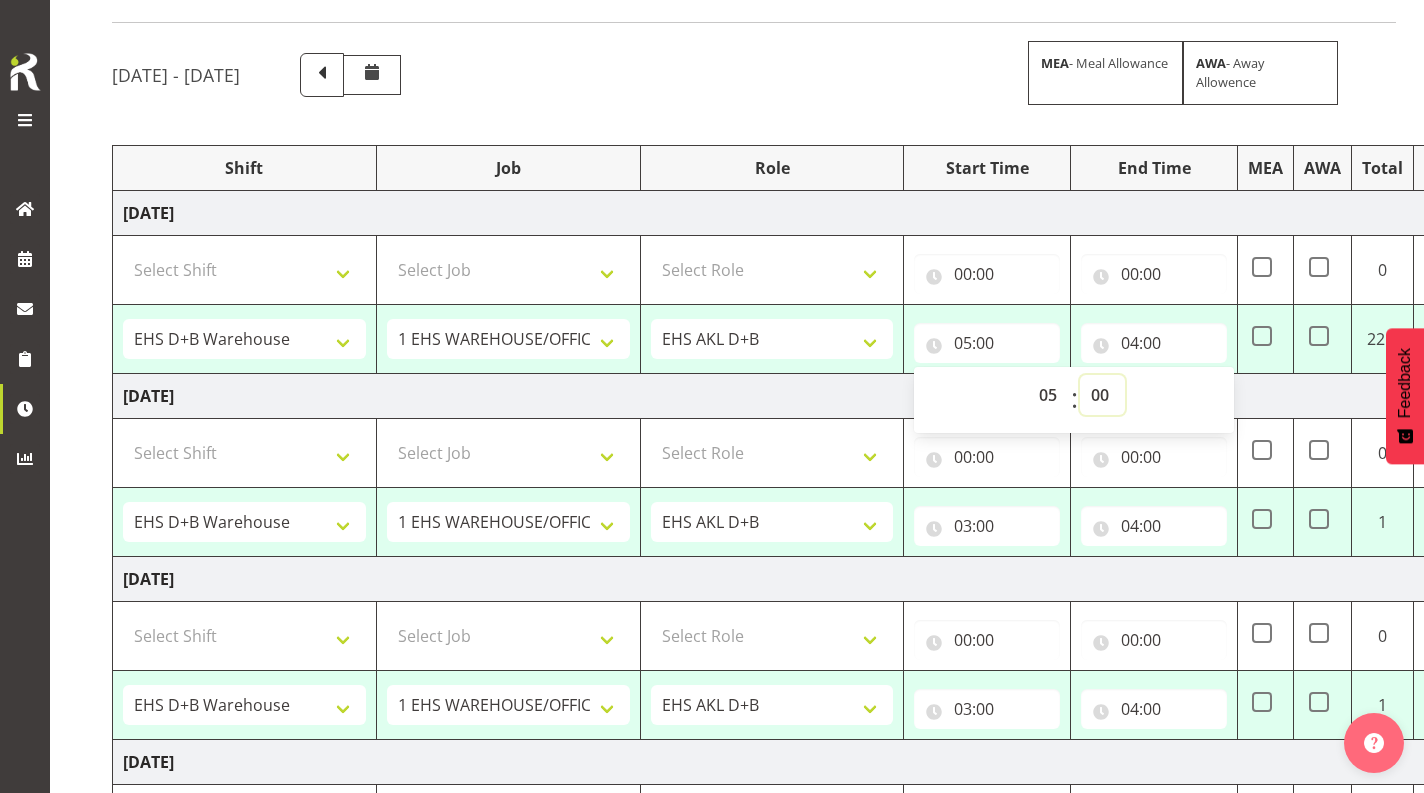click on "00   01   02   03   04   05   06   07   08   09   10   11   12   13   14   15   16   17   18   19   20   21   22   23   24   25   26   27   28   29   30   31   32   33   34   35   36   37   38   39   40   41   42   43   44   45   46   47   48   49   50   51   52   53   54   55   56   57   58   59" at bounding box center [1102, 395] 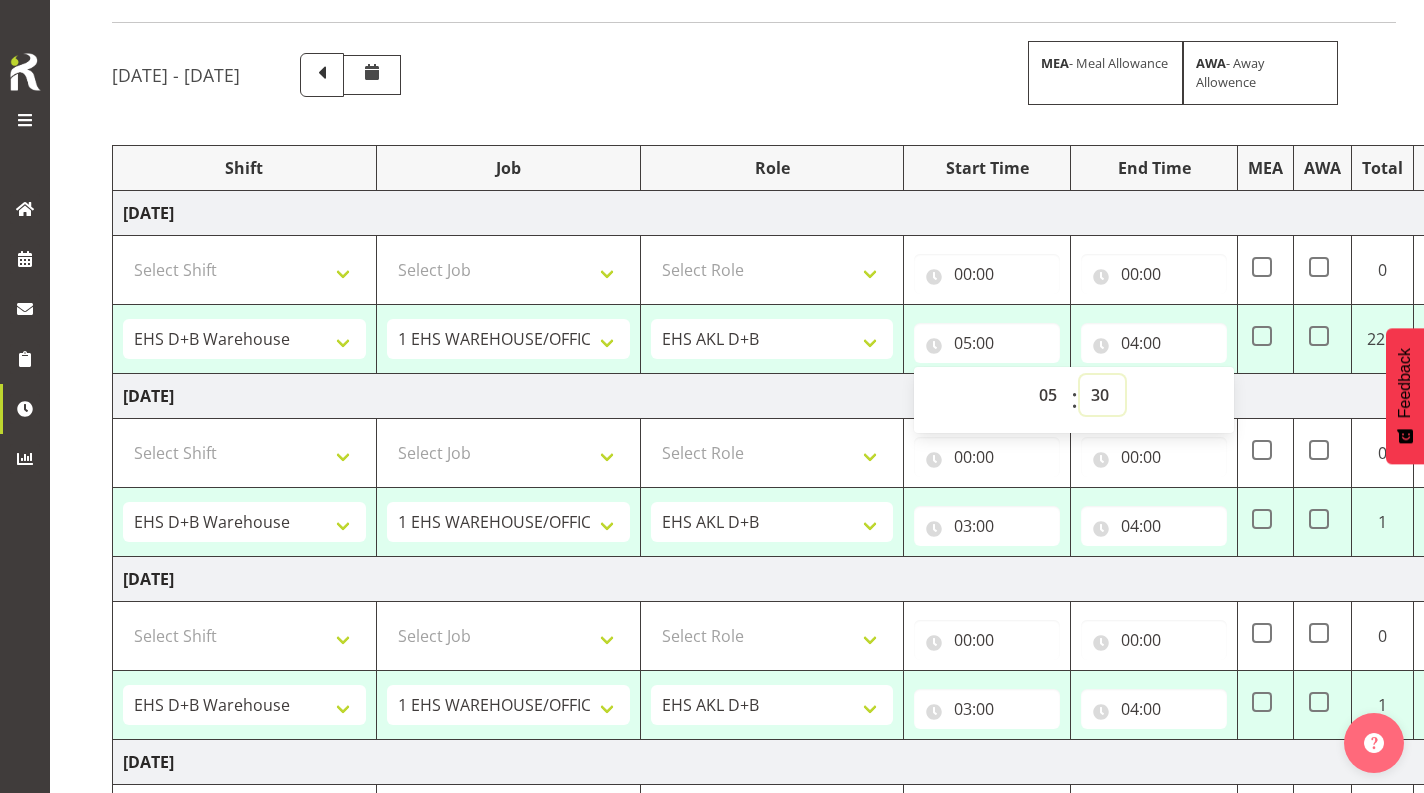 type on "05:30" 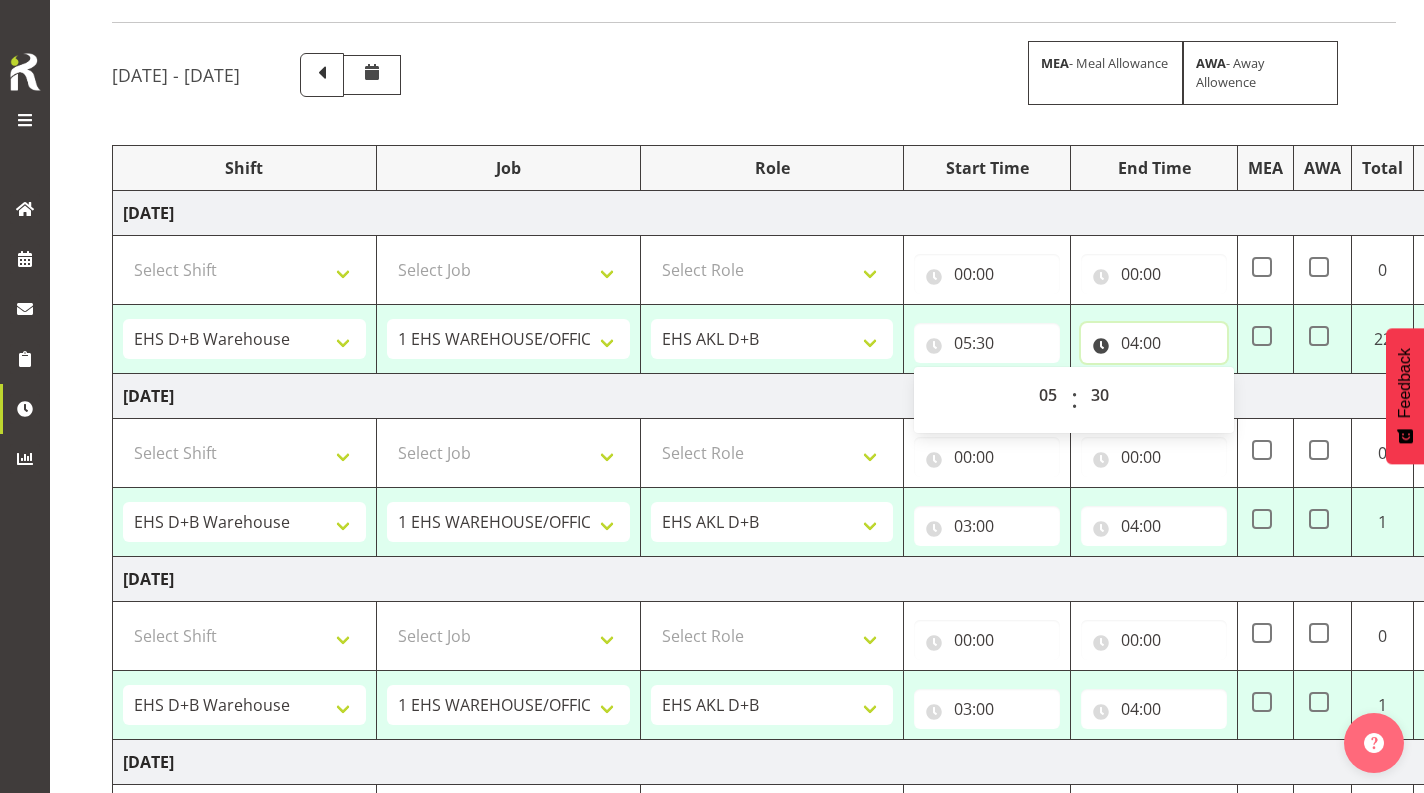 click on "04:00" at bounding box center [1154, 343] 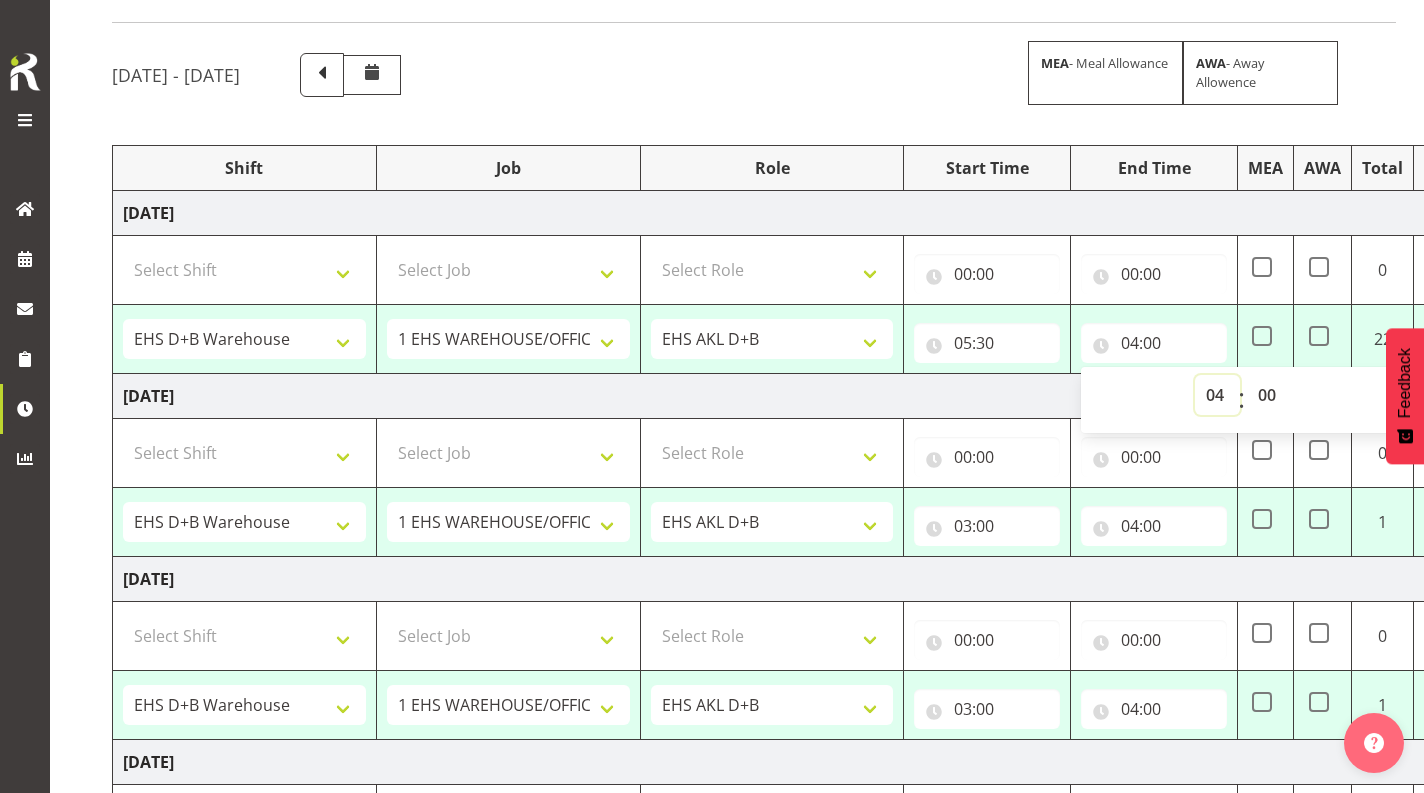 click on "00   01   02   03   04   05   06   07   08   09   10   11   12   13   14   15   16   17   18   19   20   21   22   23" at bounding box center (1217, 395) 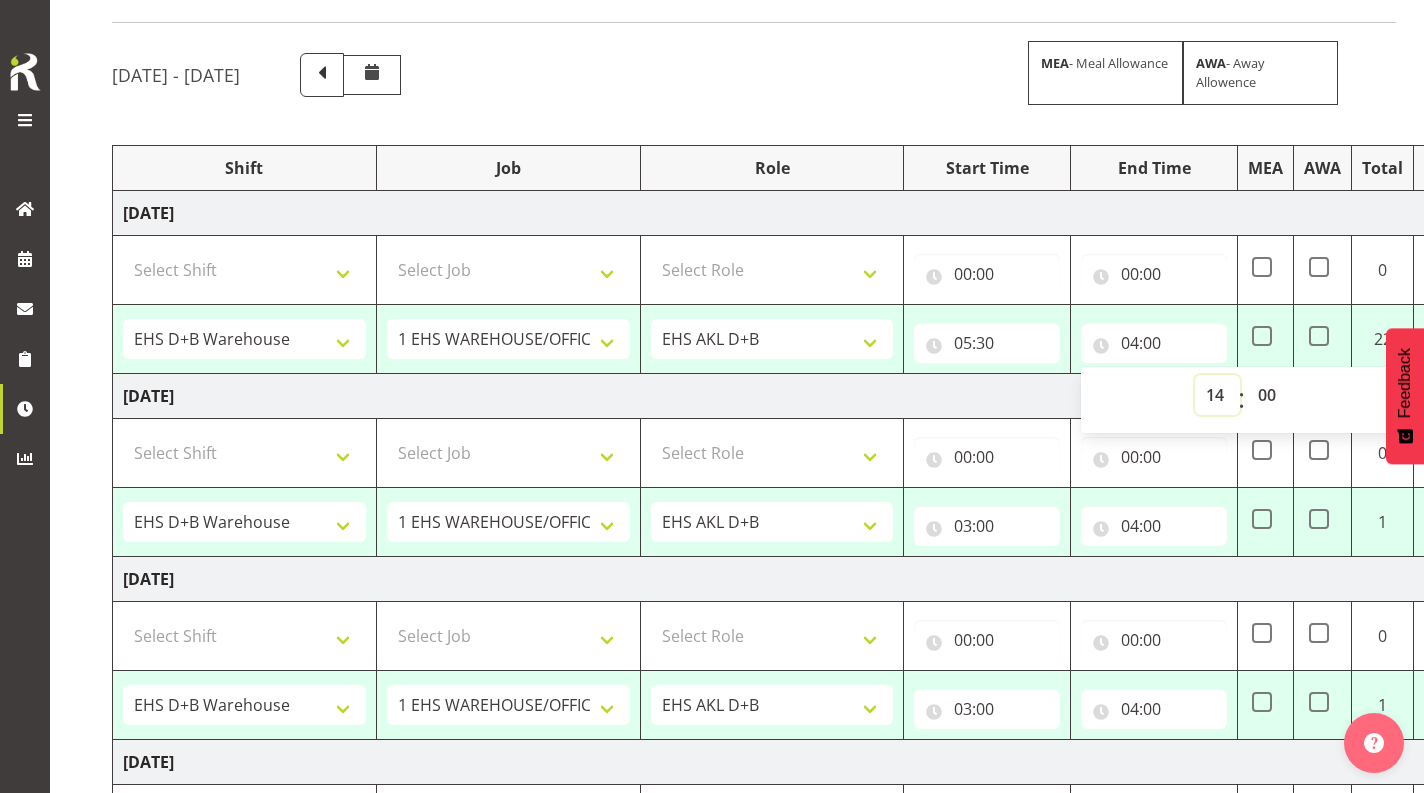 type on "14:00" 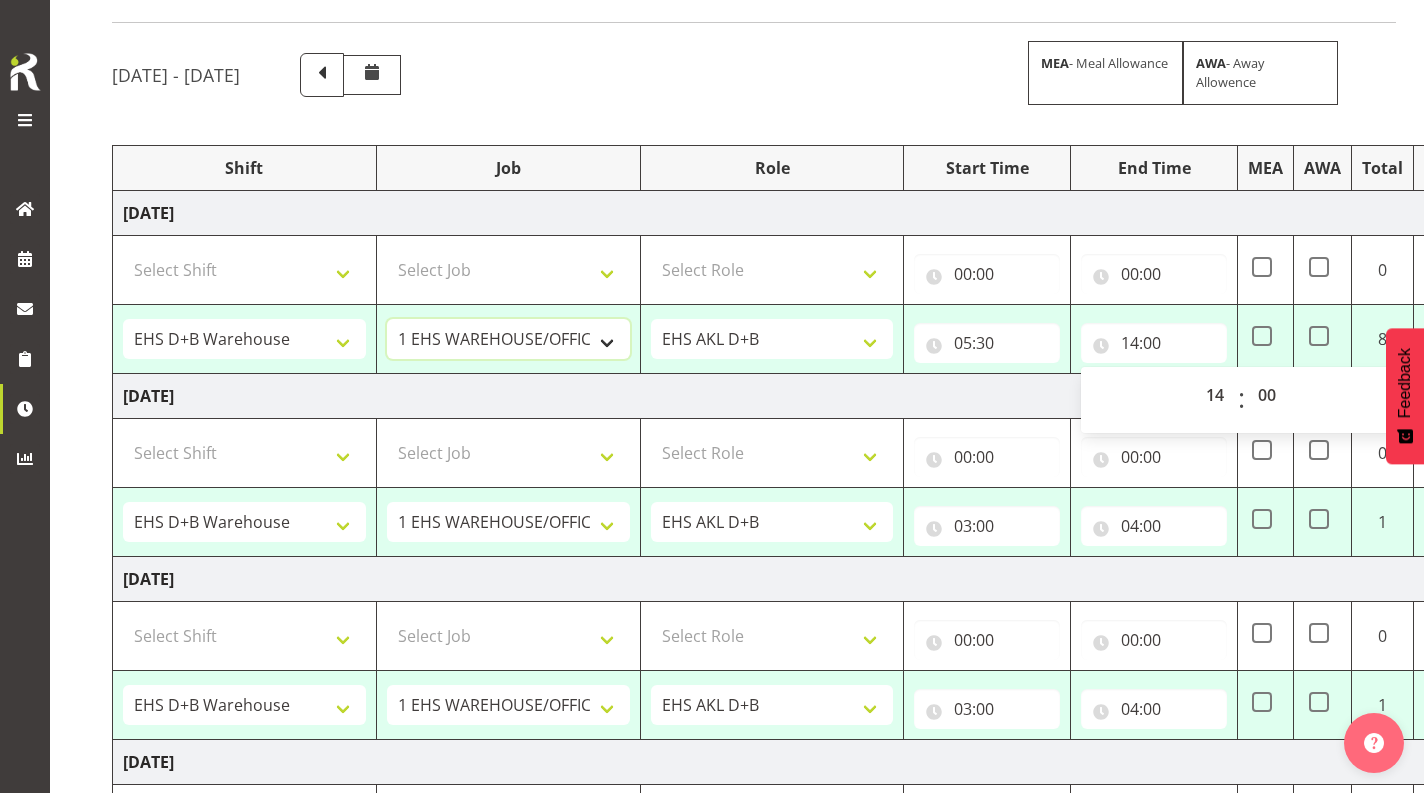 click on "1 Carlton Events 1 [PERSON_NAME] 1 [PERSON_NAME][GEOGRAPHIC_DATA] 1 EHS WAREHOUSE/OFFICE 1 GRS 1 SLP Production 1 SLP Tradeshows 12504000 - AKL Casual [DATE] 1250400R - April Casual C&R 2025 12504050 - CDES Engineering and Technology Expo 2025 12504070 - FINZ (National Financial Adviser Conf) 2025 1250407A - Fidelity @ FINZ Conf 2025 1250407B - La Trobe @ FINZ Conf 25 1250407C - Partners Life @ FINZ Conf 25 12504080 - AKL Go Green 2025 12504100 - NZSEE 2025 12504120 - Ester Show 2025 12504150 - Test-[PERSON_NAME]-May 12505000 - AKL Casual [DATE] 1250500R - May Casual C&R 2025 12505020 - Hutchwilco Boat Show 2025 1250502R - [GEOGRAPHIC_DATA] Boat Show 2025 - C&R 12505030 - NZOHS Conference 2025 12505040 - [GEOGRAPHIC_DATA] Art Fair 2025 12505060 - Waipa Home Show 2025 12505070 - CAS 2025 1250507A - CAS 2025 - 200 Doors 1250507B - CAS 2025 - Cutera 1250507C - CAS 2025 - Dermocosmetica 12505080 - [GEOGRAPHIC_DATA] Conference 2025 1250508A - Zeiss @ [GEOGRAPHIC_DATA] 25 1250508B - Roche @ [GEOGRAPHIC_DATA] 25 1250508C - Alcon @ [GEOGRAPHIC_DATA] 25 12505090 - BuildLink Trade Show 2025" at bounding box center [508, 339] 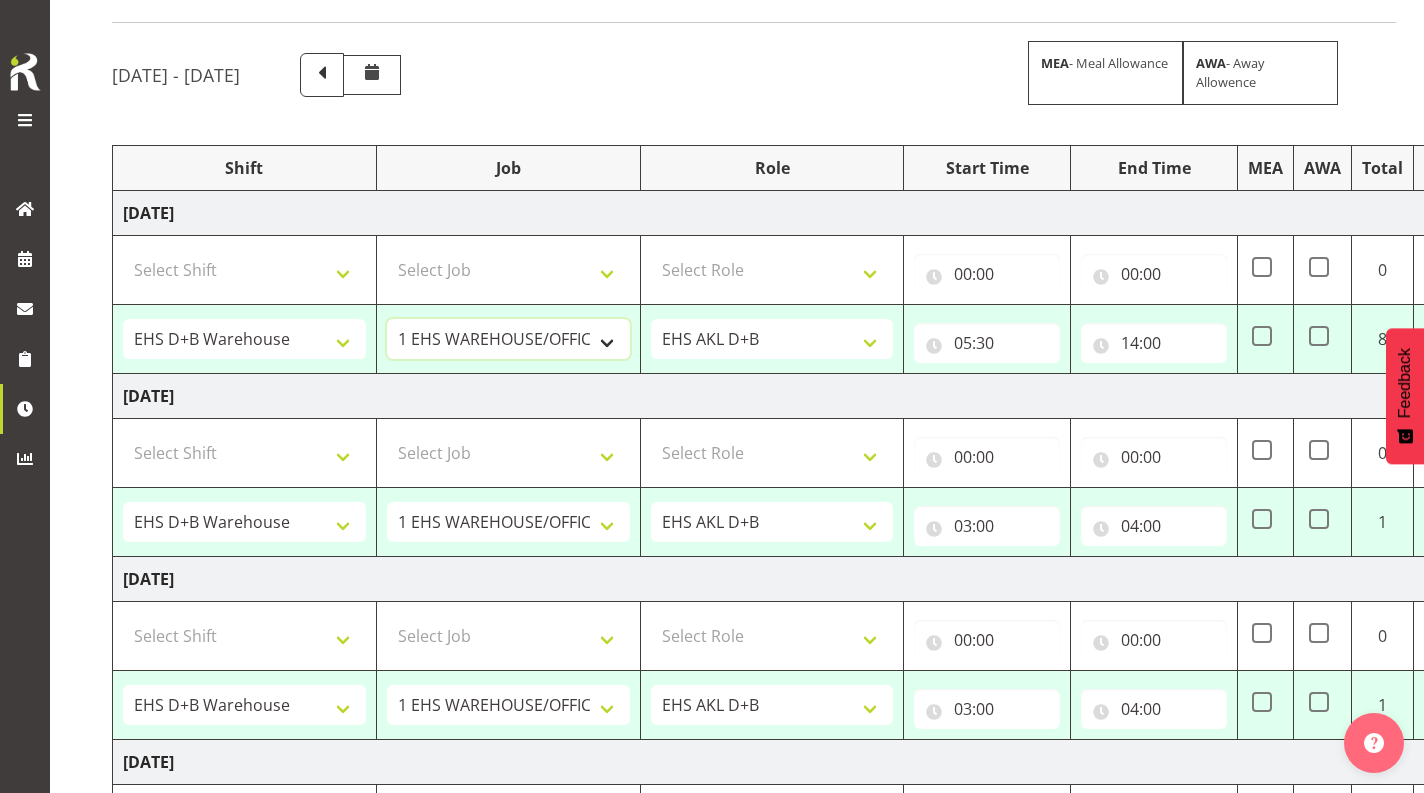 select on "8849" 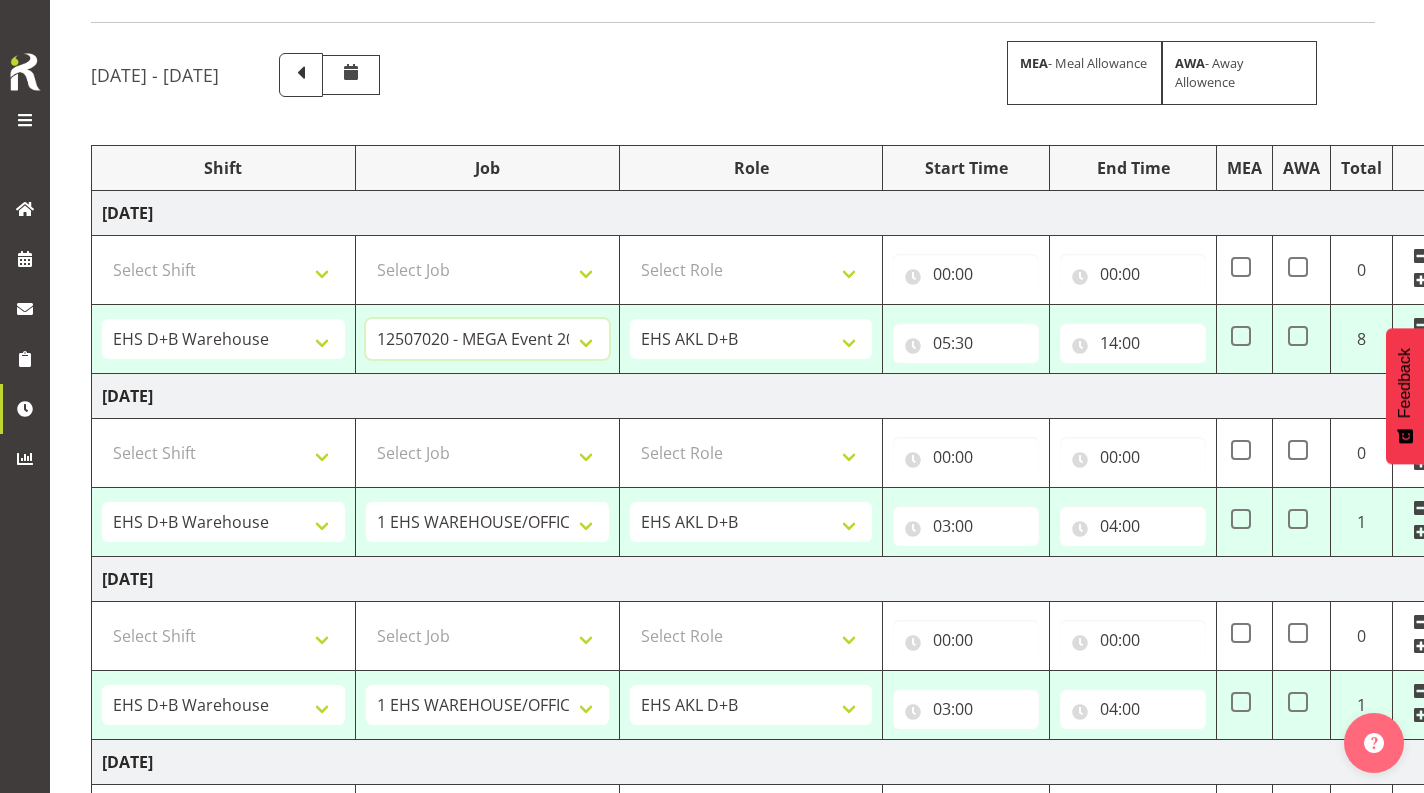 scroll, scrollTop: 0, scrollLeft: 42, axis: horizontal 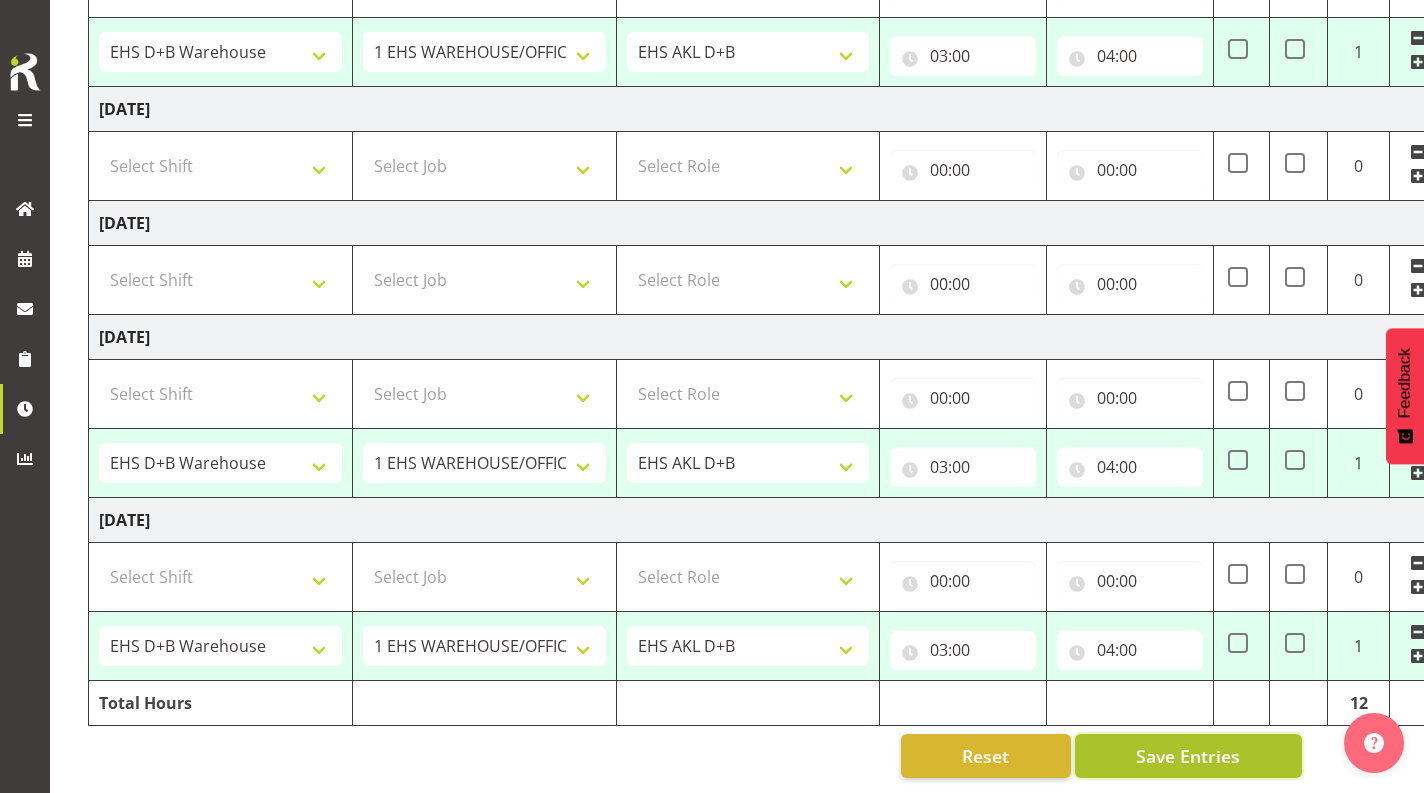 click on "Save
Entries" at bounding box center [1188, 756] 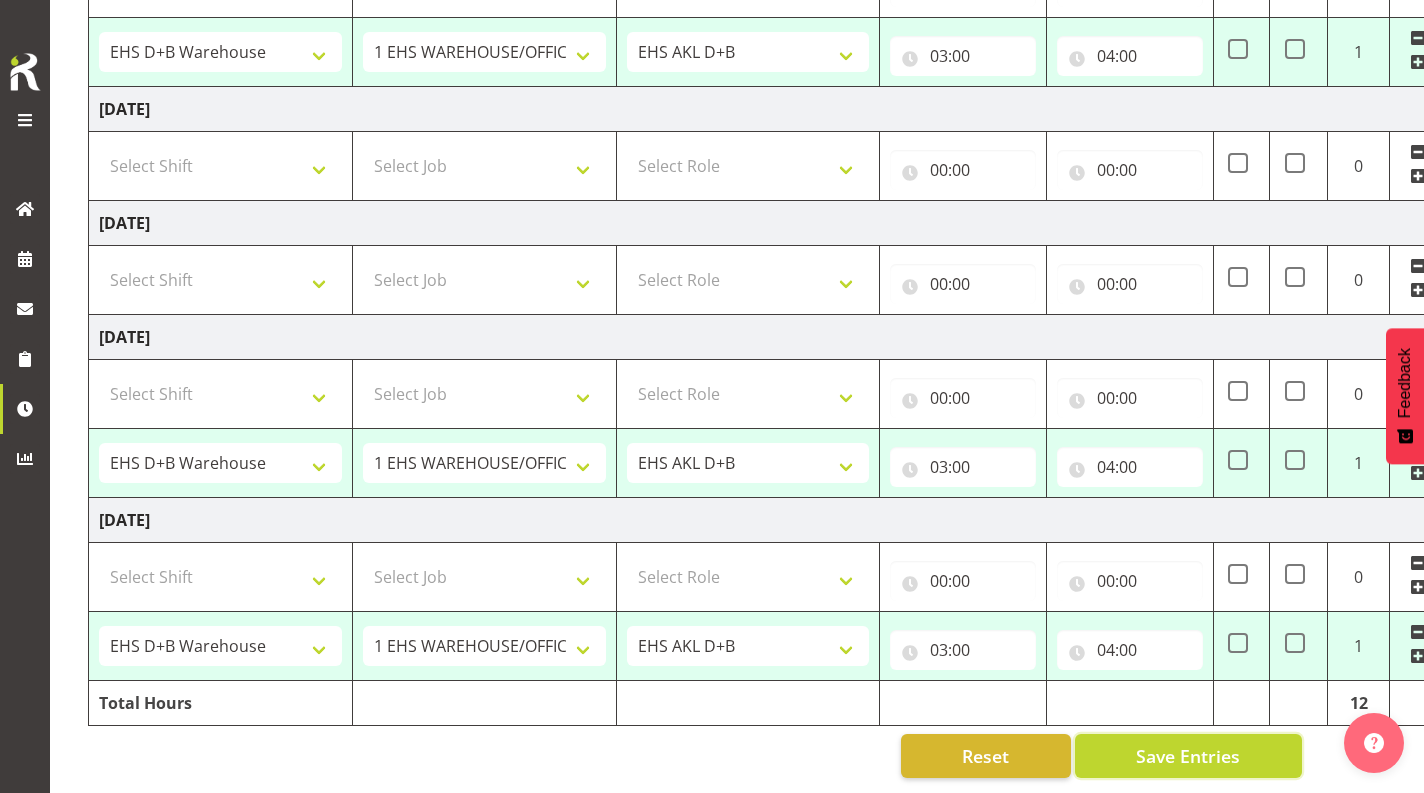 select on "1352" 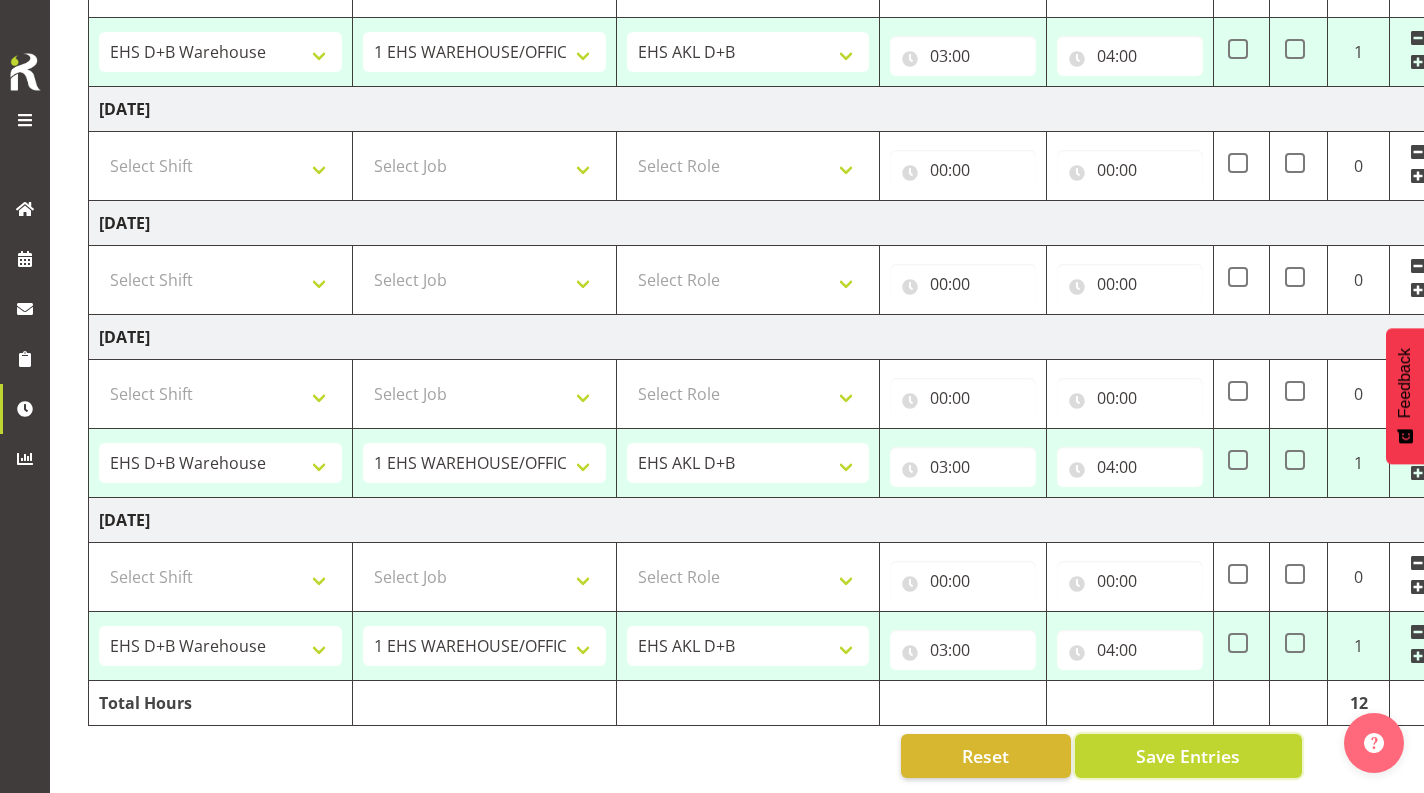 select on "69" 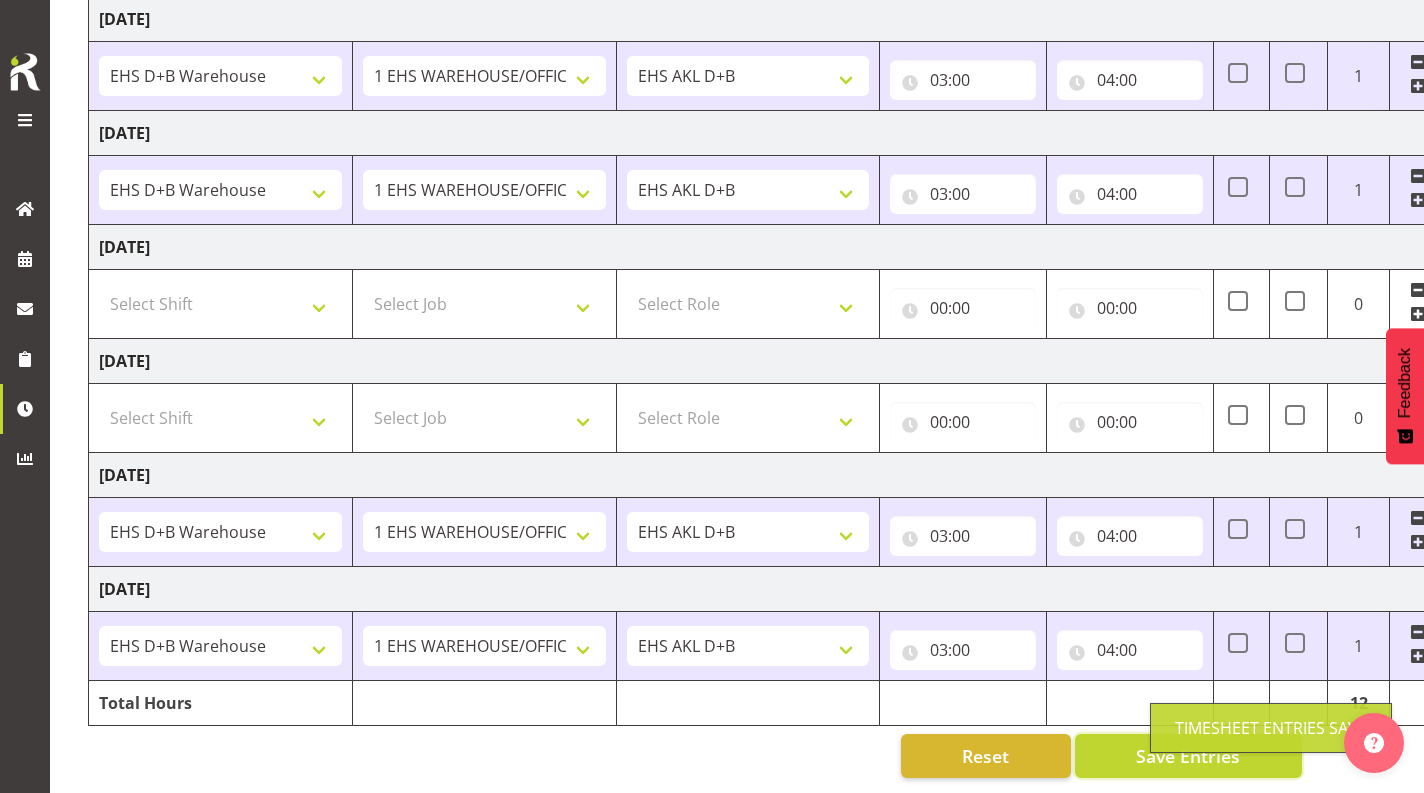 select on "1352" 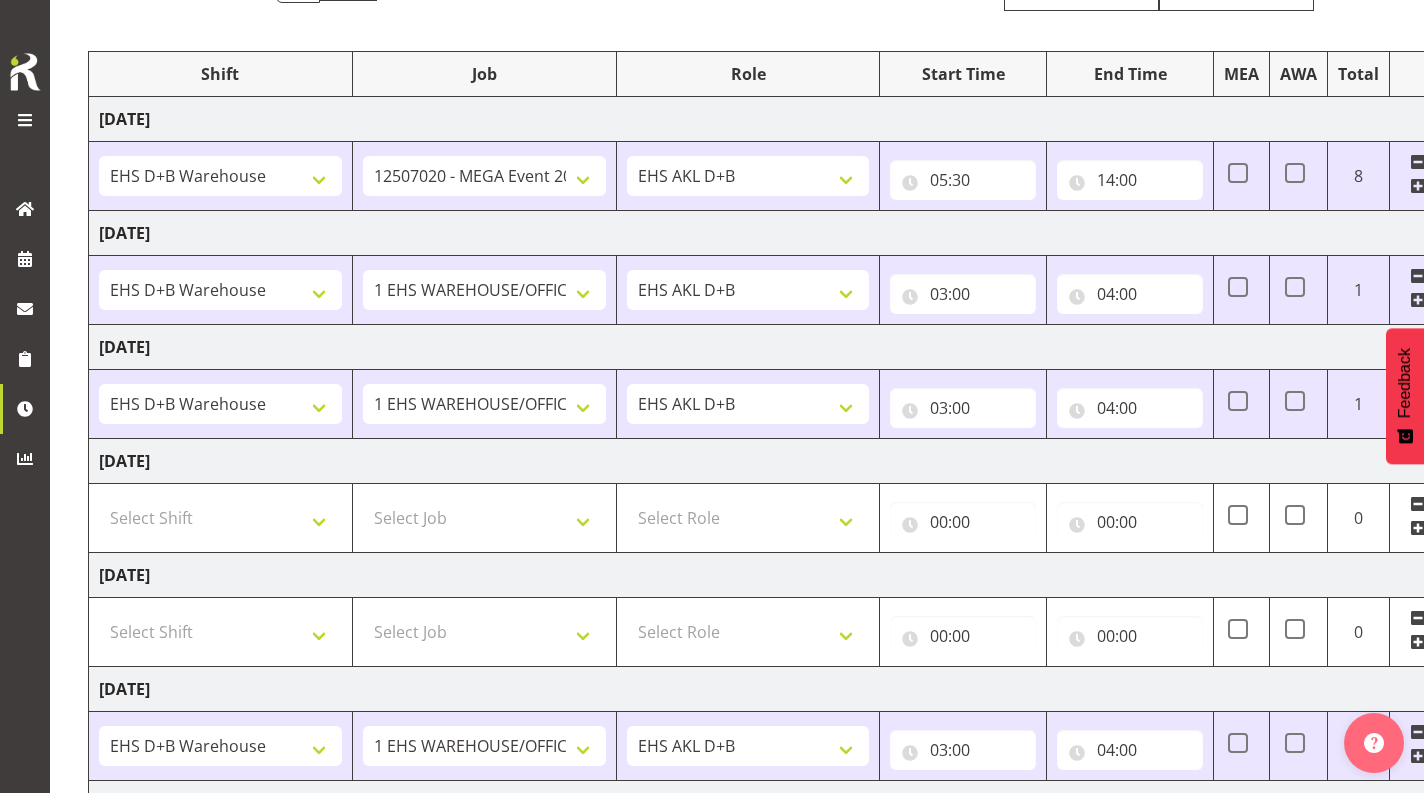scroll, scrollTop: 229, scrollLeft: 0, axis: vertical 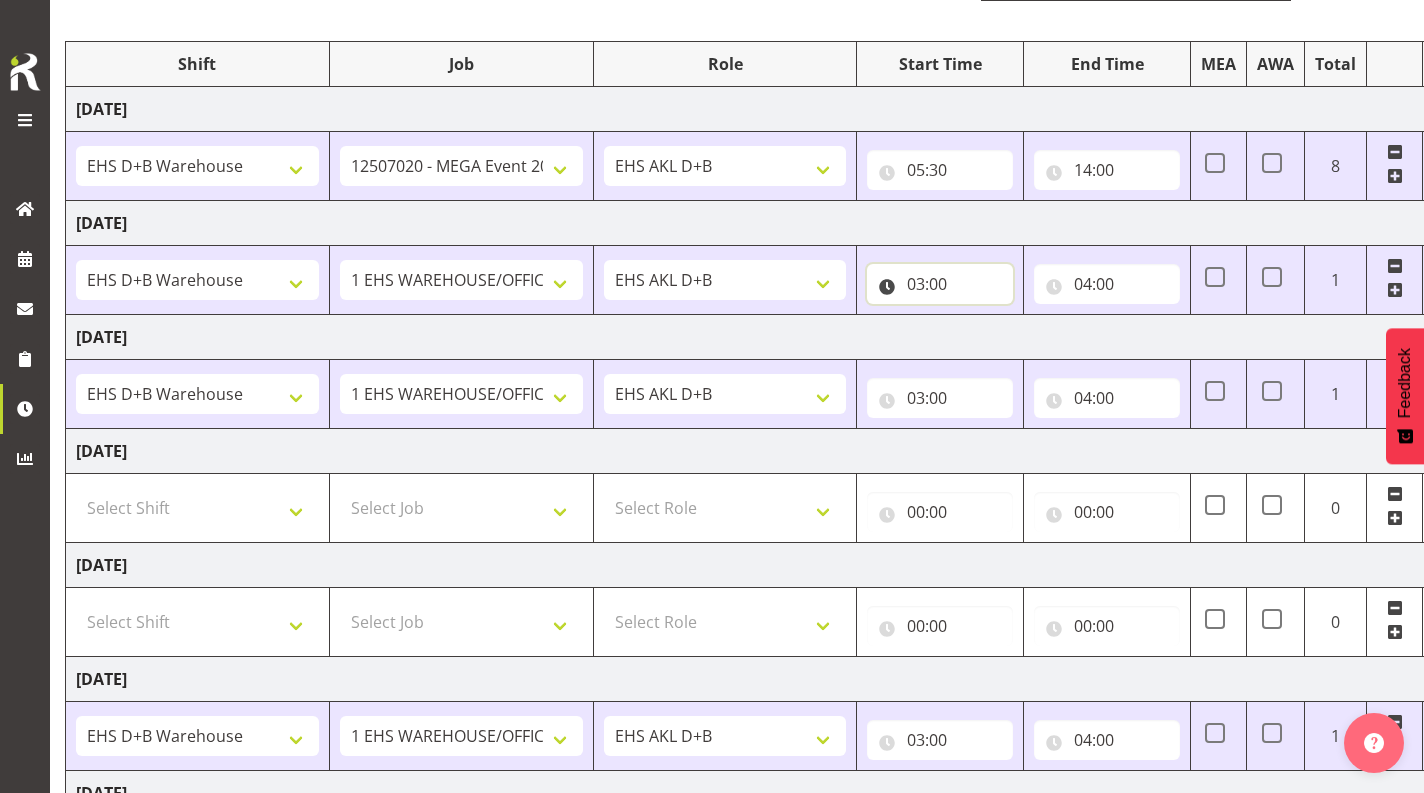 click on "03:00" at bounding box center [940, 284] 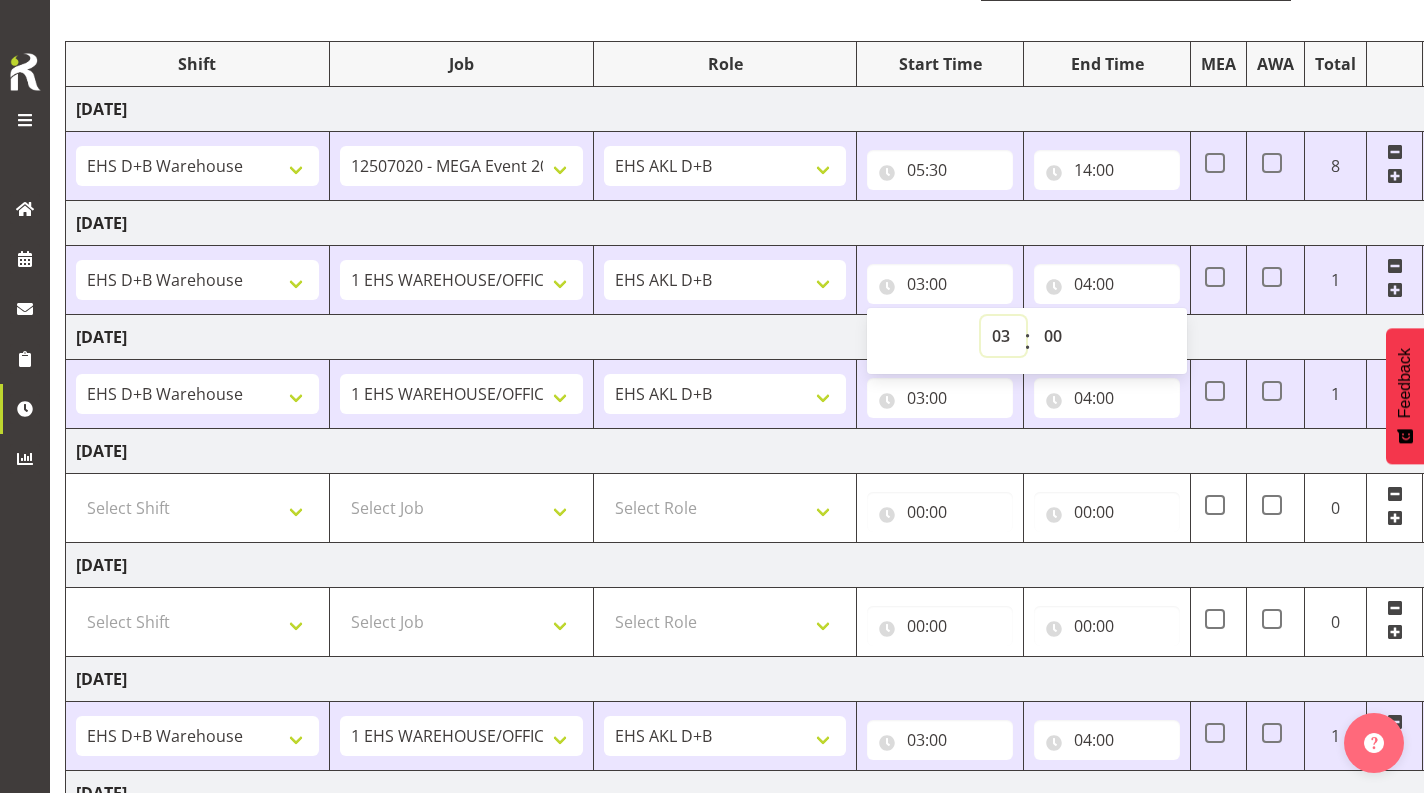 click on "00   01   02   03   04   05   06   07   08   09   10   11   12   13   14   15   16   17   18   19   20   21   22   23" at bounding box center [1003, 336] 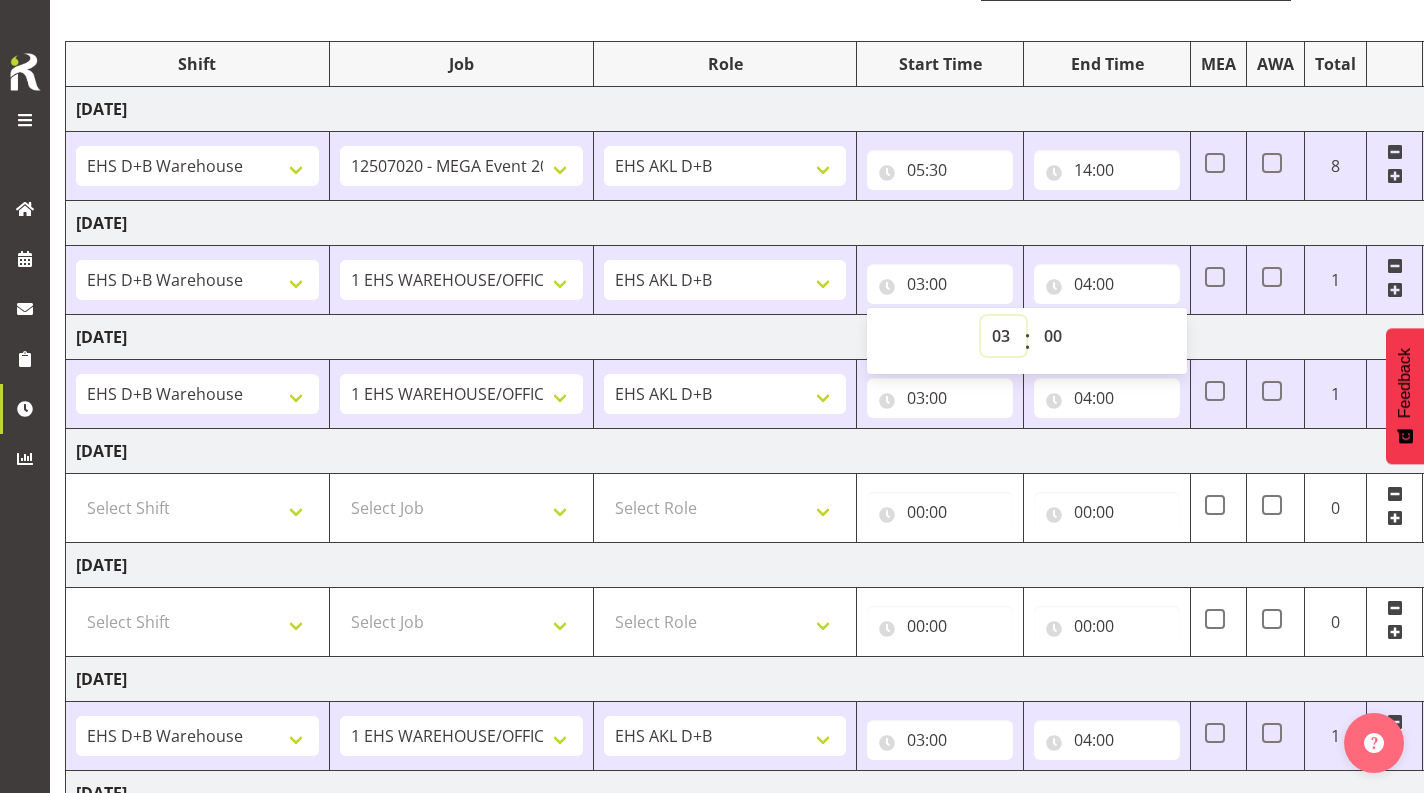 select on "5" 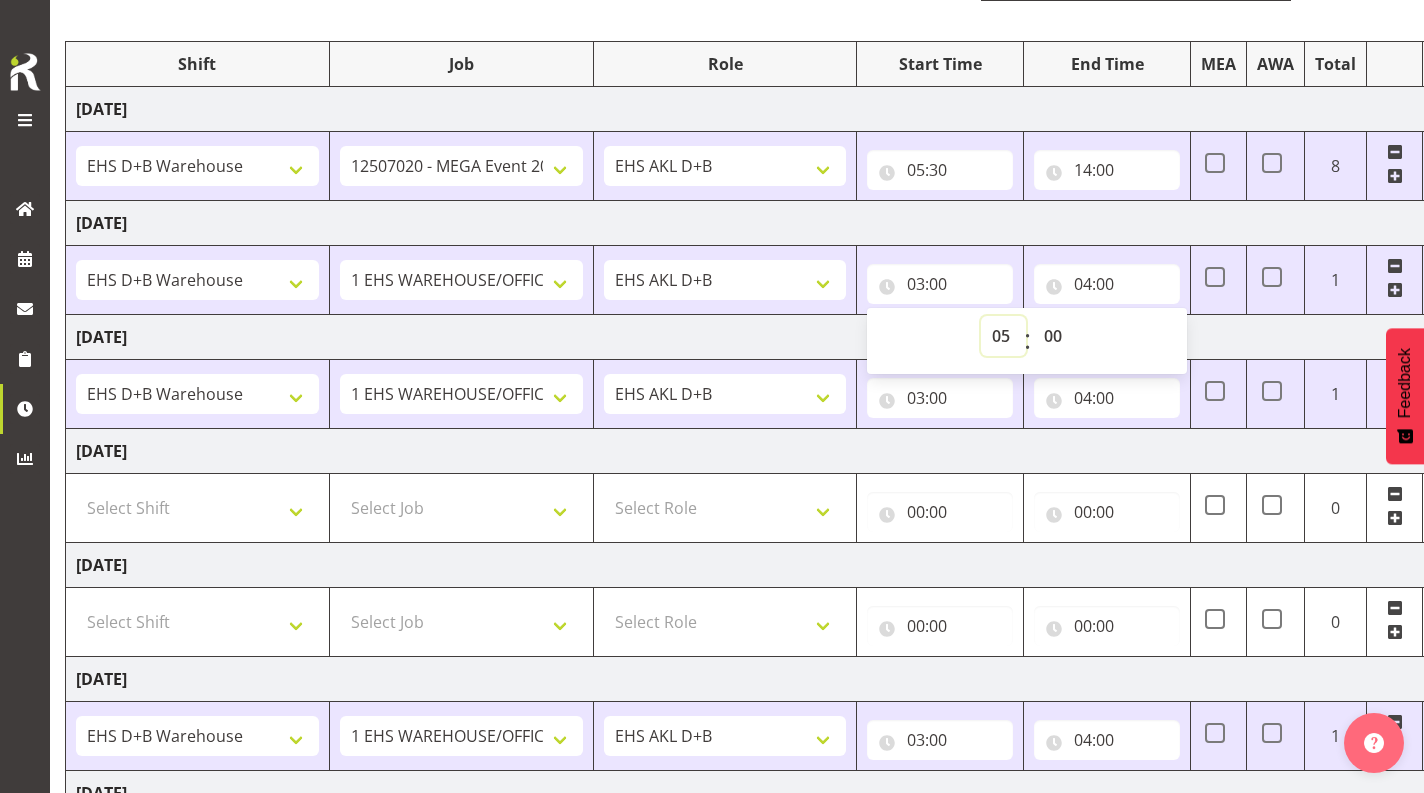 type on "05:00" 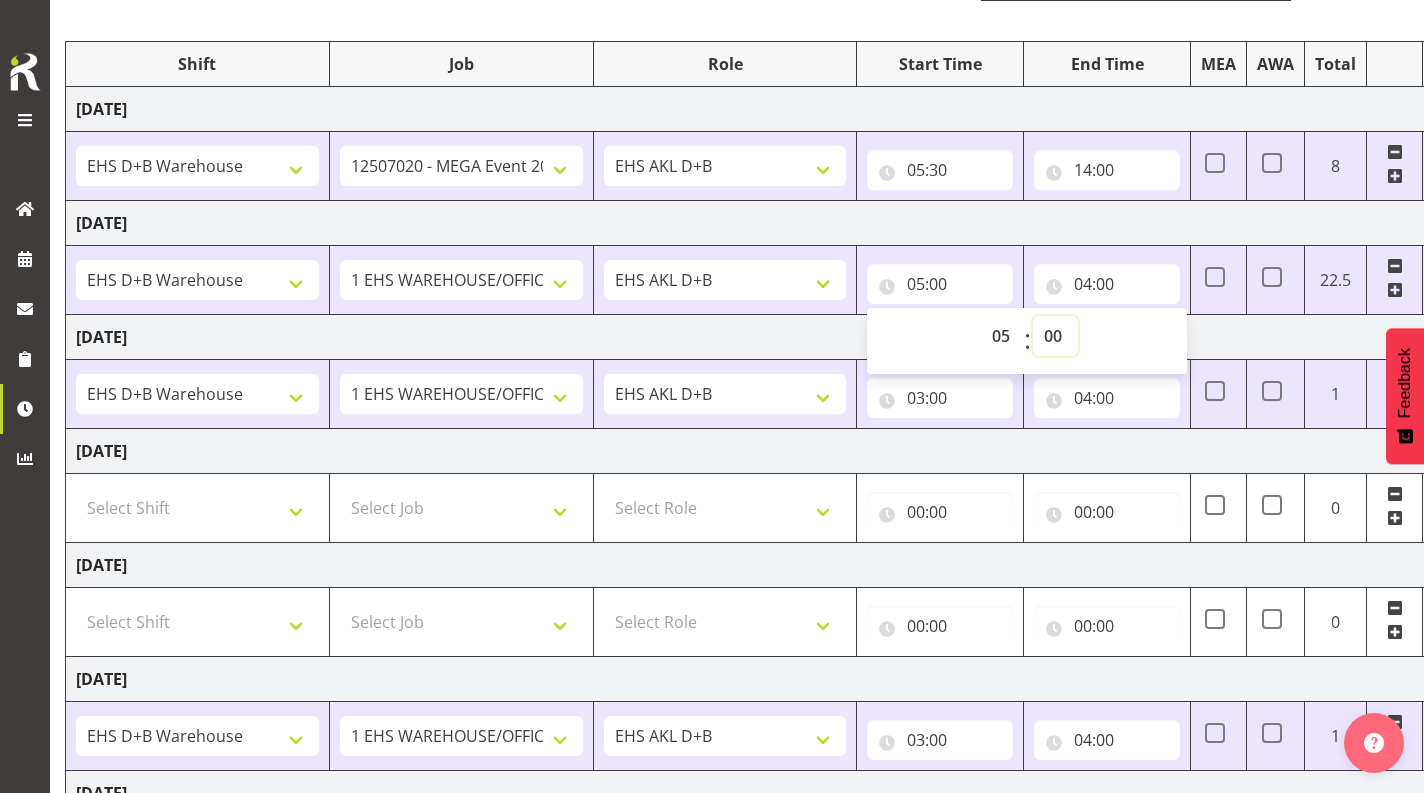 click on "00   01   02   03   04   05   06   07   08   09   10   11   12   13   14   15   16   17   18   19   20   21   22   23   24   25   26   27   28   29   30   31   32   33   34   35   36   37   38   39   40   41   42   43   44   45   46   47   48   49   50   51   52   53   54   55   56   57   58   59" at bounding box center [1055, 336] 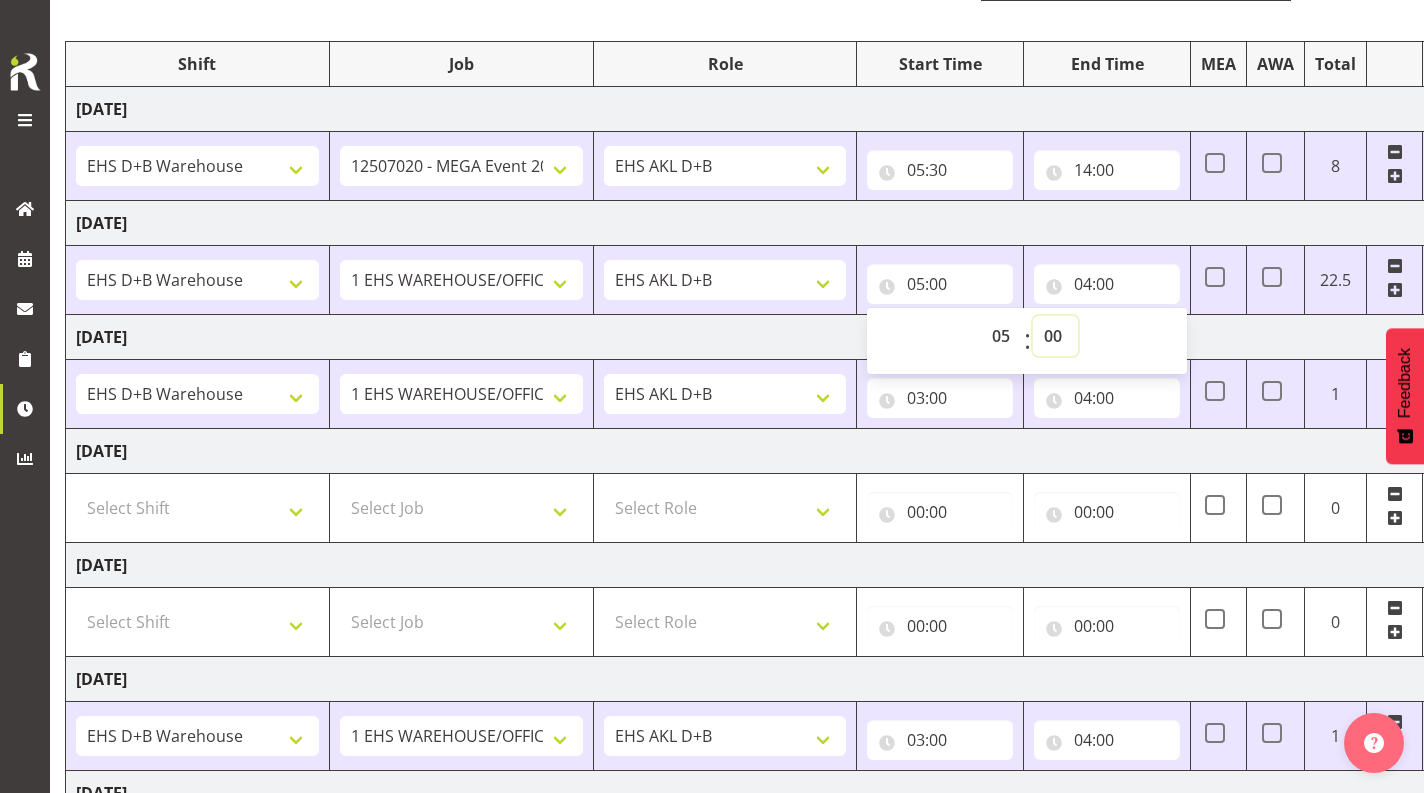 select on "30" 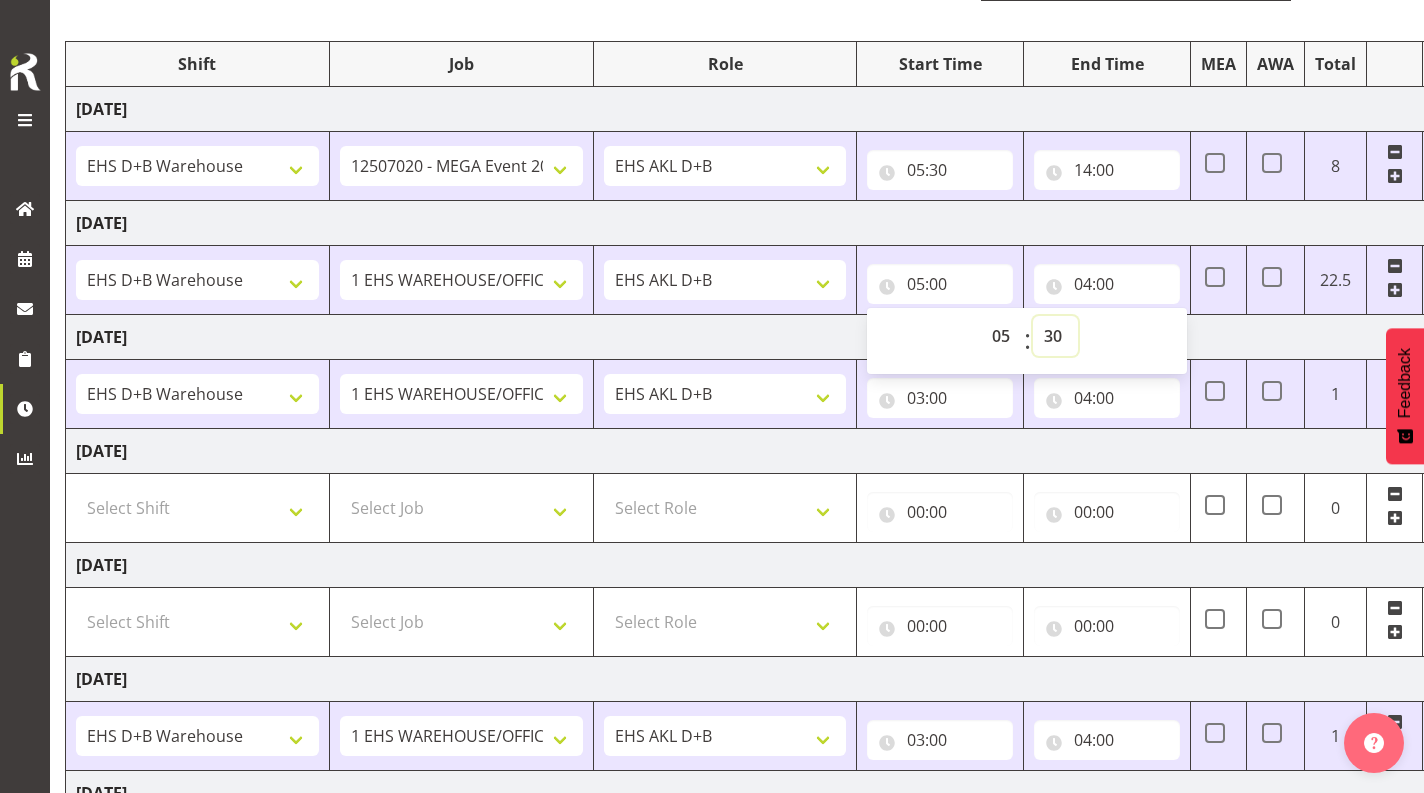 type on "05:30" 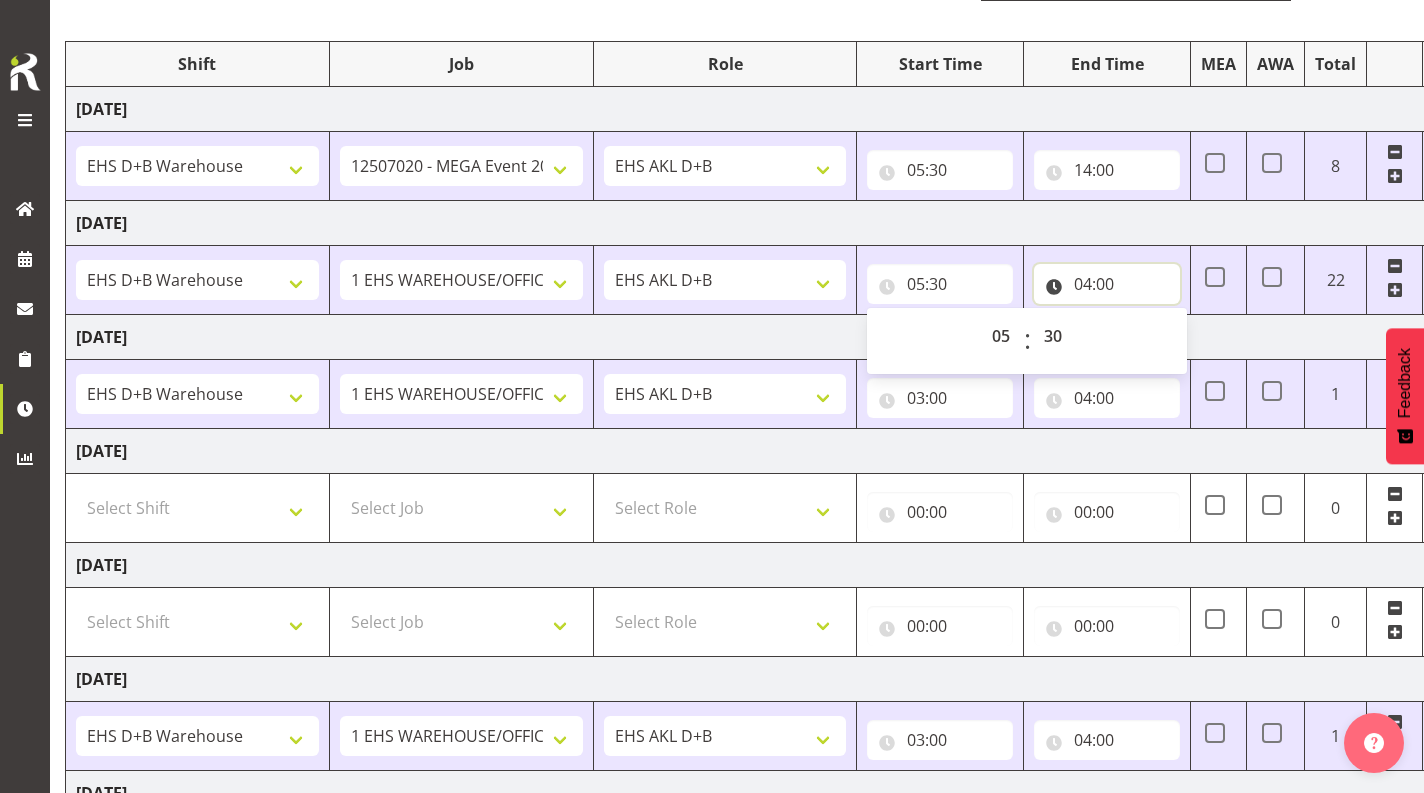 click on "04:00" at bounding box center [1107, 284] 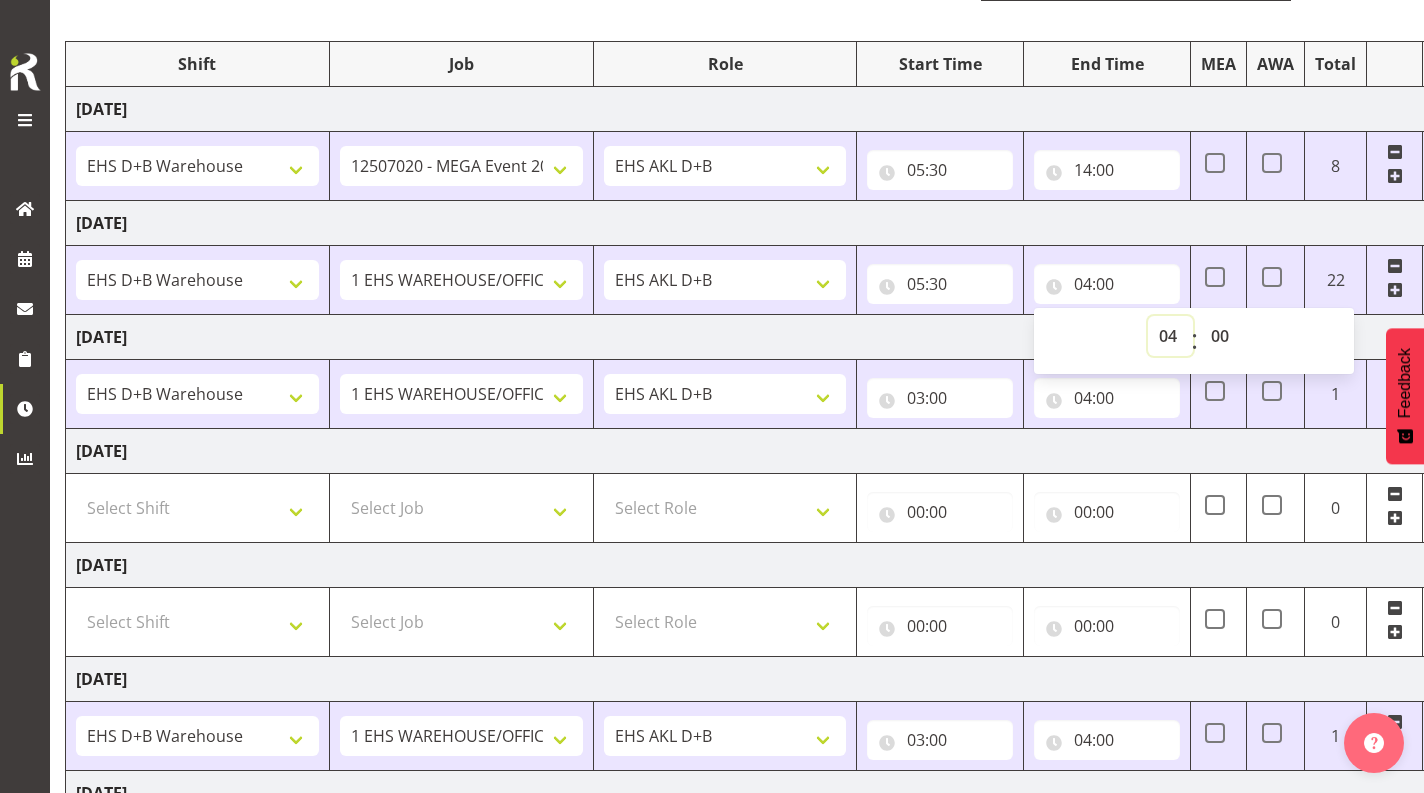 click on "00   01   02   03   04   05   06   07   08   09   10   11   12   13   14   15   16   17   18   19   20   21   22   23" at bounding box center [1170, 336] 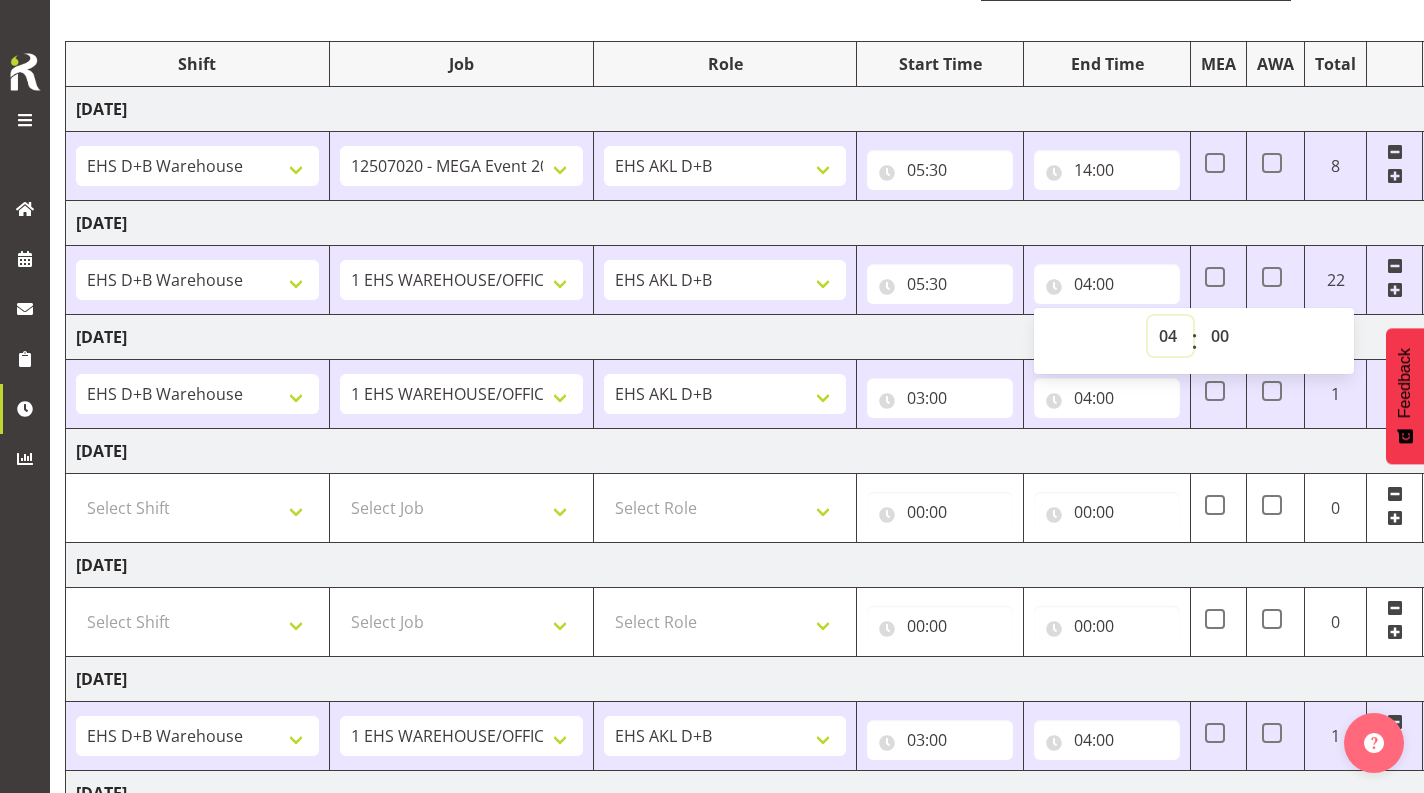 select on "12" 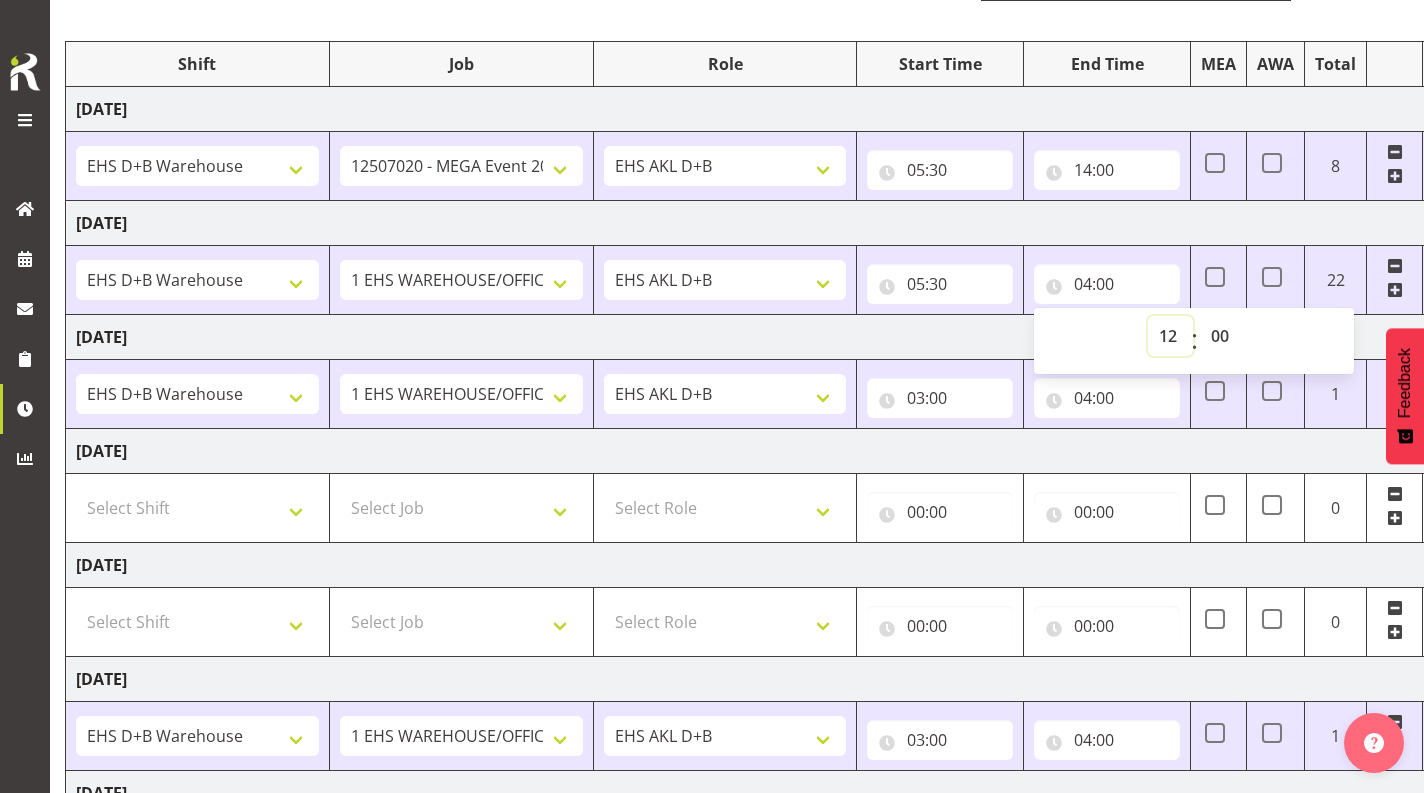 type on "12:00" 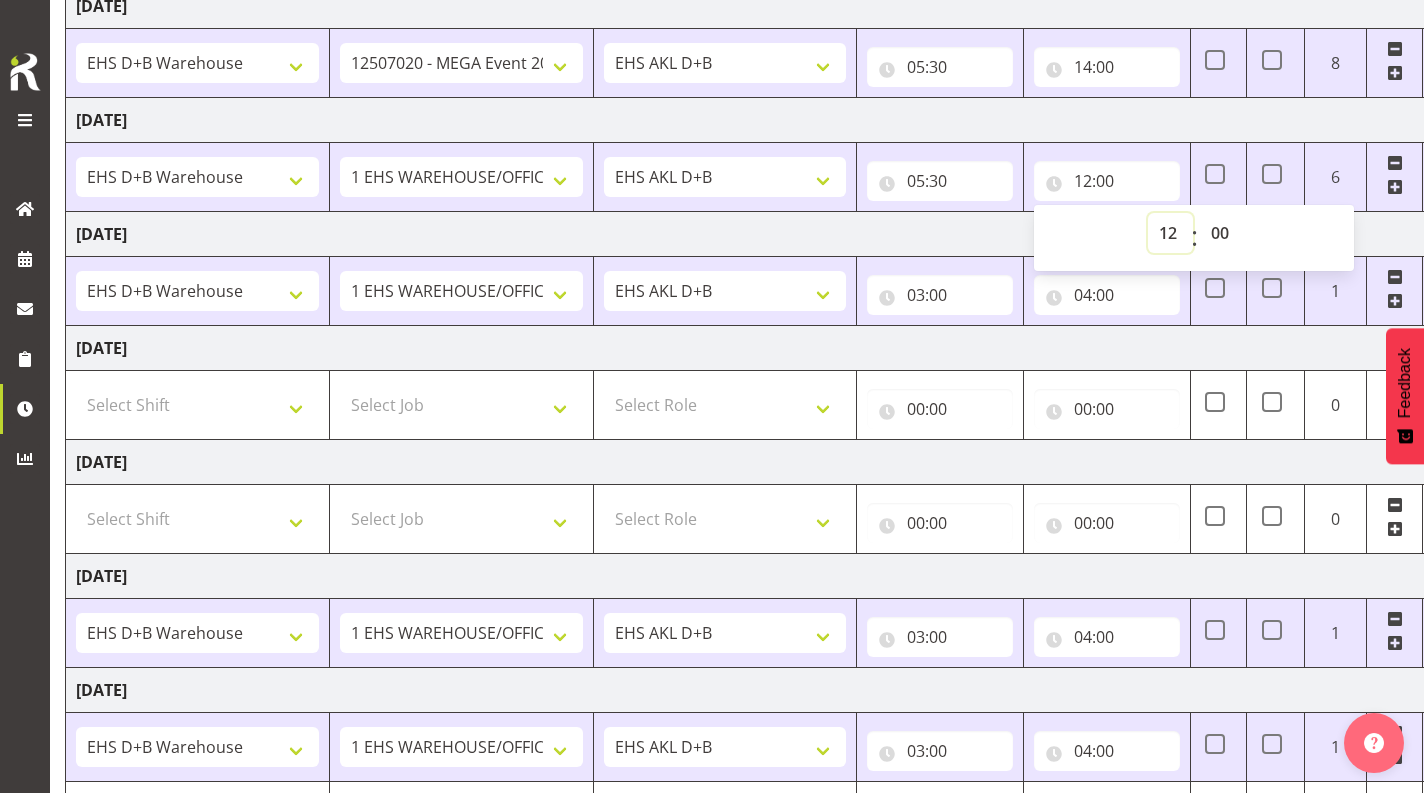 scroll, scrollTop: 353, scrollLeft: 0, axis: vertical 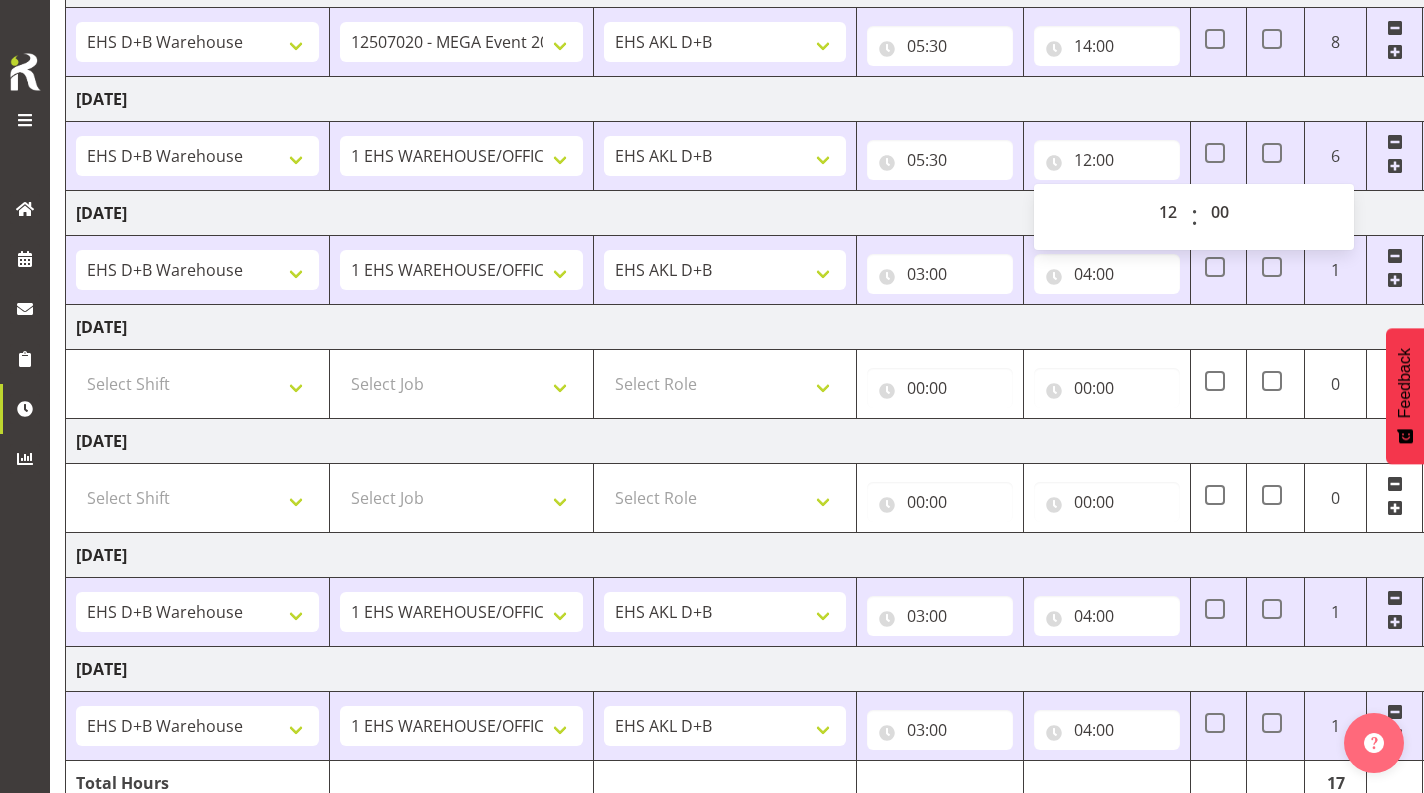 click at bounding box center [1395, 166] 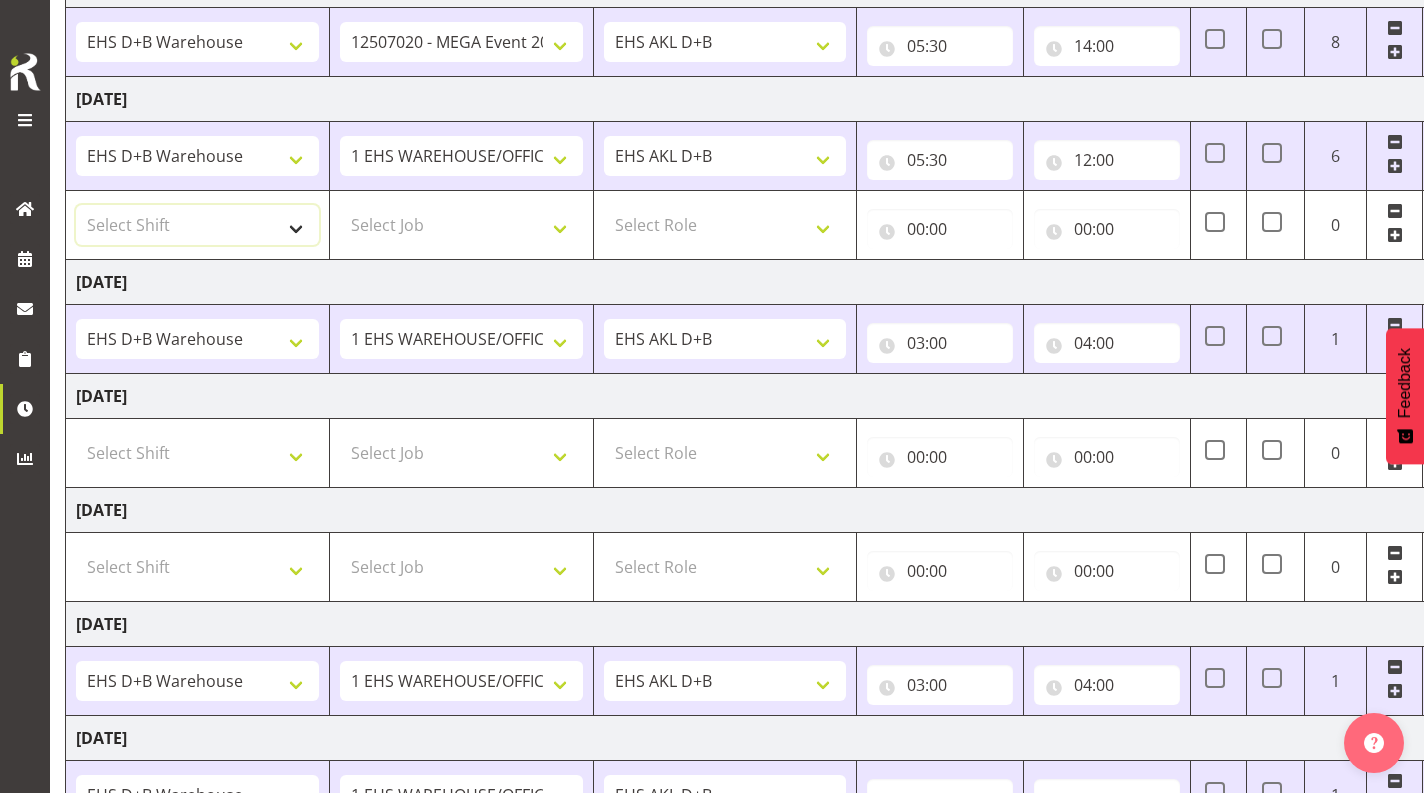 click on "Select Shift  # Fieldays--[GEOGRAPHIC_DATA]. # Install Hutchwilco Boat Show at [GEOGRAPHIC_DATA]. #AKL Bunnings Trade Show at [GEOGRAPHIC_DATA]. #Blueberries Conf at [GEOGRAPHIC_DATA]. #FPANZ at VEC. #Garden Festival at [GEOGRAPHIC_DATA]. #[PERSON_NAME] at [GEOGRAPHIC_DATA] A&P Show at [GEOGRAPHIC_DATA]. #Hawkes Bay H&G Show@[PERSON_NAME] Park. #ITM@Sail GP. #Install NZOA at [GEOGRAPHIC_DATA]. #Internship&Graduate Expo #Karaka casual. #Laneways at [GEOGRAPHIC_DATA] #Meatstock at [GEOGRAPHIC_DATA]. #NZCB [DATE]. #Pullout Meetings at [GEOGRAPHIC_DATA]. #Tauranga Food Show at [GEOGRAPHIC_DATA]. #V8's at [GEOGRAPHIC_DATA]. #Wellington H&G Show. #Wellington WGTN Bunnings Trade Show. *Games Fair at the Cloud 1 Carlton Events 1 Carlton accounts 11 Degrees @ [GEOGRAPHIC_DATA] 121609010 Graphic Novel 12507030 Ak Foodshow at ASG 12507180 Banksy at Aotea 12508010 Spring Gift Fair at ASG 12508030 Akl Baby Expo at ASG. 12508190 [DATE][PERSON_NAME] Expo 12508210 Paper Plus Conf. 12508220 SEANZ at [GEOGRAPHIC_DATA]. In at 7:30am. 12509021 Foodtech Packtech at ASG. 12509120 AI Summit at Shed 10. 32507080 Tarmac Conf at Claudelands COF [PERSON_NAME]" at bounding box center (197, 225) 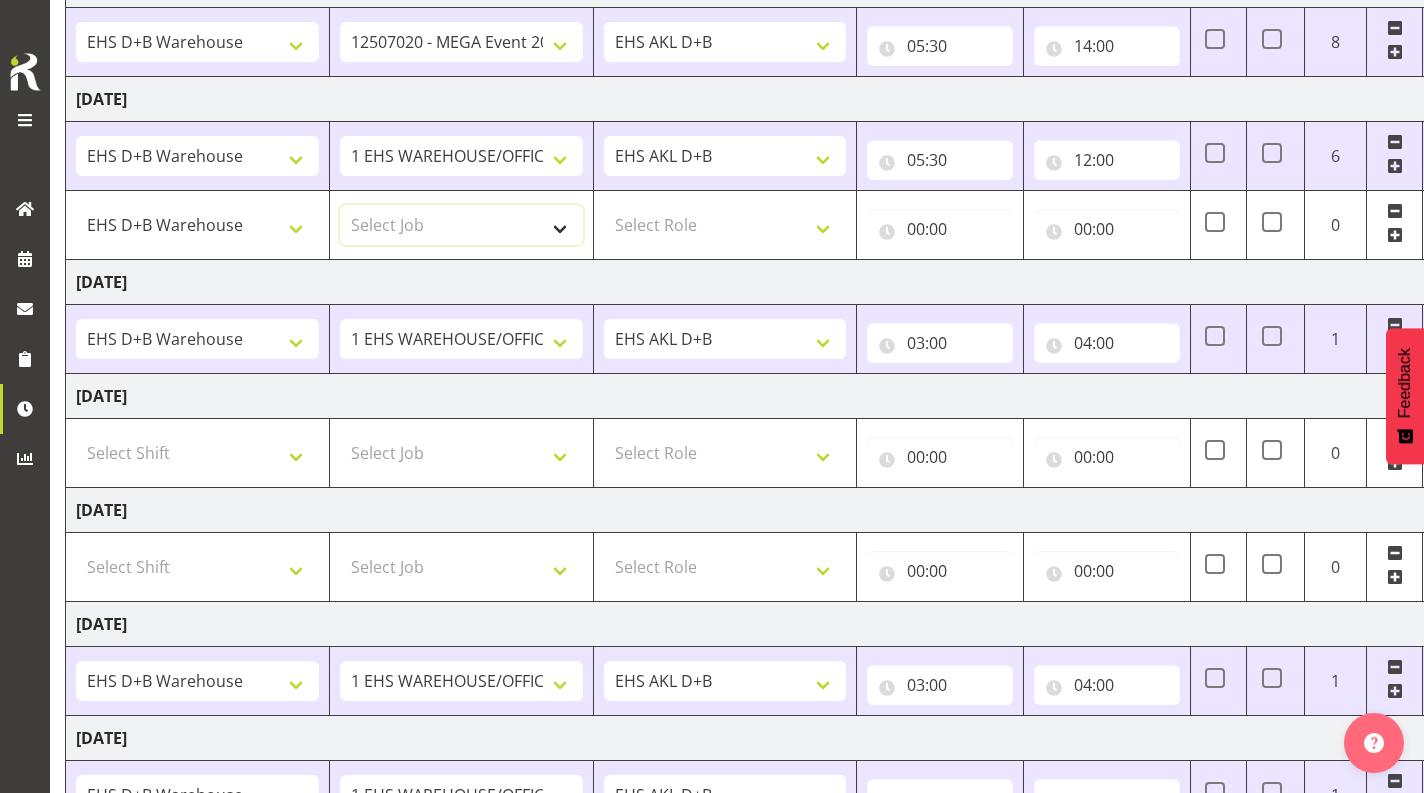 click on "Select Job  1 Carlton Events 1 [PERSON_NAME][GEOGRAPHIC_DATA] 1 [PERSON_NAME][GEOGRAPHIC_DATA] 1 EHS WAREHOUSE/OFFICE 1 GRS 1 SLP Production 1 SLP Tradeshows 12504000 - AKL Casual [DATE] 1250400R - April Casual C&R 2025 12504050 - CDES Engineering and Technology Expo 2025 12504070 - FINZ (National Financial Adviser Conf) 2025 1250407A - Fidelity @ FINZ Conf 2025 1250407B - La Trobe @ FINZ Conf 25 1250407C - Partners Life @ FINZ Conf 25 12504080 - AKL Go Green 2025 12504100 - NZSEE 2025 12504120 - Ester Show 2025 12504150 - Test-[PERSON_NAME]-May 12505000 - AKL Casual [DATE] 1250500R - May Casual C&R 2025 12505020 - Hutchwilco Boat Show 2025 1250502R - [GEOGRAPHIC_DATA] Boat Show 2025 - C&R 12505030 - NZOHS Conference 2025 12505040 - Aotearoa Art Fair 2025 12505060 - Waipa Home Show 2025 12505070 - CAS 2025 1250507A - CAS 2025 - 200 Doors 1250507B - CAS 2025 - Cutera 1250507C - CAS 2025 - Dermocosmetica 12505080 - [GEOGRAPHIC_DATA] Conference 2025 1250508A - Zeiss @ [GEOGRAPHIC_DATA] 25 1250508B - Roche @ [GEOGRAPHIC_DATA] 25 1250508C - Alcon @ [GEOGRAPHIC_DATA] 25 12505130 - Test- [PERSON_NAME] 1" at bounding box center (461, 225) 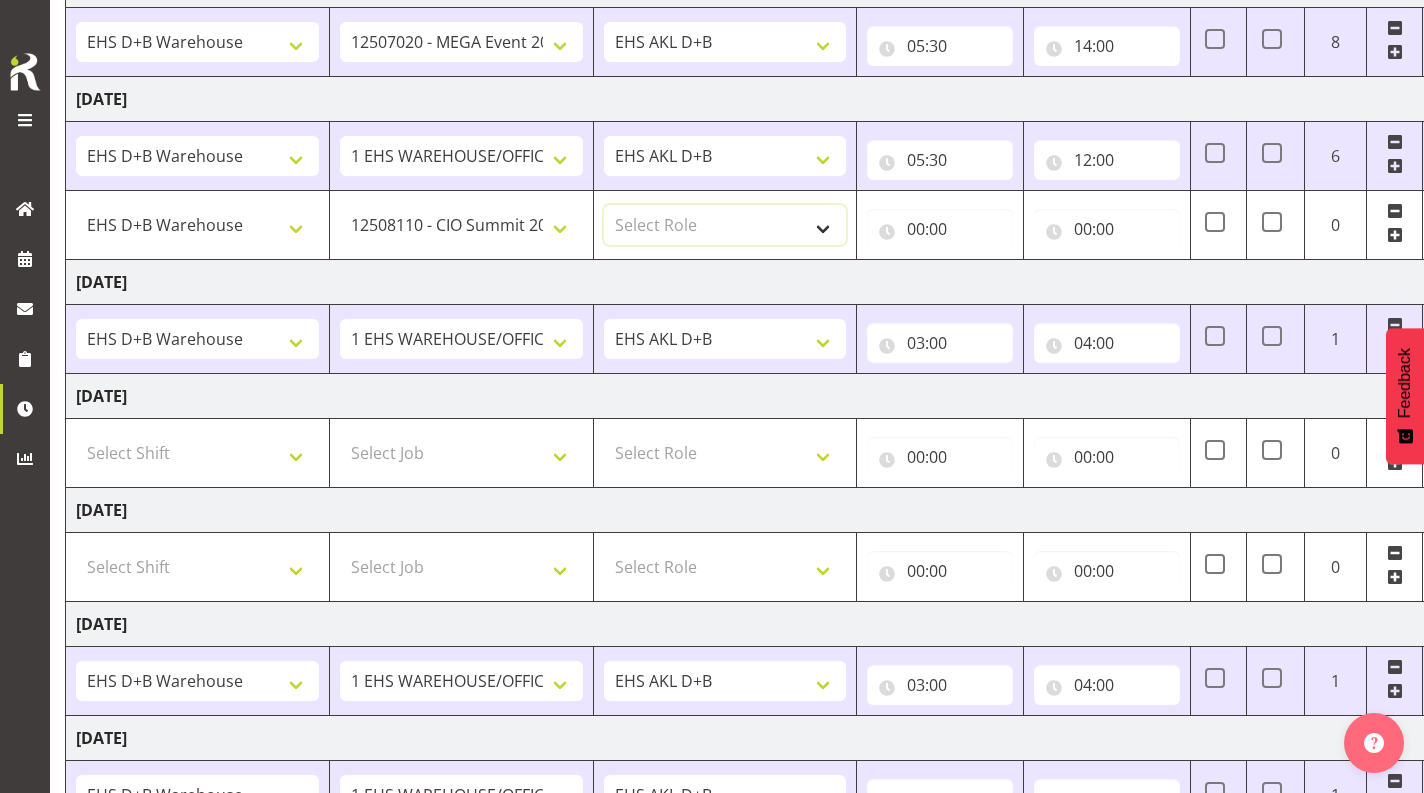 click on "Select Role  EHS AKL D+B" at bounding box center [725, 225] 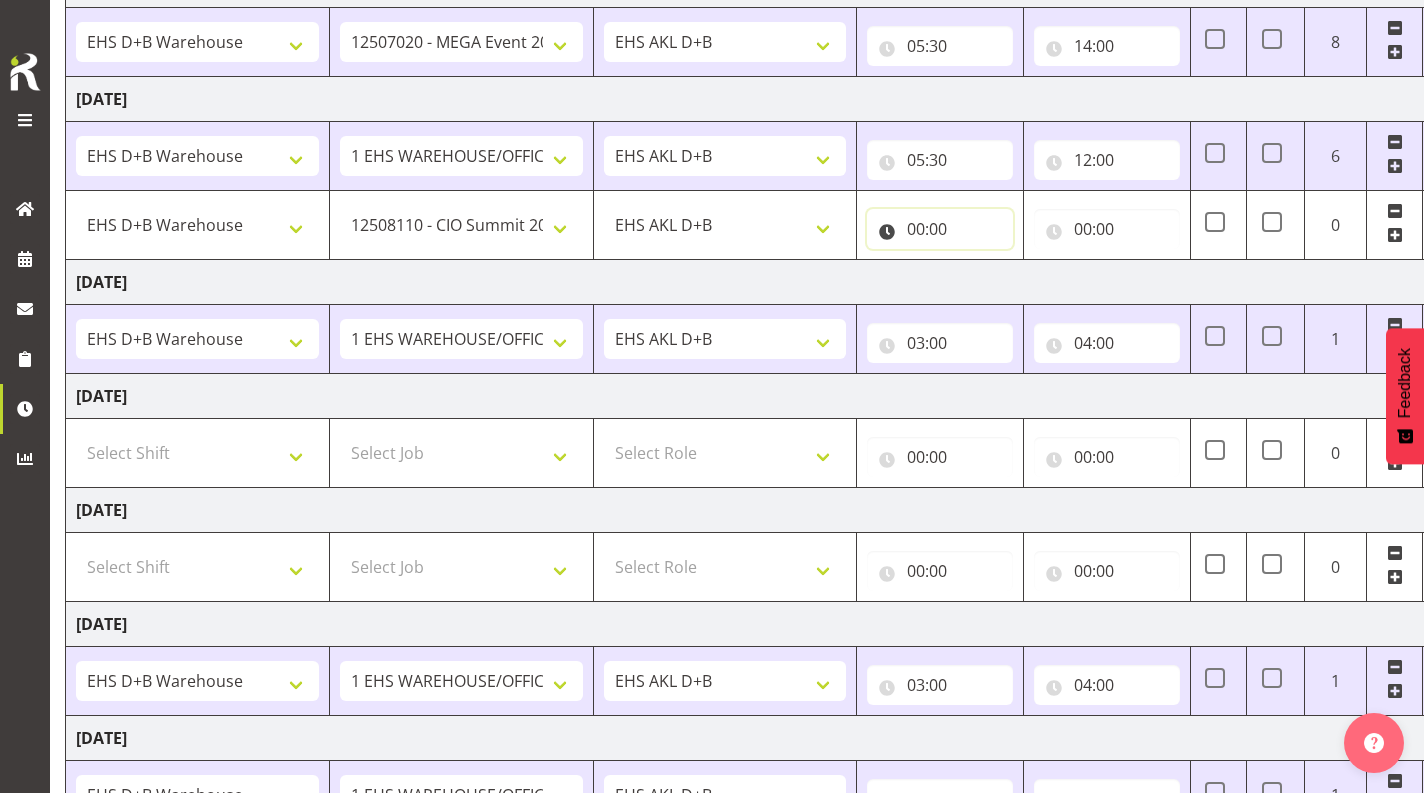 click on "00:00" at bounding box center (940, 229) 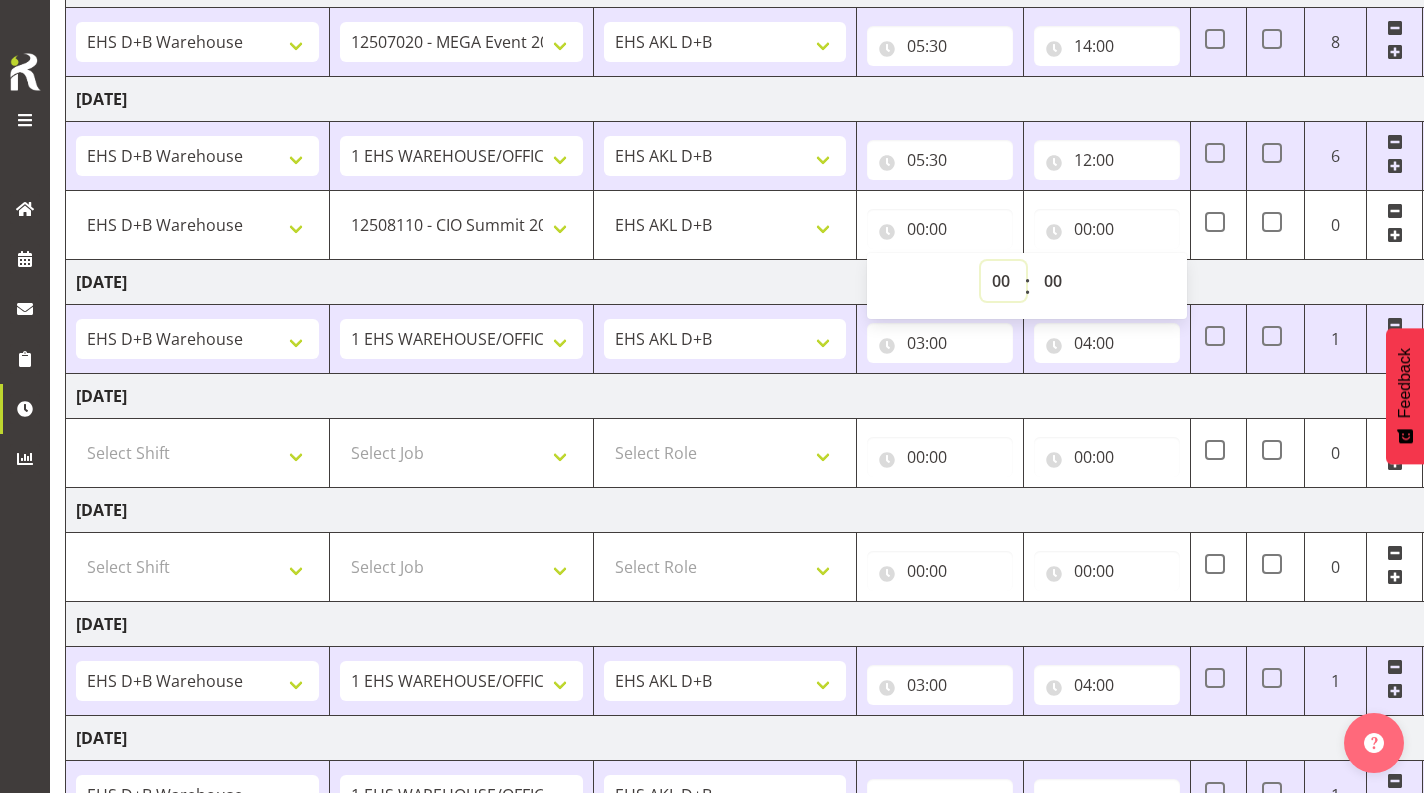 click on "00   01   02   03   04   05   06   07   08   09   10   11   12   13   14   15   16   17   18   19   20   21   22   23" at bounding box center (1003, 281) 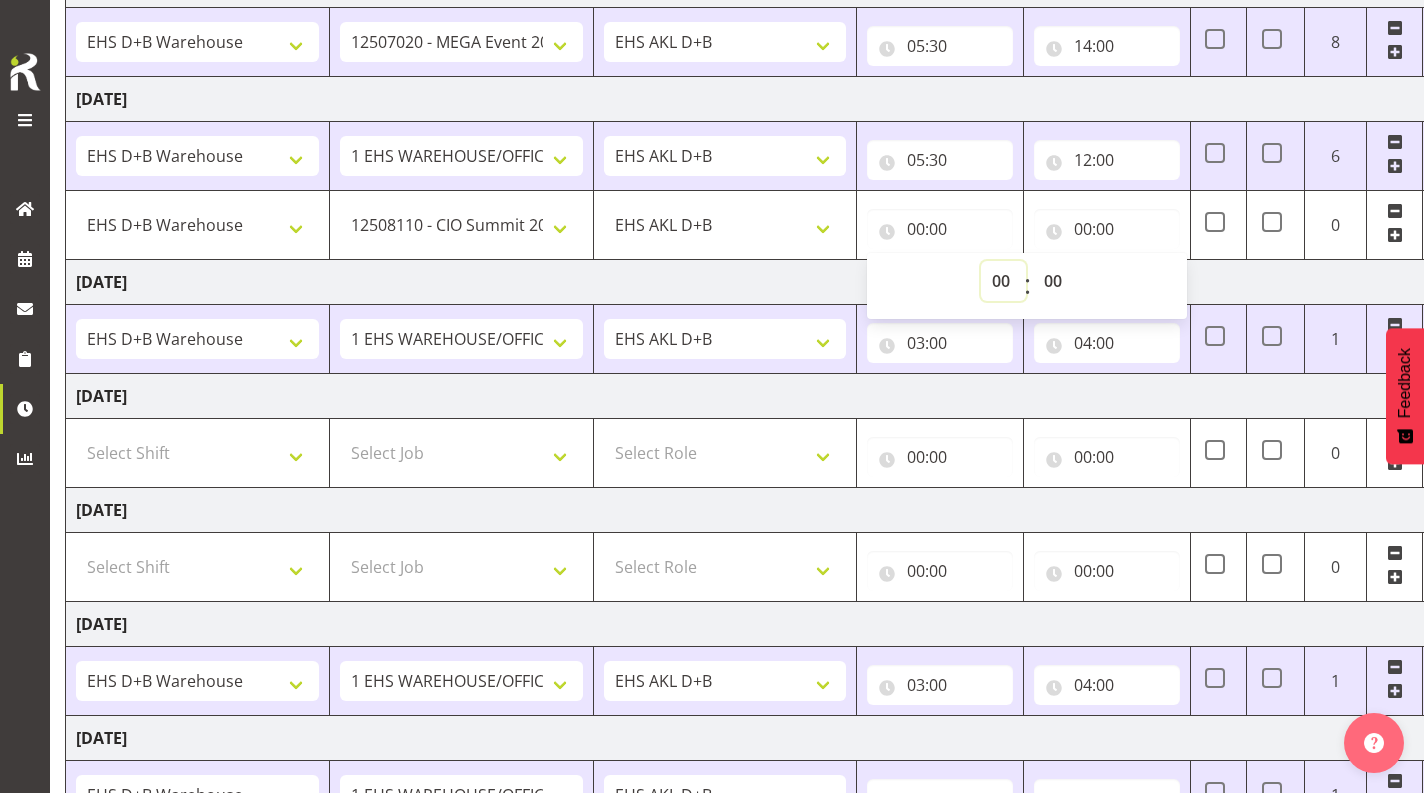 select on "12" 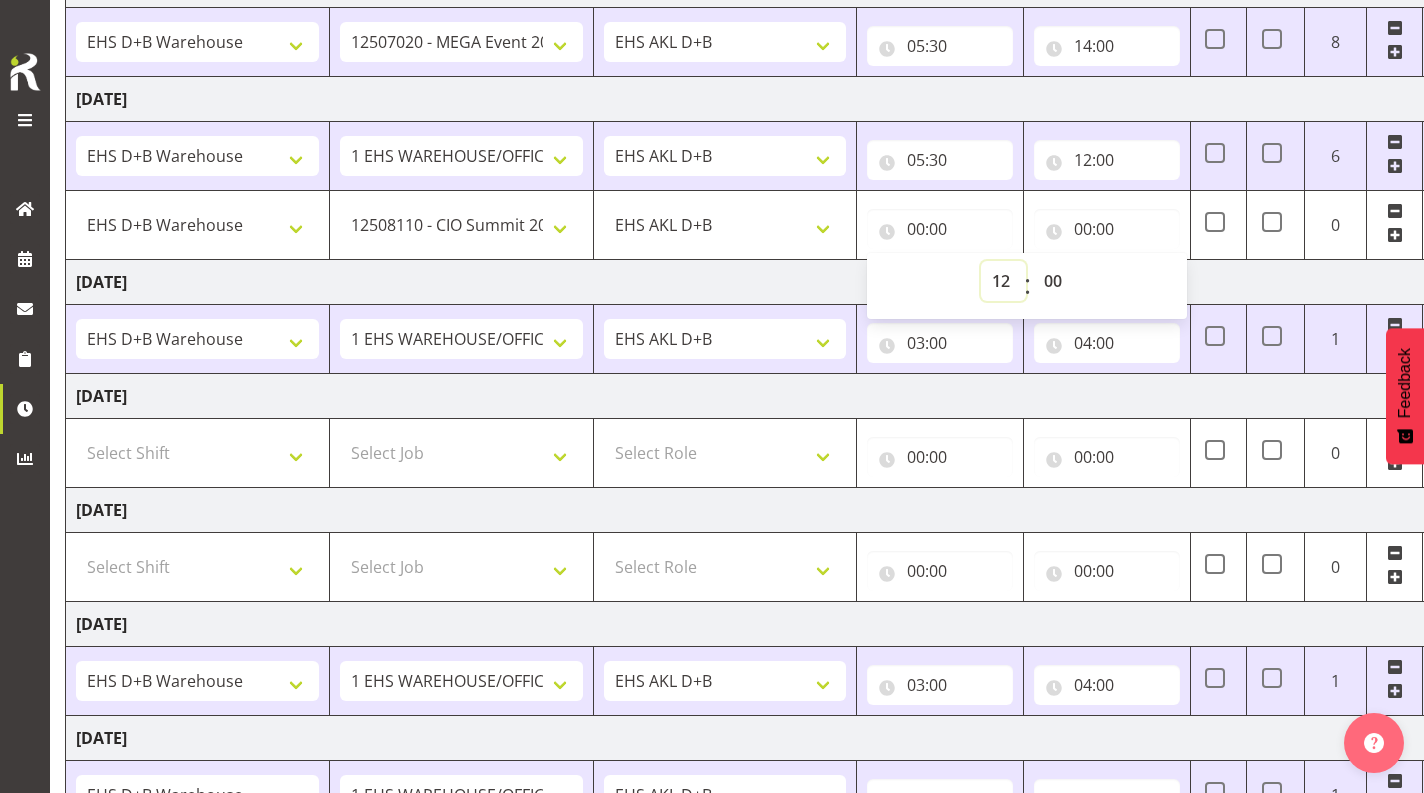 type on "12:00" 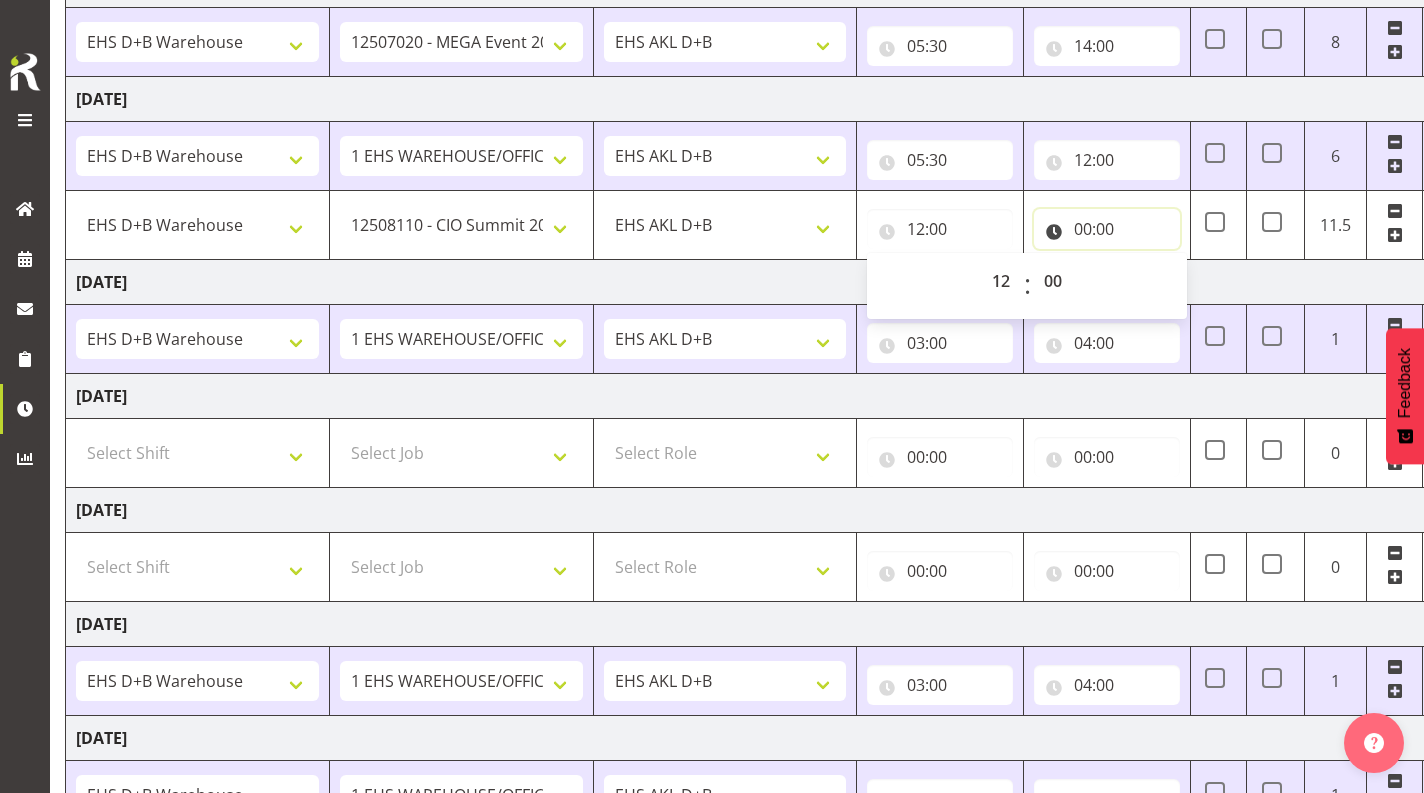 click on "00:00" at bounding box center [1107, 229] 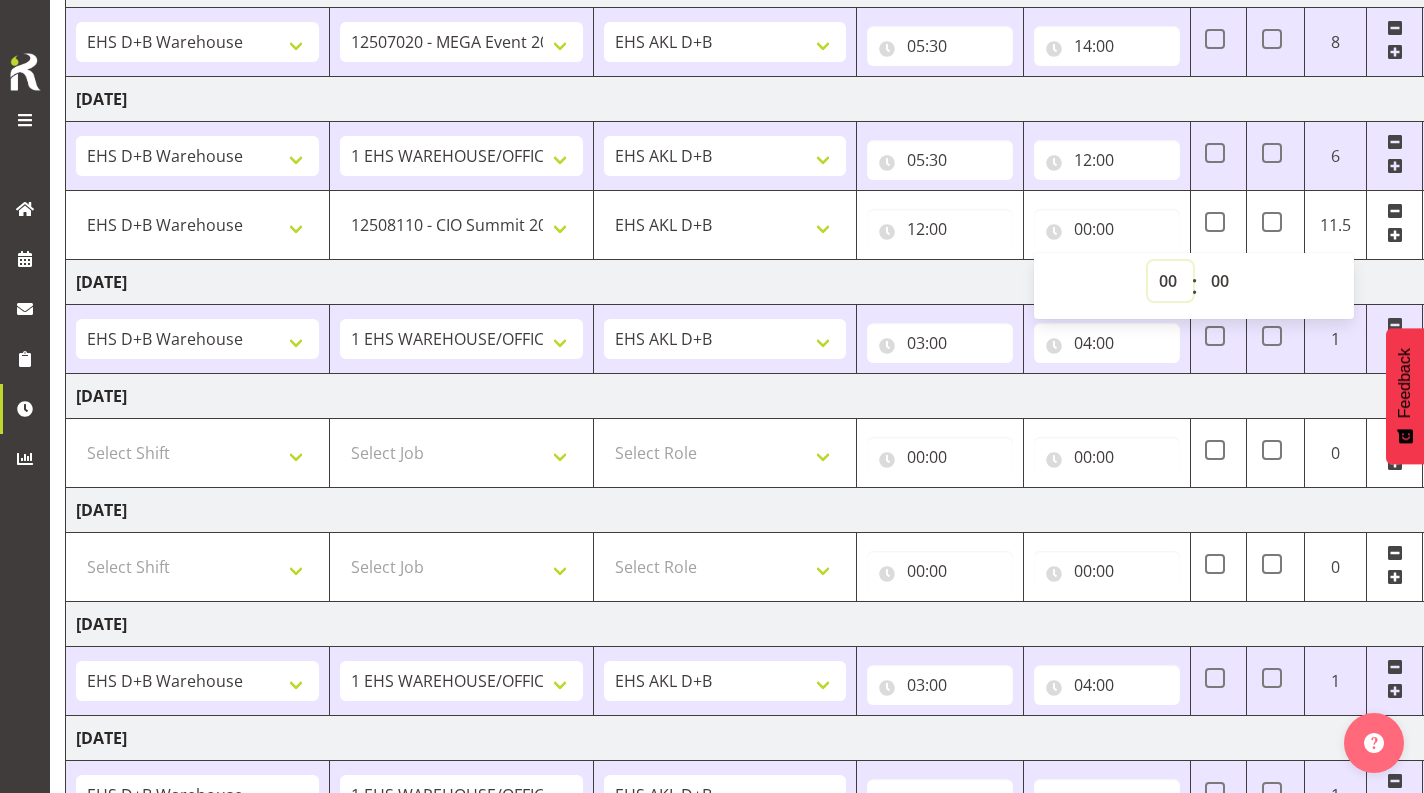 click on "00   01   02   03   04   05   06   07   08   09   10   11   12   13   14   15   16   17   18   19   20   21   22   23" at bounding box center [1170, 281] 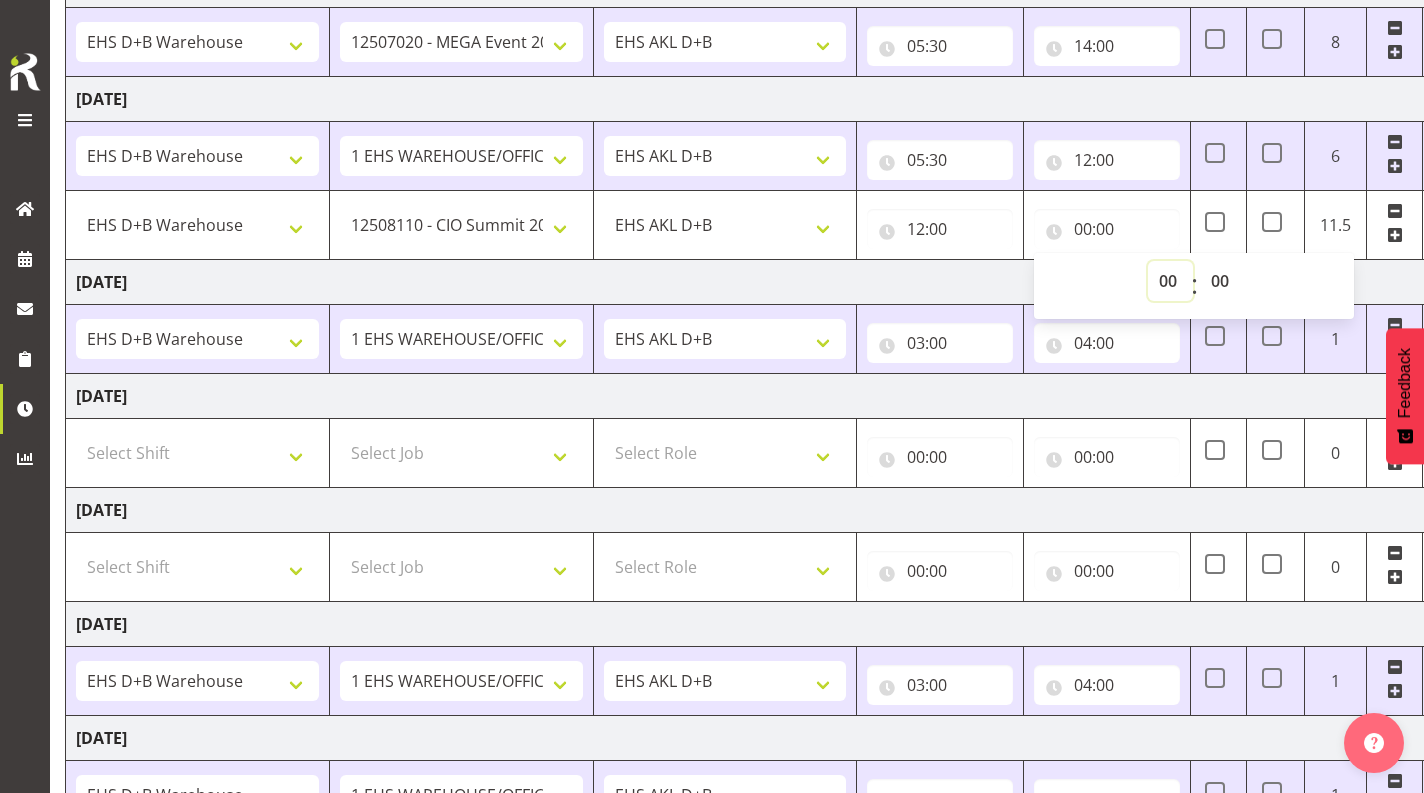 select on "14" 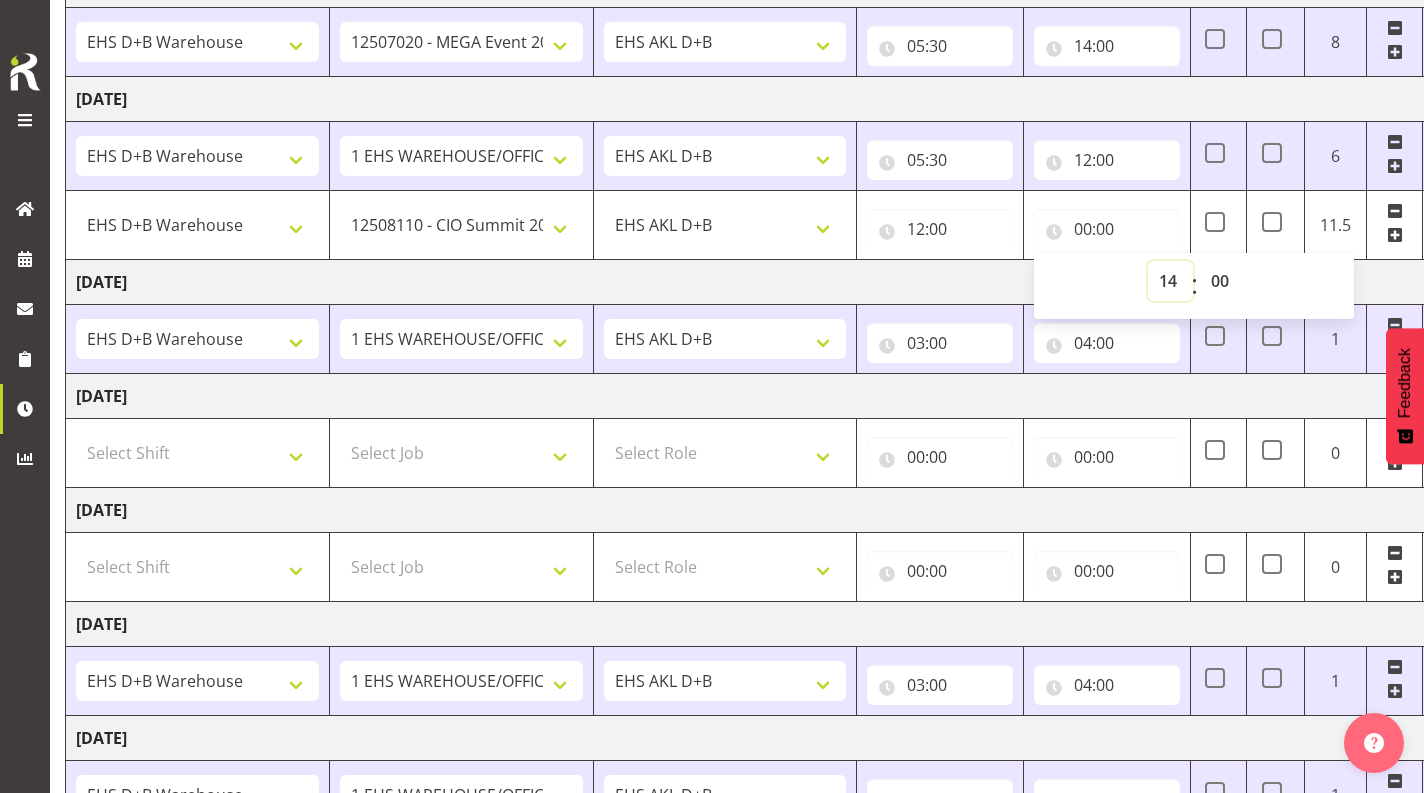 type on "14:00" 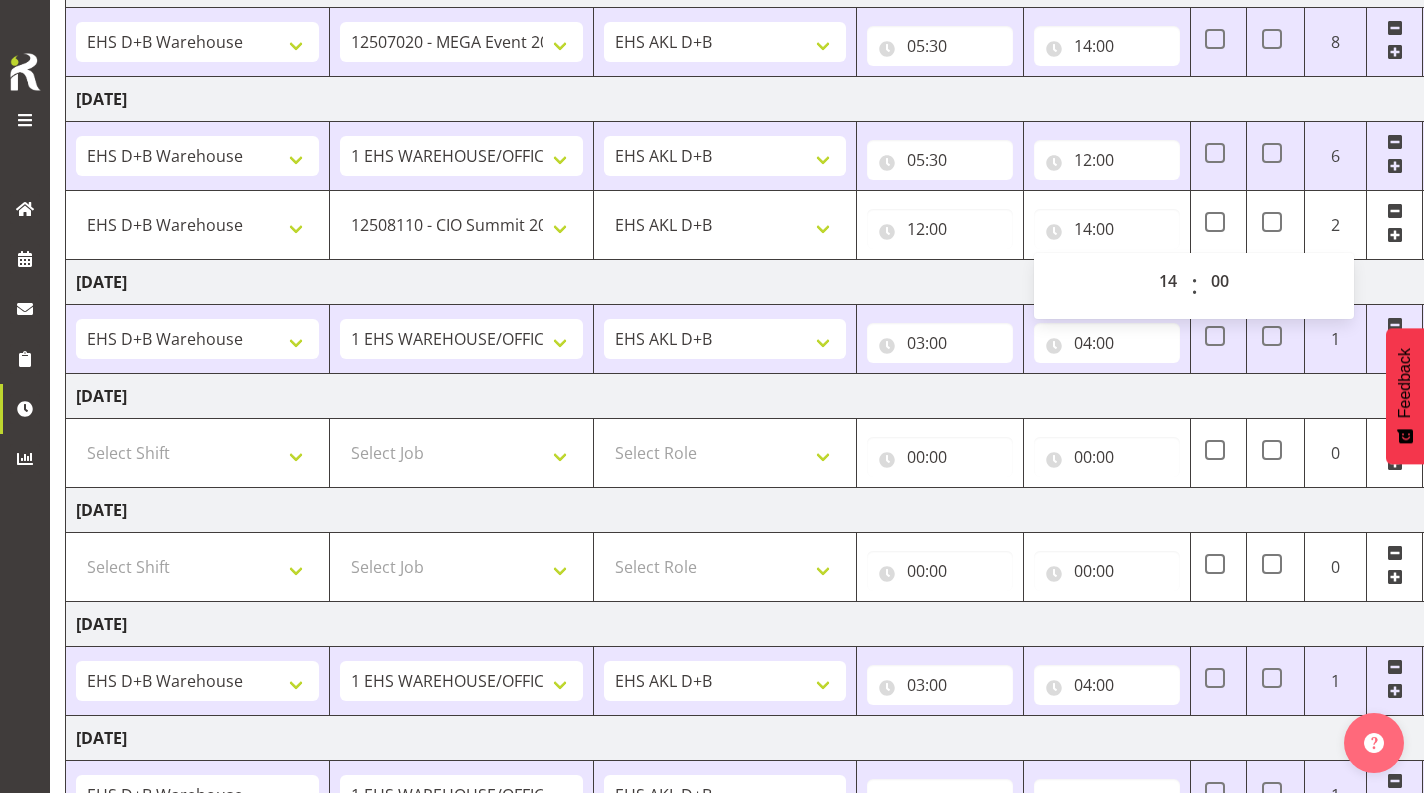 click on "[DATE]" at bounding box center (765, 282) 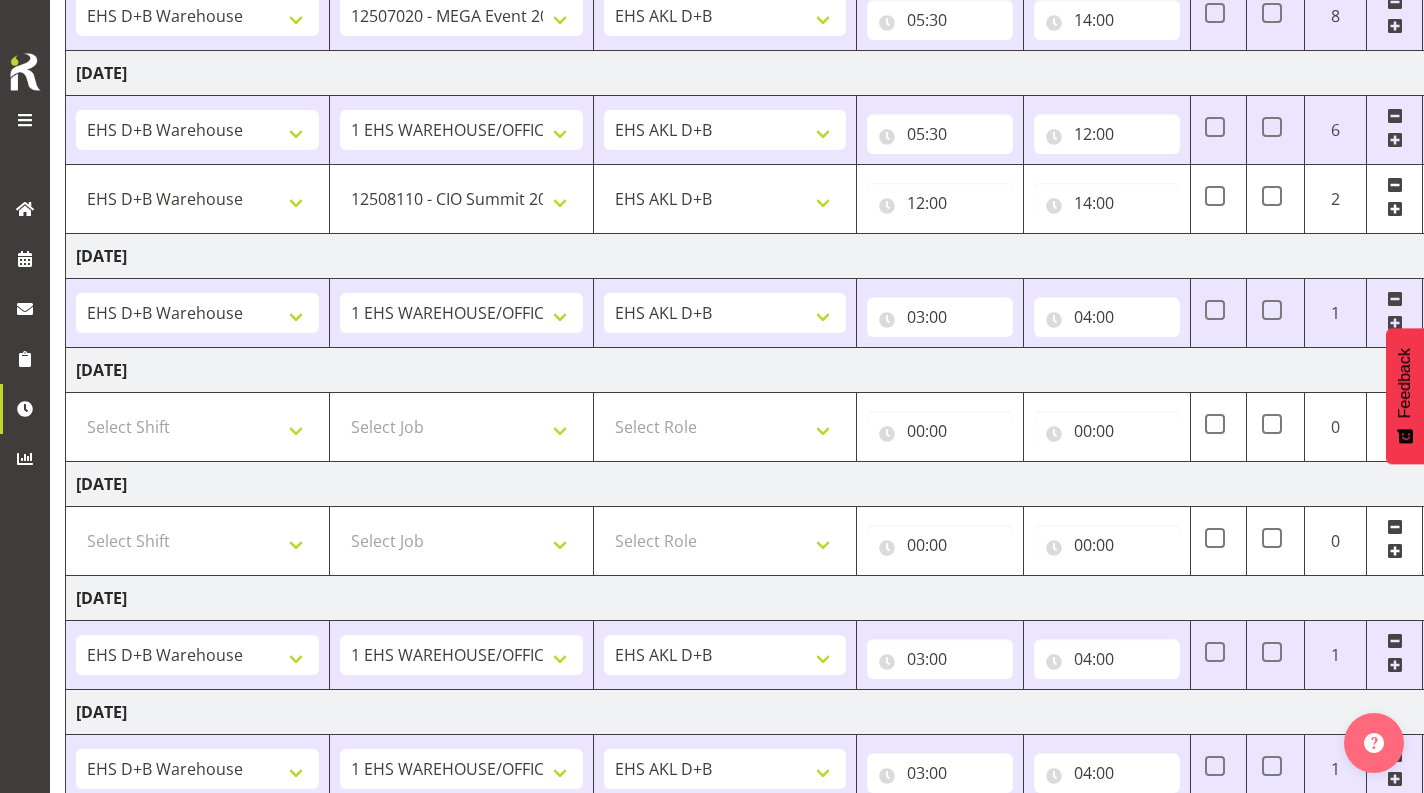 scroll, scrollTop: 430, scrollLeft: 0, axis: vertical 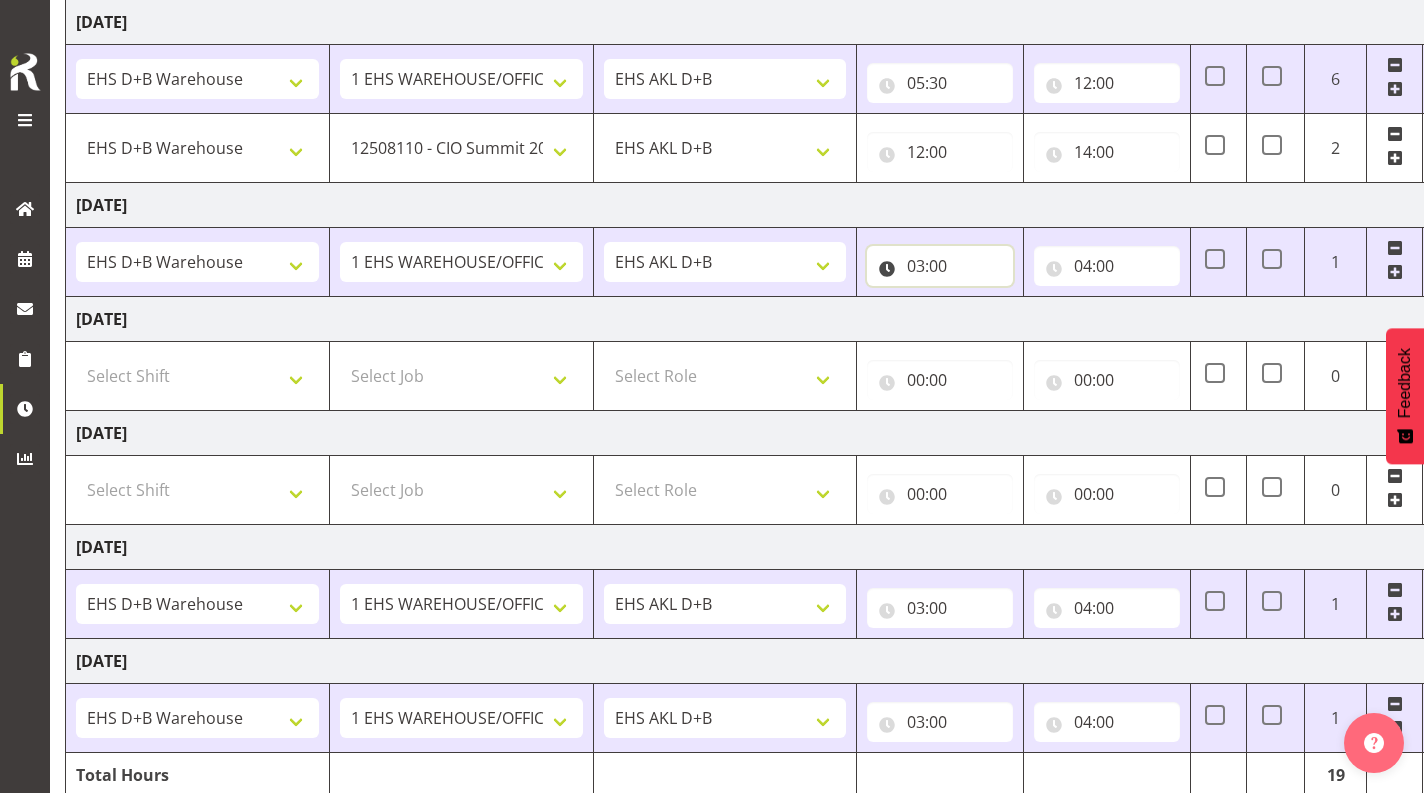 click on "03:00" at bounding box center [940, 266] 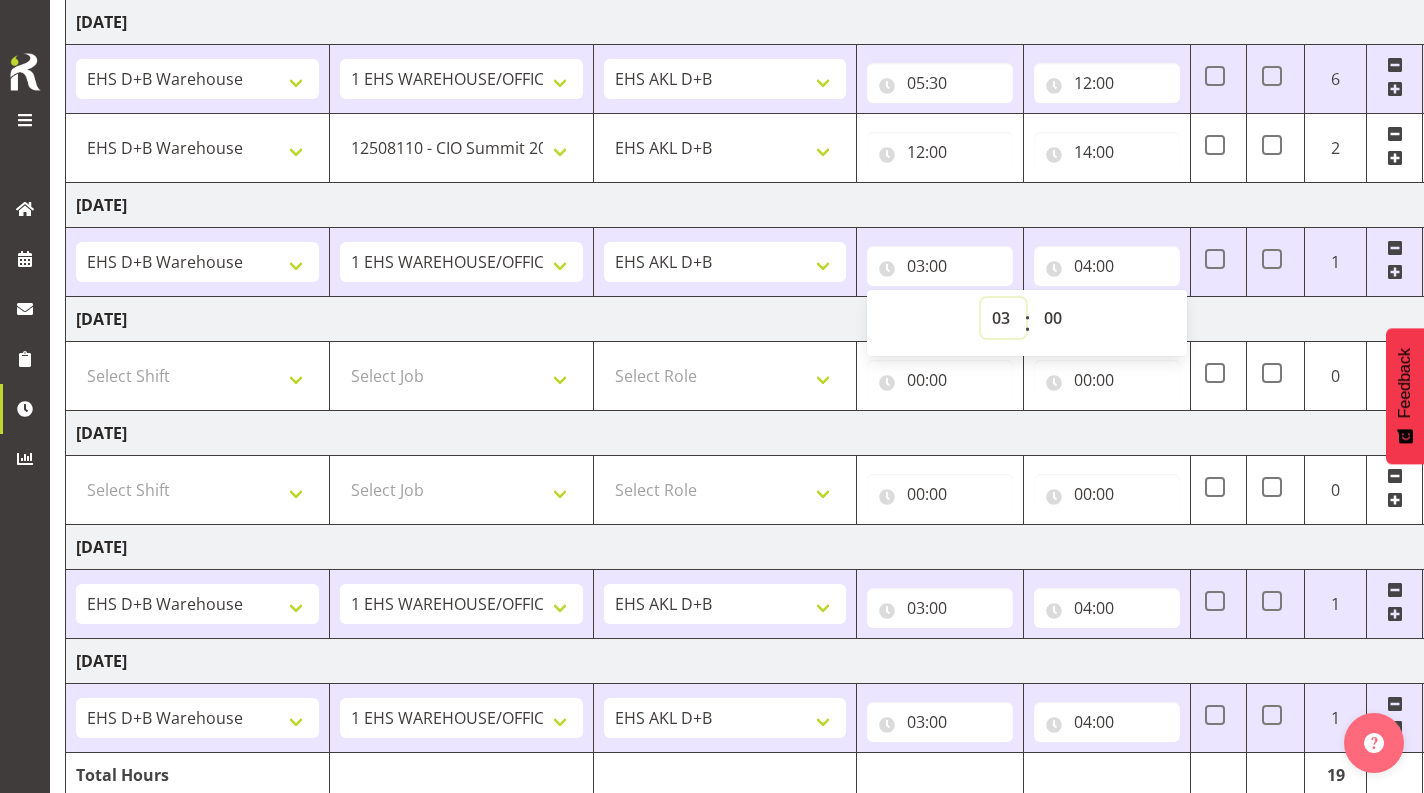 click on "00   01   02   03   04   05   06   07   08   09   10   11   12   13   14   15   16   17   18   19   20   21   22   23" at bounding box center [1003, 318] 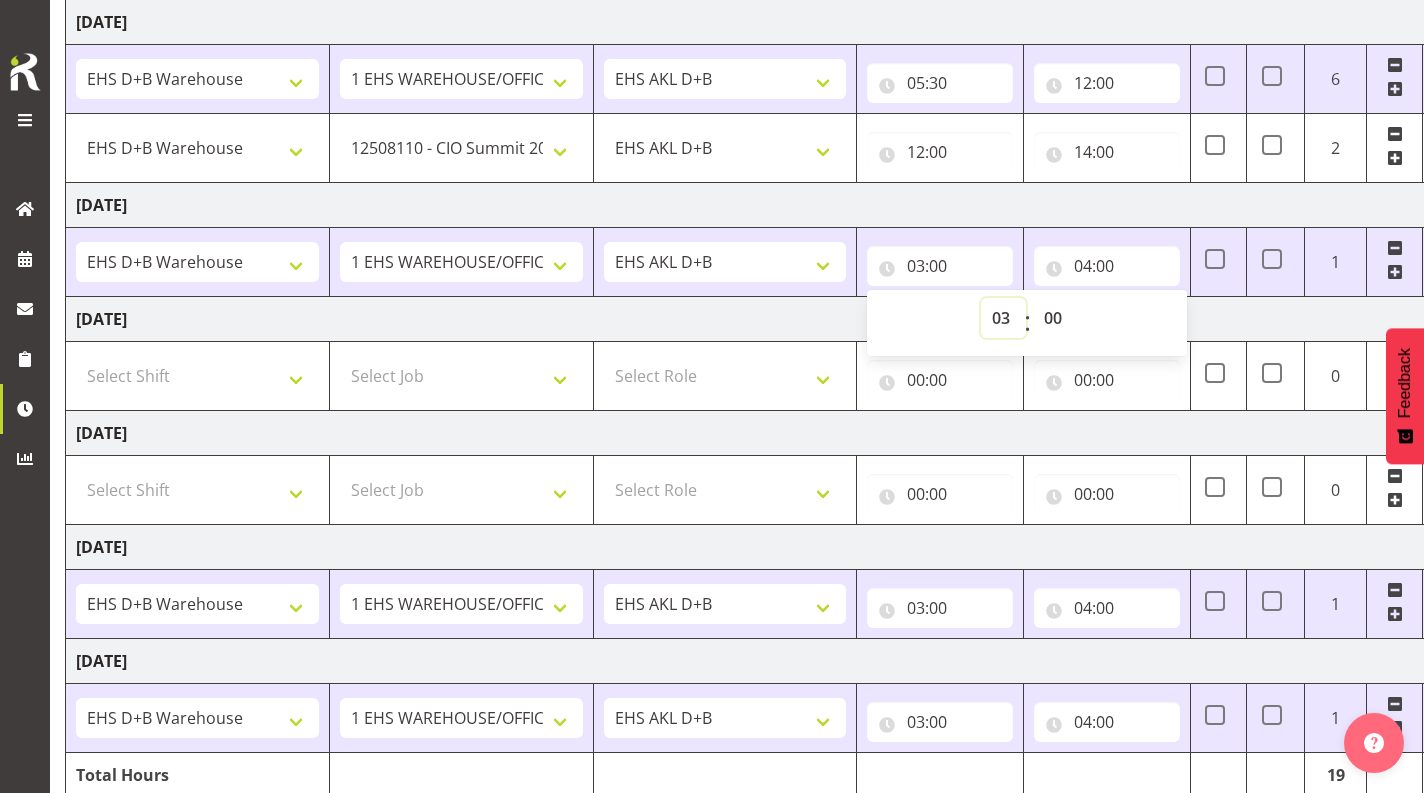 select on "5" 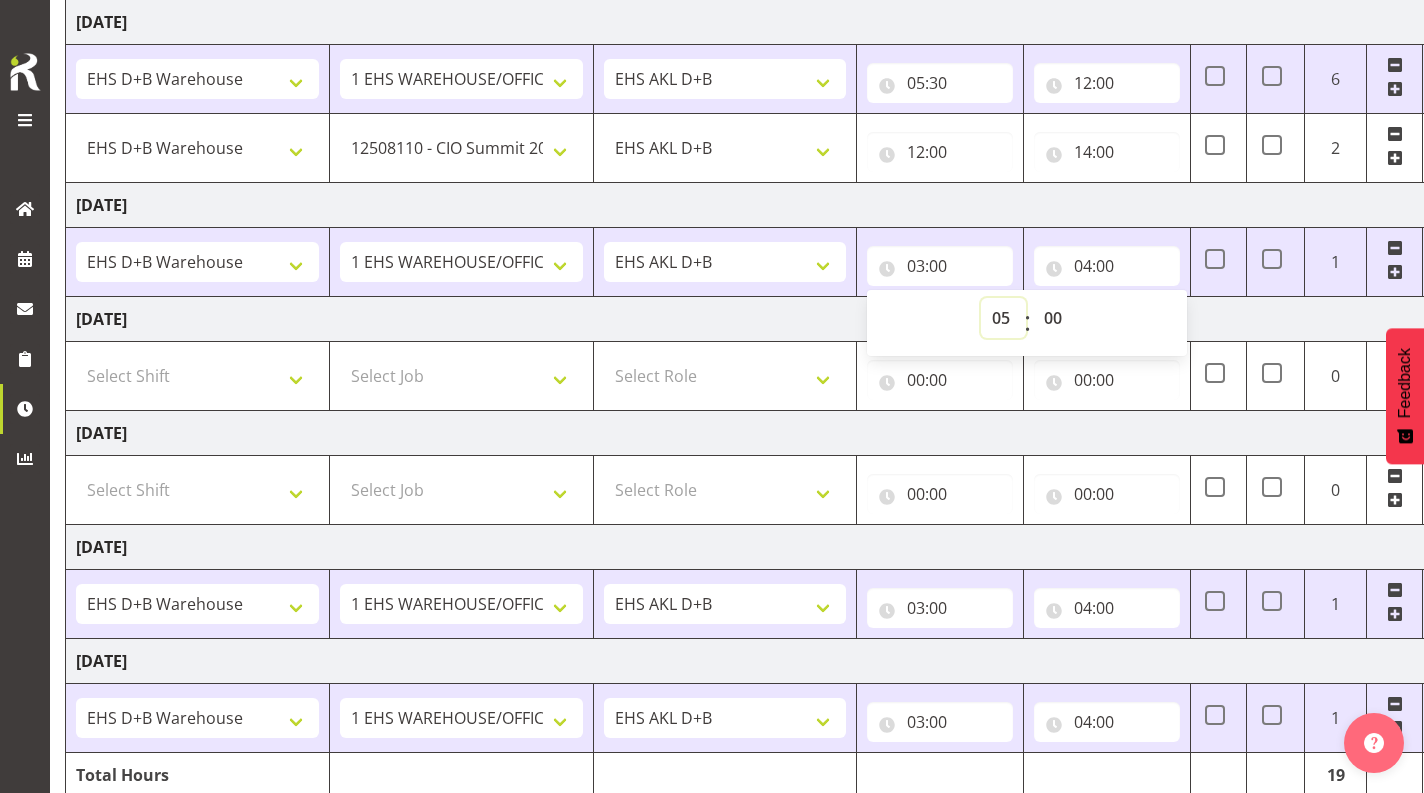 type on "05:00" 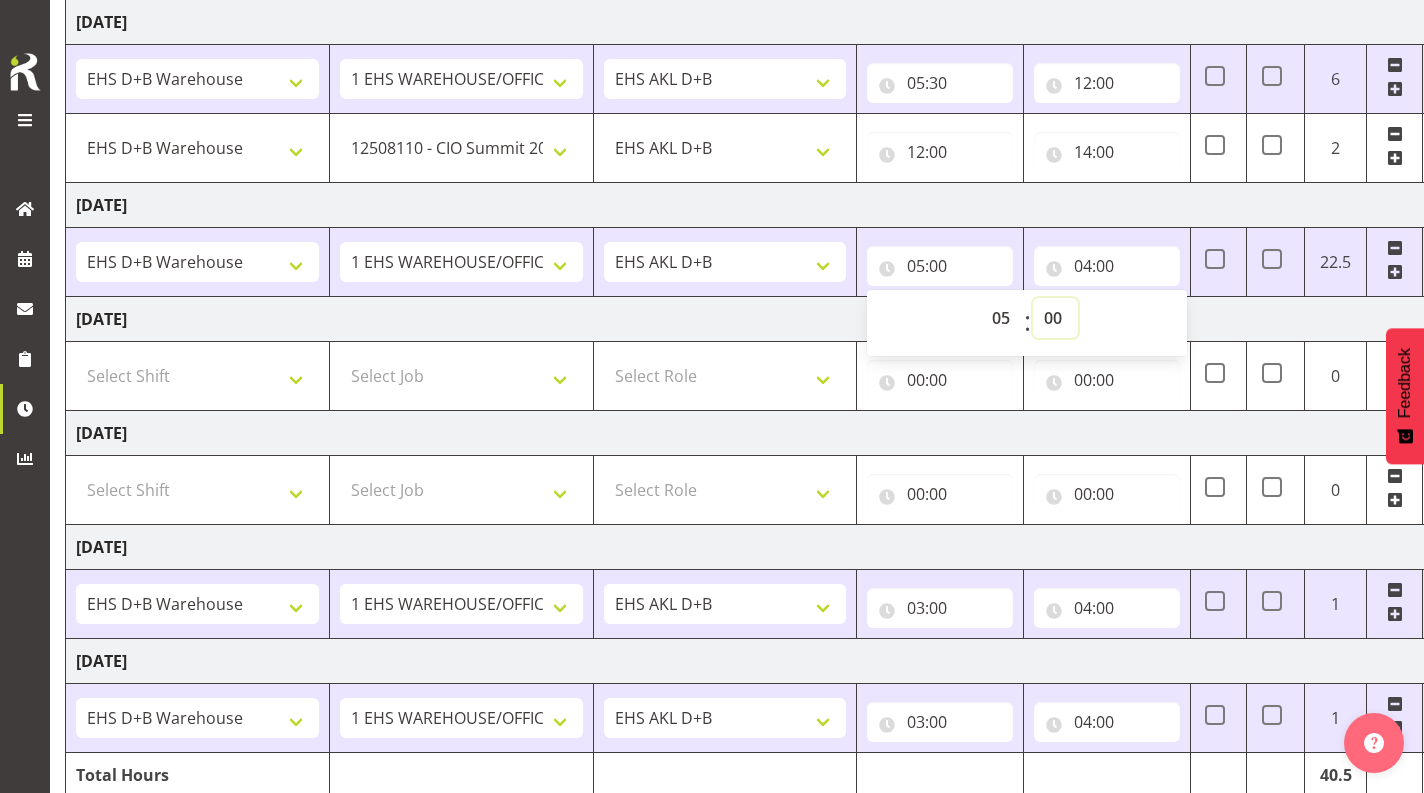 click on "00   01   02   03   04   05   06   07   08   09   10   11   12   13   14   15   16   17   18   19   20   21   22   23   24   25   26   27   28   29   30   31   32   33   34   35   36   37   38   39   40   41   42   43   44   45   46   47   48   49   50   51   52   53   54   55   56   57   58   59" at bounding box center (1055, 318) 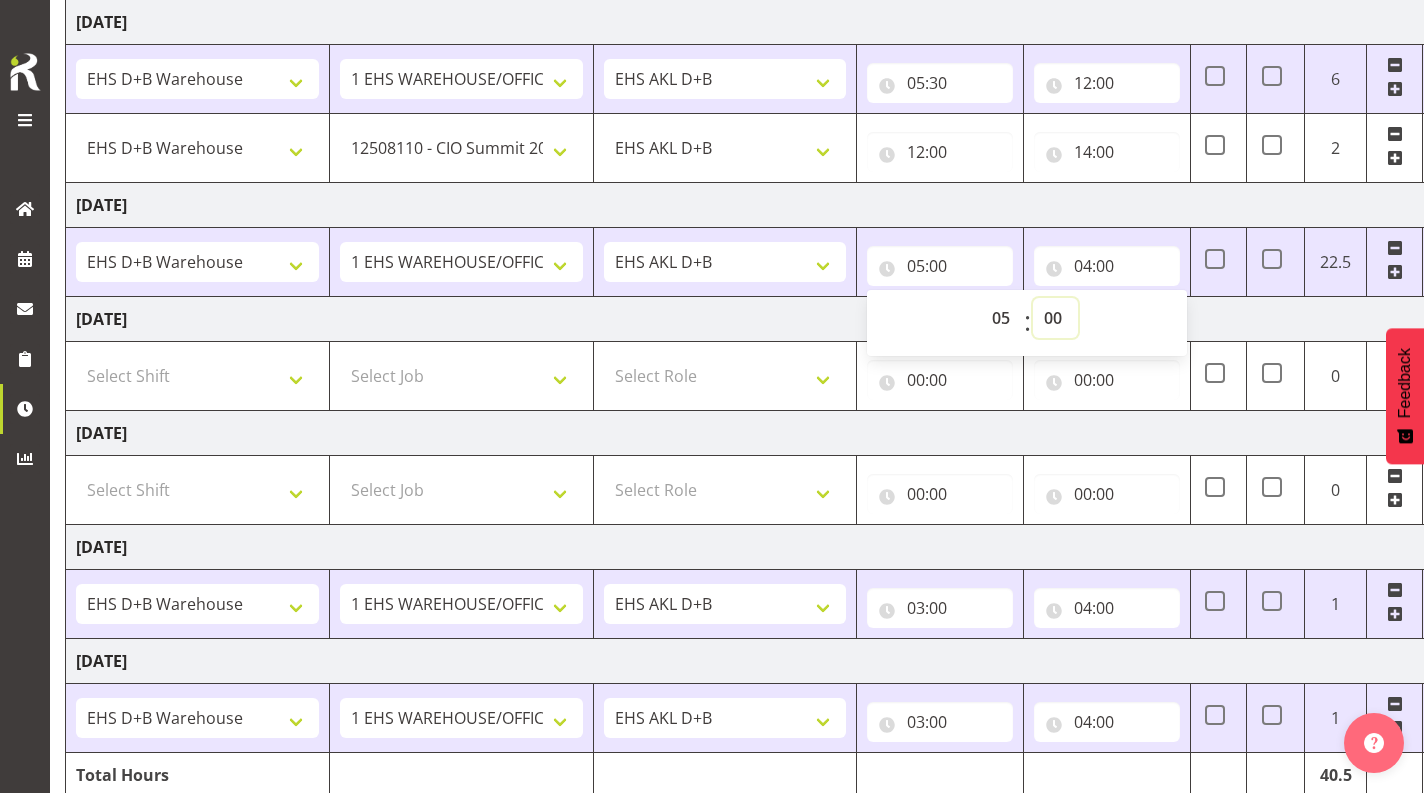 select on "30" 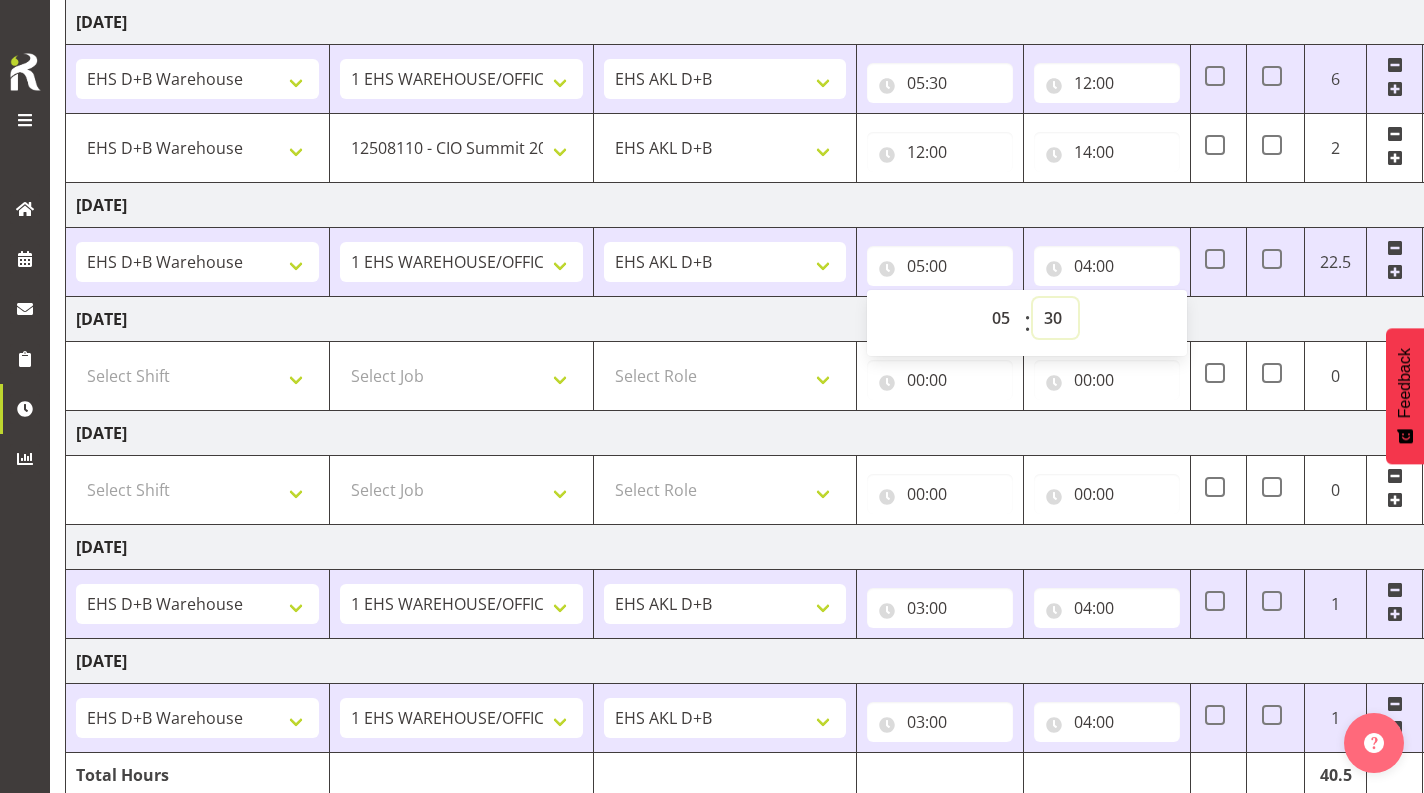 type on "05:30" 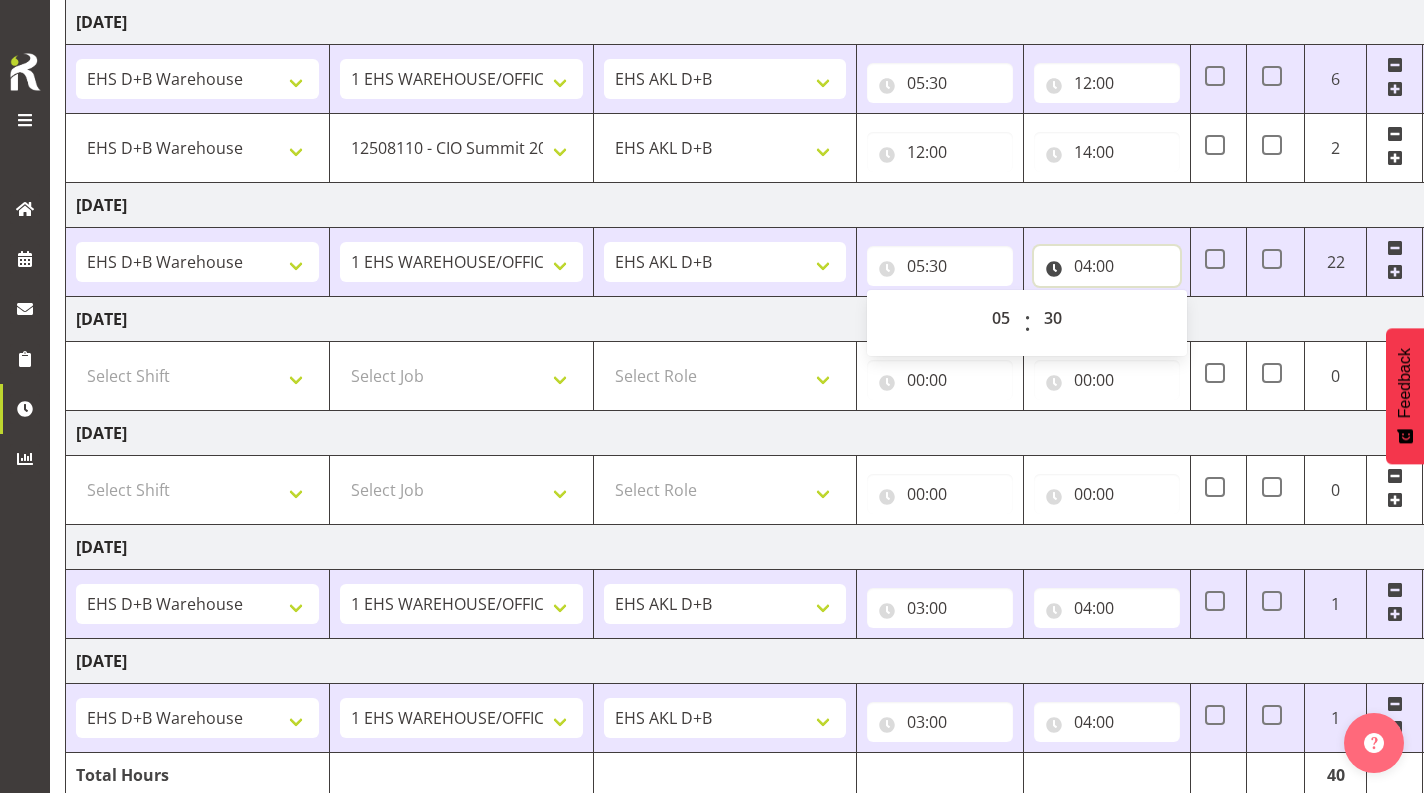 click on "04:00" at bounding box center [1107, 266] 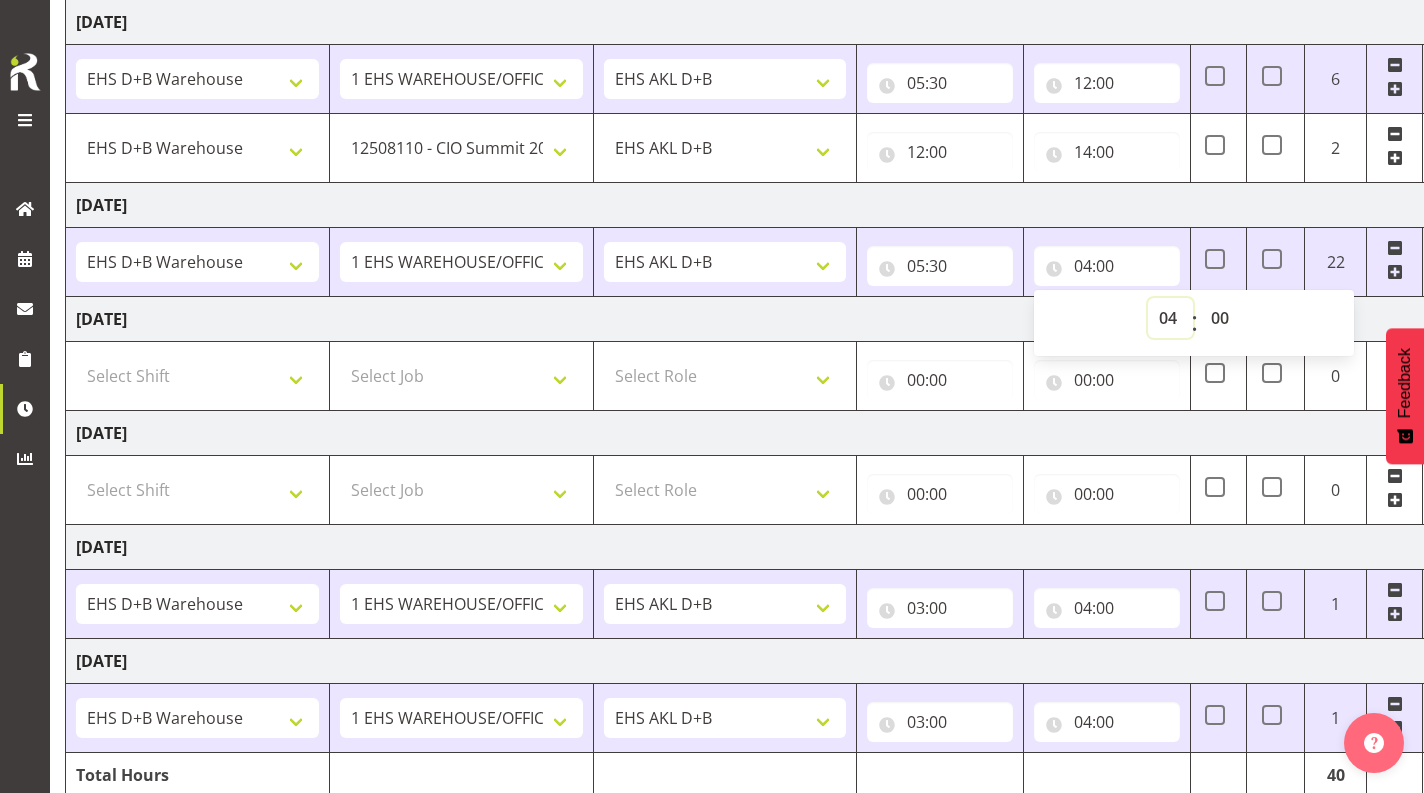 click on "00   01   02   03   04   05   06   07   08   09   10   11   12   13   14   15   16   17   18   19   20   21   22   23" at bounding box center [1170, 318] 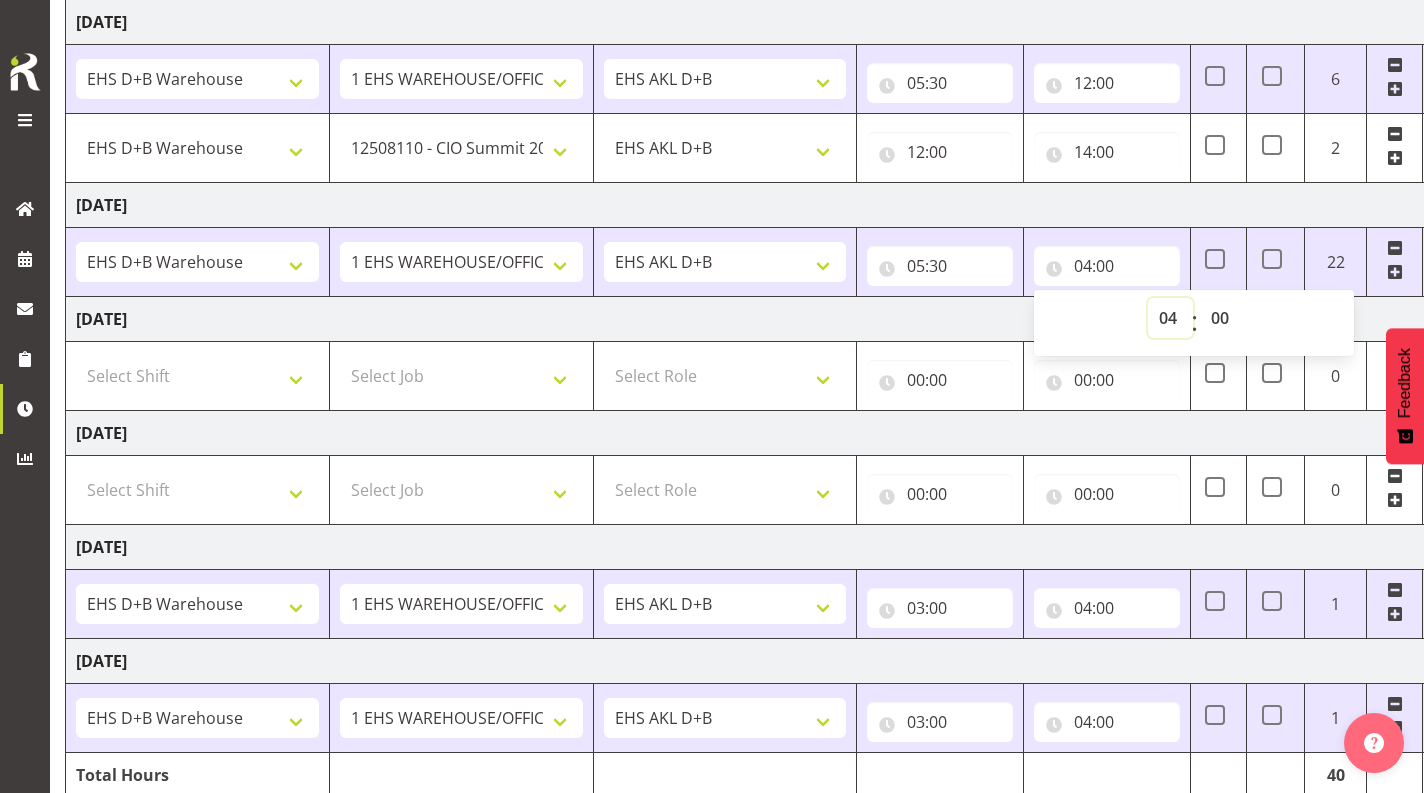 select on "7" 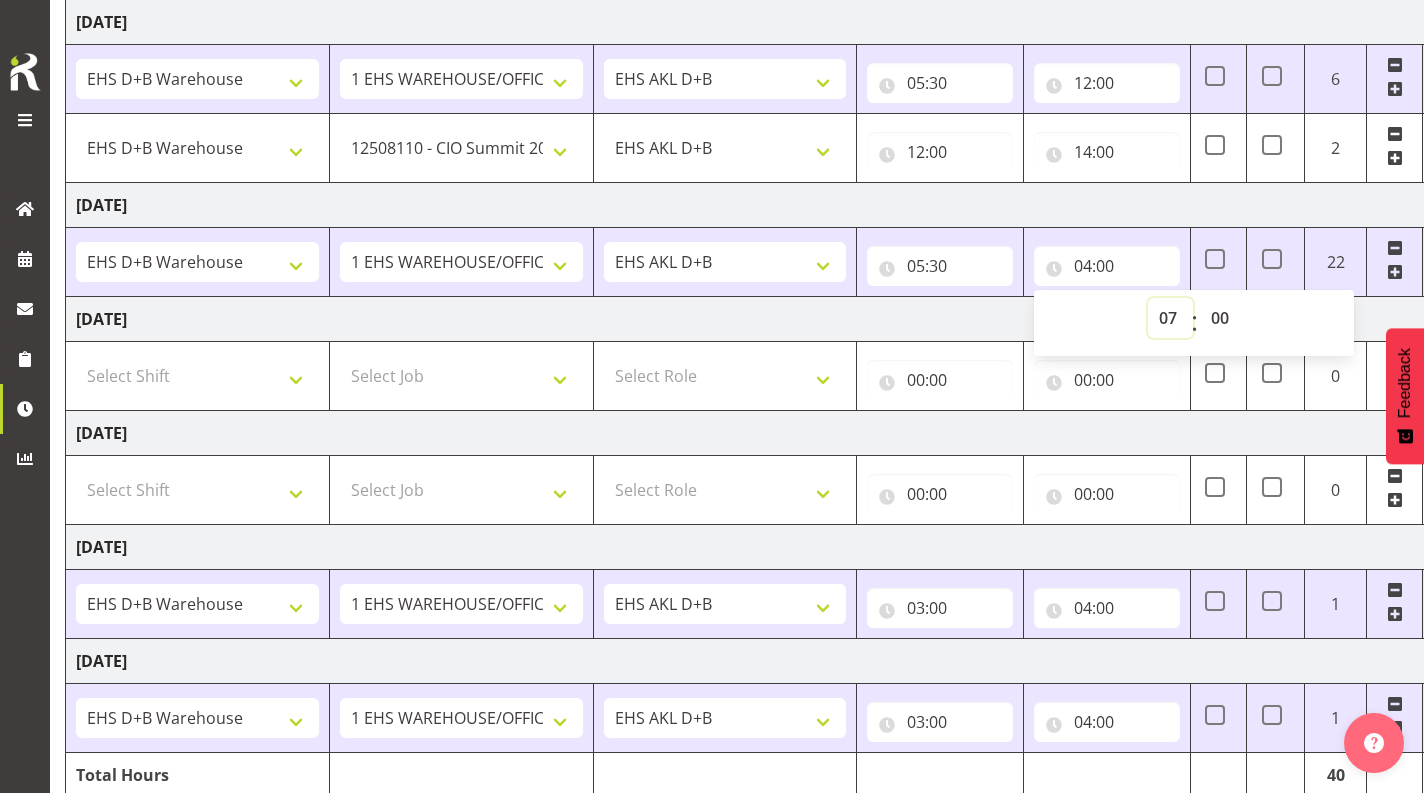 type on "07:00" 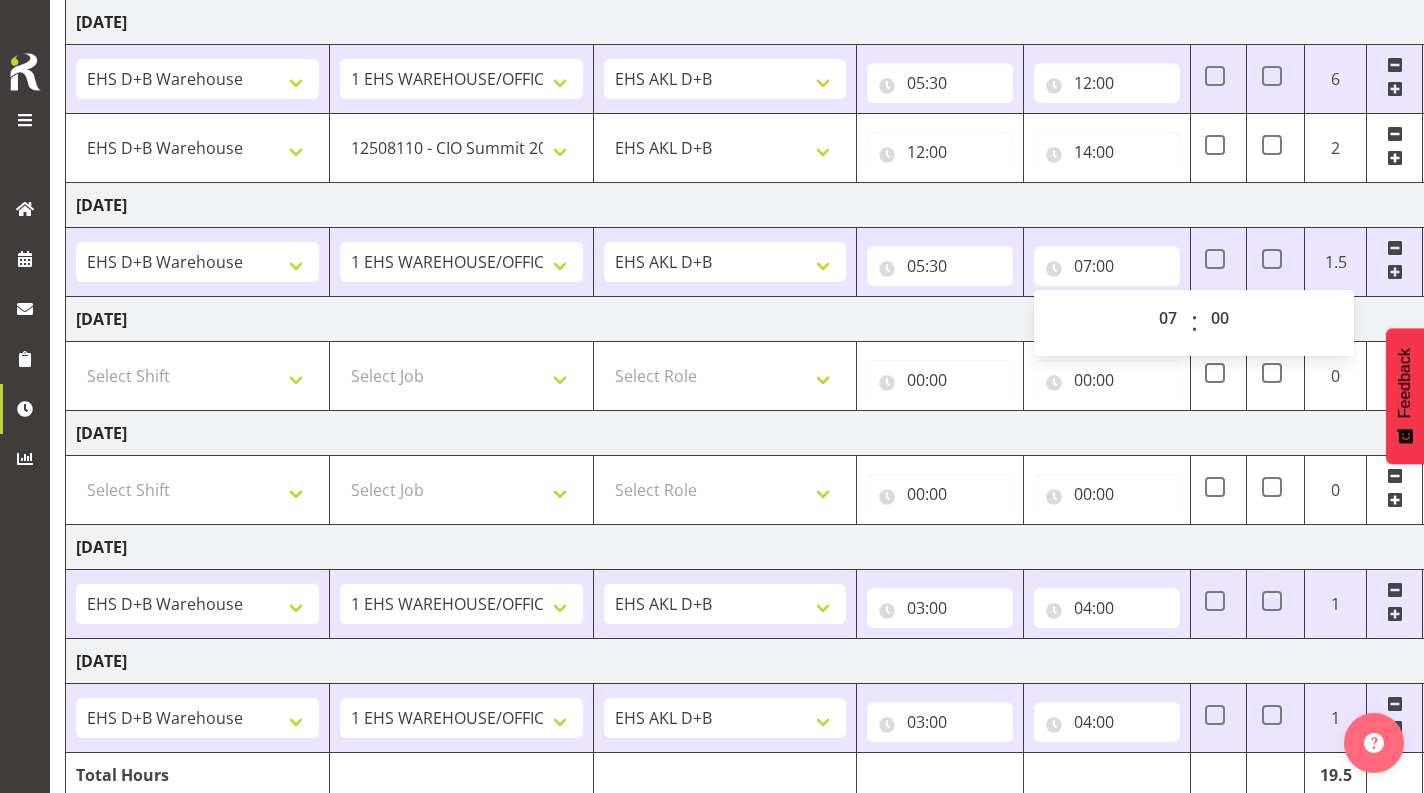 click at bounding box center (1395, 272) 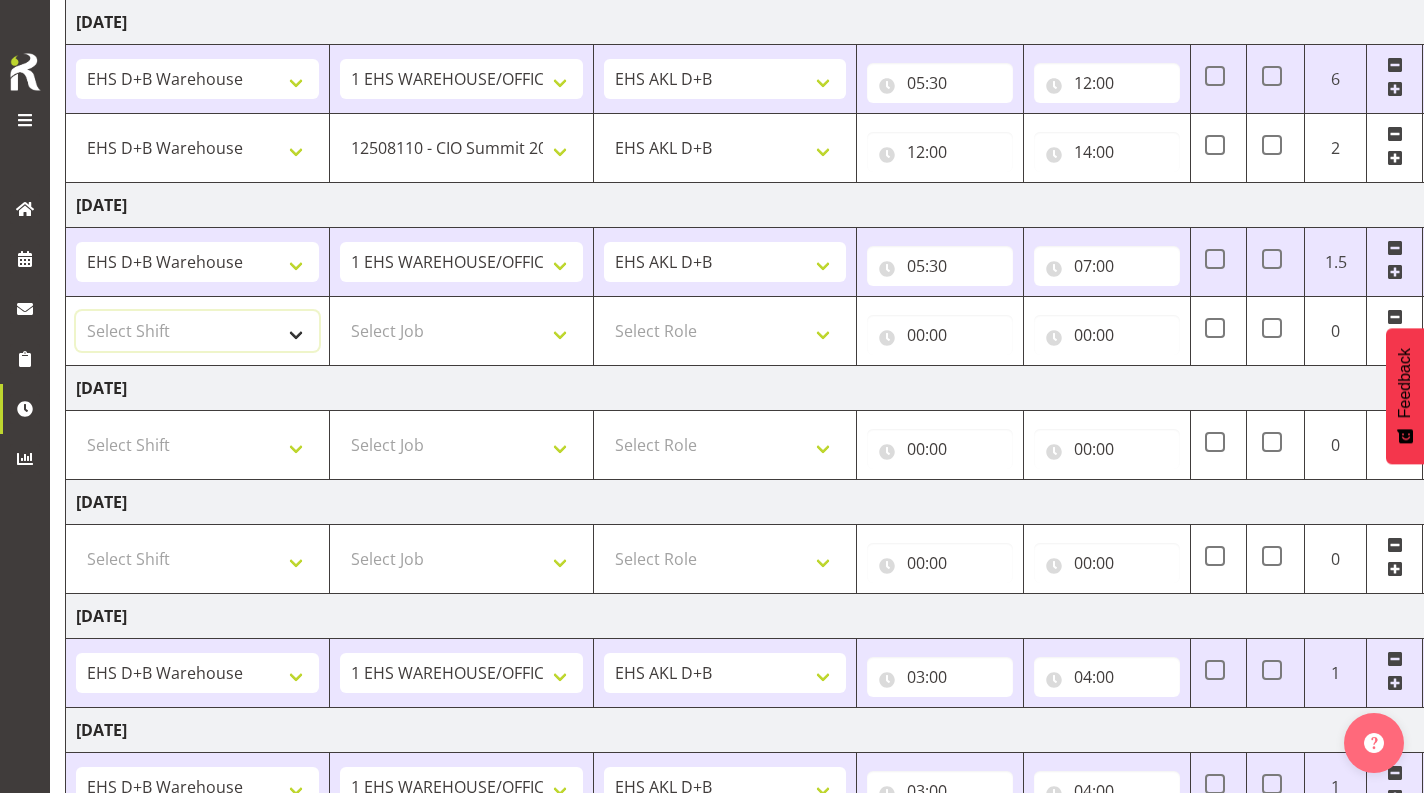 click on "Select Shift  # Fieldays--[GEOGRAPHIC_DATA]. # Install Hutchwilco Boat Show at [GEOGRAPHIC_DATA]. #AKL Bunnings Trade Show at [GEOGRAPHIC_DATA]. #Blueberries Conf at [GEOGRAPHIC_DATA]. #FPANZ at VEC. #Garden Festival at [GEOGRAPHIC_DATA]. #[PERSON_NAME] at [GEOGRAPHIC_DATA] A&P Show at [GEOGRAPHIC_DATA]. #Hawkes Bay H&G Show@[PERSON_NAME] Park. #ITM@Sail GP. #Install NZOA at [GEOGRAPHIC_DATA]. #Internship&Graduate Expo #Karaka casual. #Laneways at [GEOGRAPHIC_DATA] #Meatstock at [GEOGRAPHIC_DATA]. #NZCB [DATE]. #Pullout Meetings at [GEOGRAPHIC_DATA]. #Tauranga Food Show at [GEOGRAPHIC_DATA]. #V8's at [GEOGRAPHIC_DATA]. #Wellington H&G Show. #Wellington WGTN Bunnings Trade Show. *Games Fair at the Cloud 1 Carlton Events 1 Carlton accounts 11 Degrees @ [GEOGRAPHIC_DATA] 121609010 Graphic Novel 12507030 Ak Foodshow at ASG 12507180 Banksy at Aotea 12508010 Spring Gift Fair at ASG 12508030 Akl Baby Expo at ASG. 12508190 [DATE][PERSON_NAME] Expo 12508210 Paper Plus Conf. 12508220 SEANZ at [GEOGRAPHIC_DATA]. In at 7:30am. 12509021 Foodtech Packtech at ASG. 12509120 AI Summit at Shed 10. 32507080 Tarmac Conf at Claudelands COF [PERSON_NAME]" at bounding box center (197, 331) 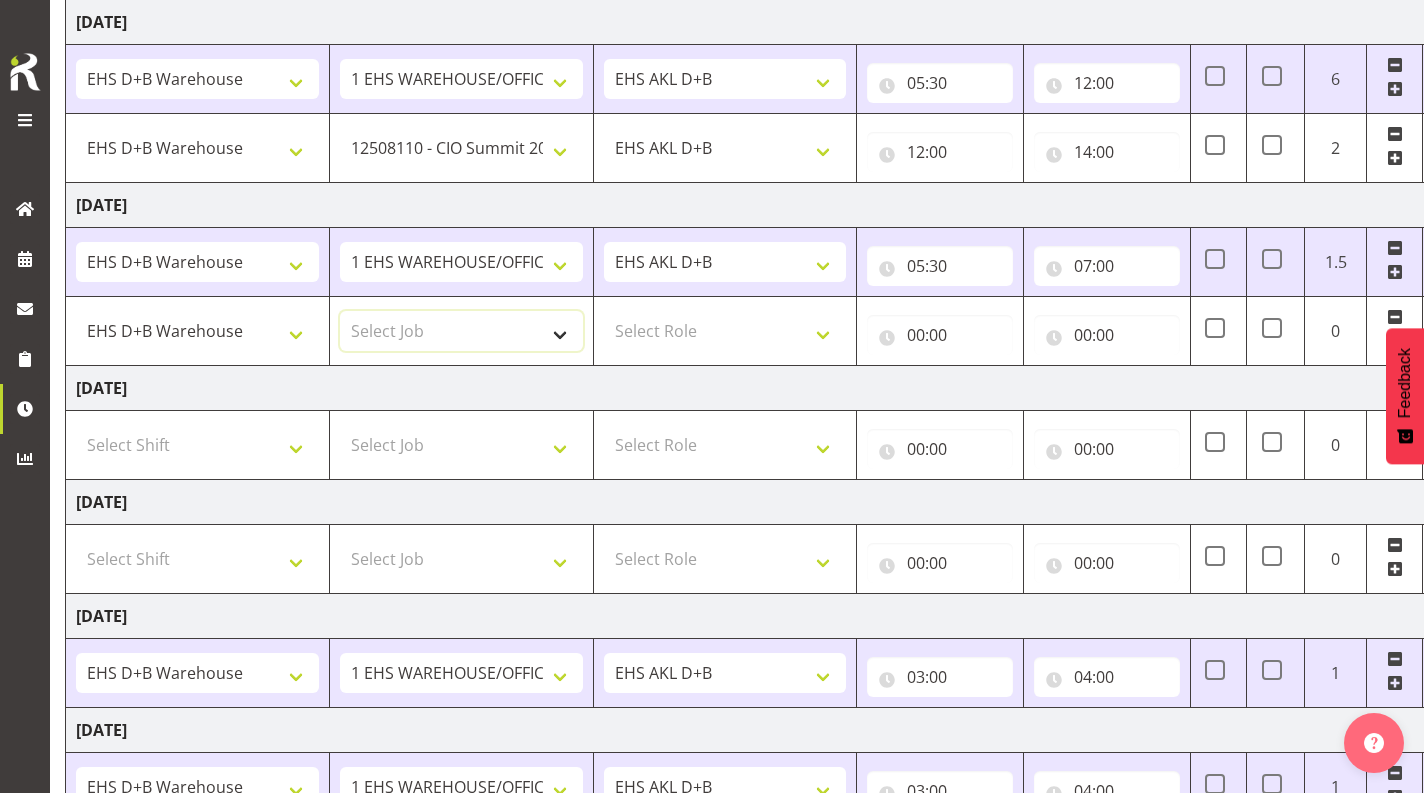 click on "Select Job  1 Carlton Events 1 [PERSON_NAME][GEOGRAPHIC_DATA] 1 [PERSON_NAME][GEOGRAPHIC_DATA] 1 EHS WAREHOUSE/OFFICE 1 GRS 1 SLP Production 1 SLP Tradeshows 12504000 - AKL Casual [DATE] 1250400R - April Casual C&R 2025 12504050 - CDES Engineering and Technology Expo 2025 12504070 - FINZ (National Financial Adviser Conf) 2025 1250407A - Fidelity @ FINZ Conf 2025 1250407B - La Trobe @ FINZ Conf 25 1250407C - Partners Life @ FINZ Conf 25 12504080 - AKL Go Green 2025 12504100 - NZSEE 2025 12504120 - Ester Show 2025 12504150 - Test-[PERSON_NAME]-May 12505000 - AKL Casual [DATE] 1250500R - May Casual C&R 2025 12505020 - Hutchwilco Boat Show 2025 1250502R - [GEOGRAPHIC_DATA] Boat Show 2025 - C&R 12505030 - NZOHS Conference 2025 12505040 - Aotearoa Art Fair 2025 12505060 - Waipa Home Show 2025 12505070 - CAS 2025 1250507A - CAS 2025 - 200 Doors 1250507B - CAS 2025 - Cutera 1250507C - CAS 2025 - Dermocosmetica 12505080 - [GEOGRAPHIC_DATA] Conference 2025 1250508A - Zeiss @ [GEOGRAPHIC_DATA] 25 1250508B - Roche @ [GEOGRAPHIC_DATA] 25 1250508C - Alcon @ [GEOGRAPHIC_DATA] 25 12505130 - Test- [PERSON_NAME] 1" at bounding box center [461, 331] 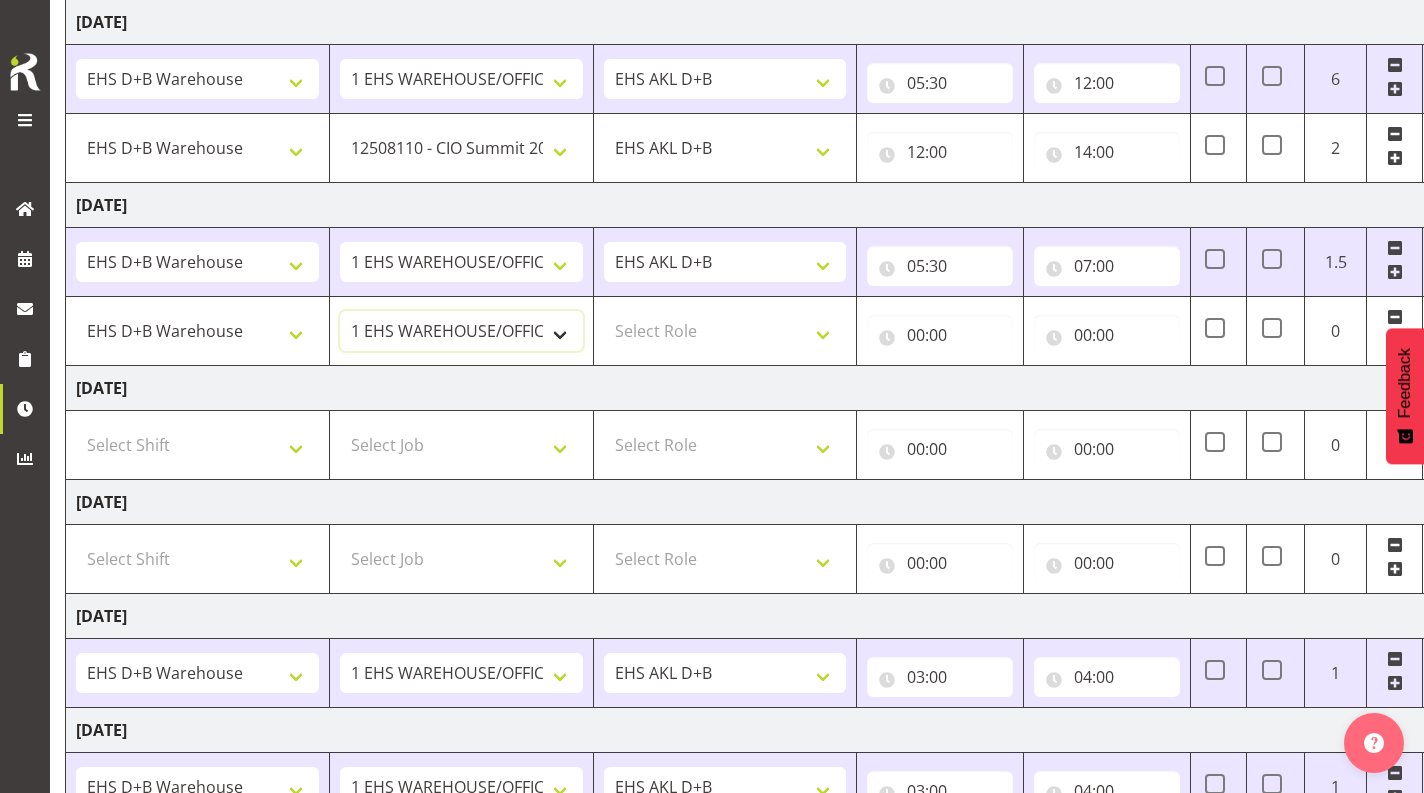 click on "1 Carlton Events 1 [PERSON_NAME] 1 [PERSON_NAME][GEOGRAPHIC_DATA] 1 EHS WAREHOUSE/OFFICE 1 GRS 1 SLP Production 1 SLP Tradeshows 12504000 - AKL Casual [DATE] 1250400R - April Casual C&R 2025 12504050 - CDES Engineering and Technology Expo 2025 12504070 - FINZ (National Financial Adviser Conf) 2025 1250407A - Fidelity @ FINZ Conf 2025 1250407B - La Trobe @ FINZ Conf 25 1250407C - Partners Life @ FINZ Conf 25 12504080 - AKL Go Green 2025 12504100 - NZSEE 2025 12504120 - Ester Show 2025 12504150 - Test-[PERSON_NAME]-May 12505000 - AKL Casual [DATE] 1250500R - May Casual C&R 2025 12505020 - Hutchwilco Boat Show 2025 1250502R - [GEOGRAPHIC_DATA] Boat Show 2025 - C&R 12505030 - NZOHS Conference 2025 12505040 - [GEOGRAPHIC_DATA] Art Fair 2025 12505060 - Waipa Home Show 2025 12505070 - CAS 2025 1250507A - CAS 2025 - 200 Doors 1250507B - CAS 2025 - Cutera 1250507C - CAS 2025 - Dermocosmetica 12505080 - [GEOGRAPHIC_DATA] Conference 2025 1250508A - Zeiss @ [GEOGRAPHIC_DATA] 25 1250508B - Roche @ [GEOGRAPHIC_DATA] 25 1250508C - Alcon @ [GEOGRAPHIC_DATA] 25 12505090 - BuildLink Trade Show 2025" at bounding box center (461, 331) 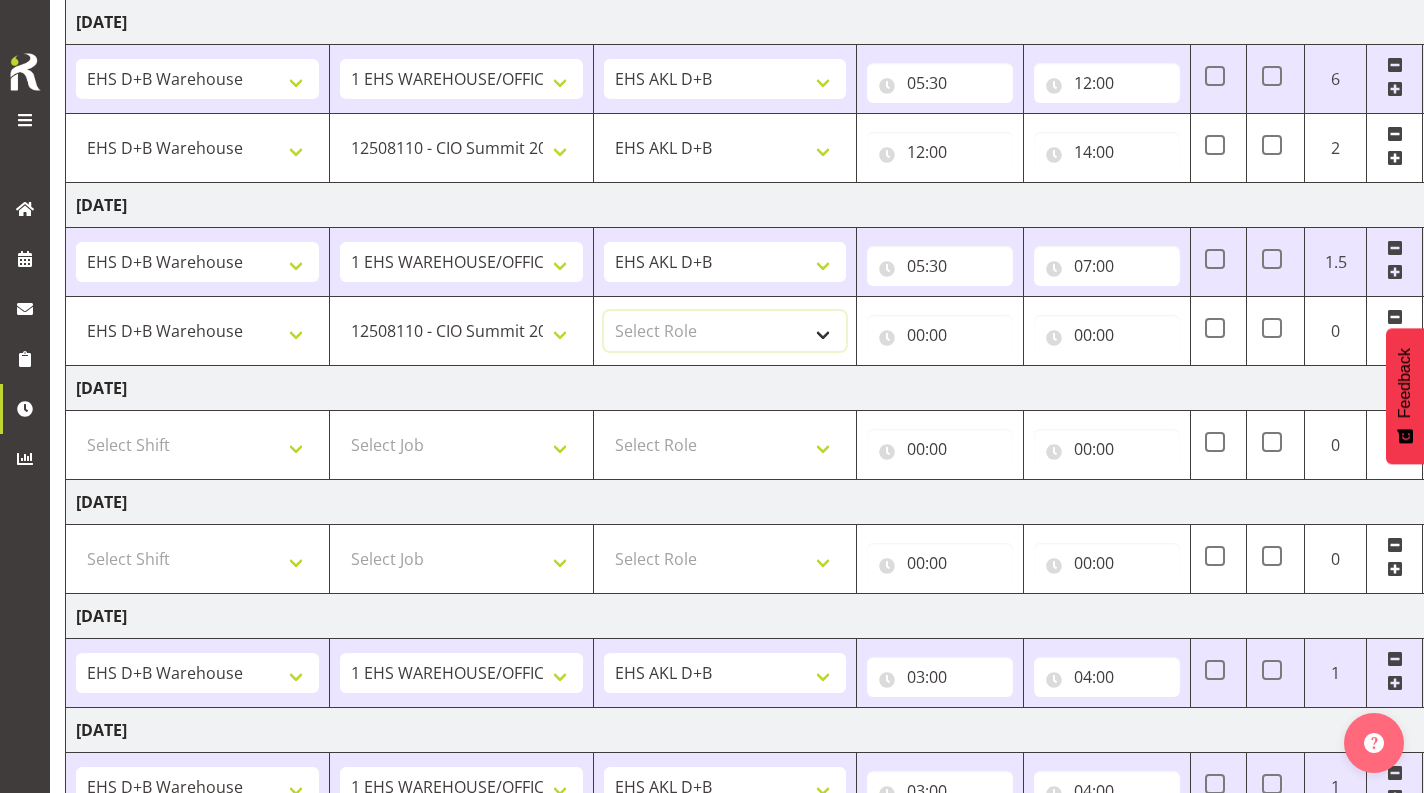 click on "Select Role  EHS AKL D+B" at bounding box center [725, 331] 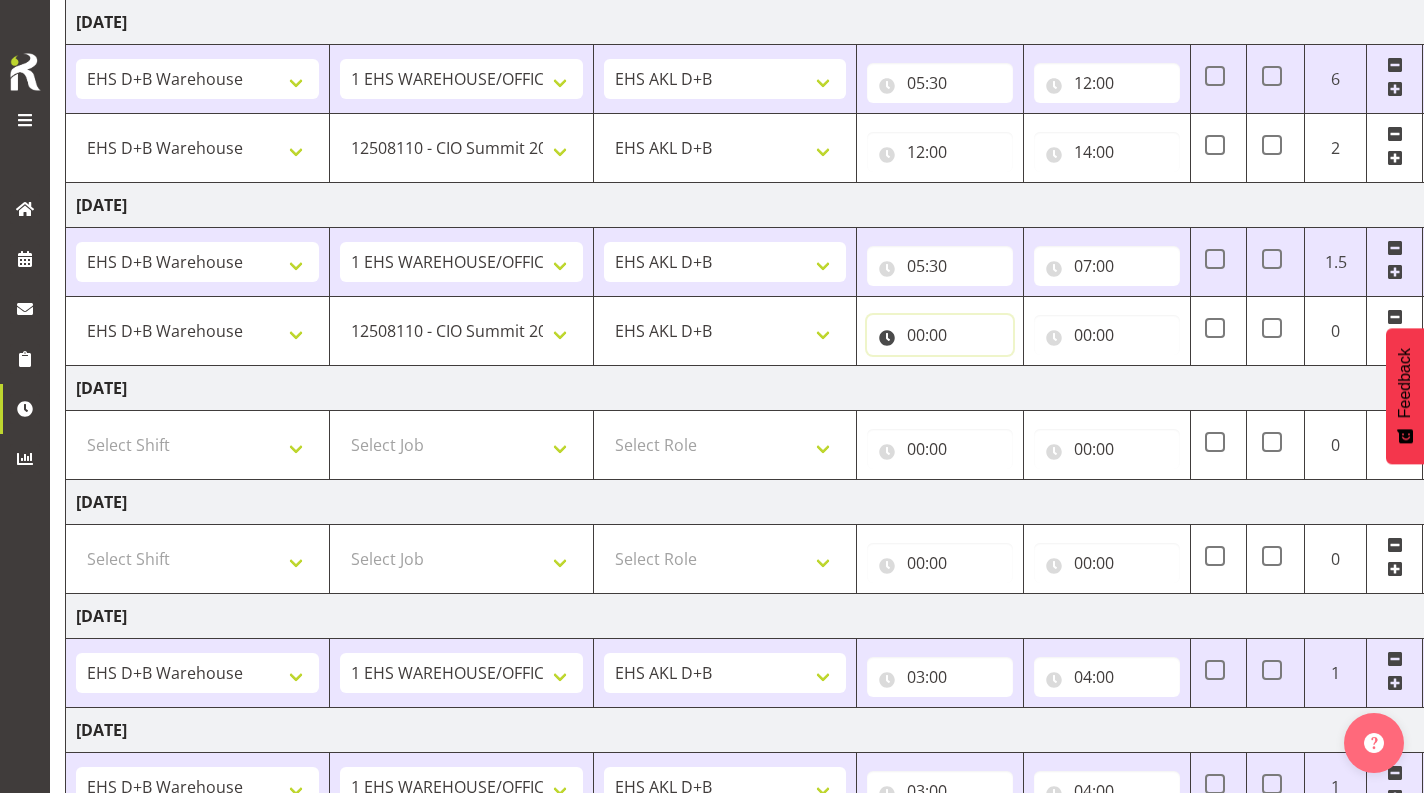 click on "00:00" at bounding box center (940, 335) 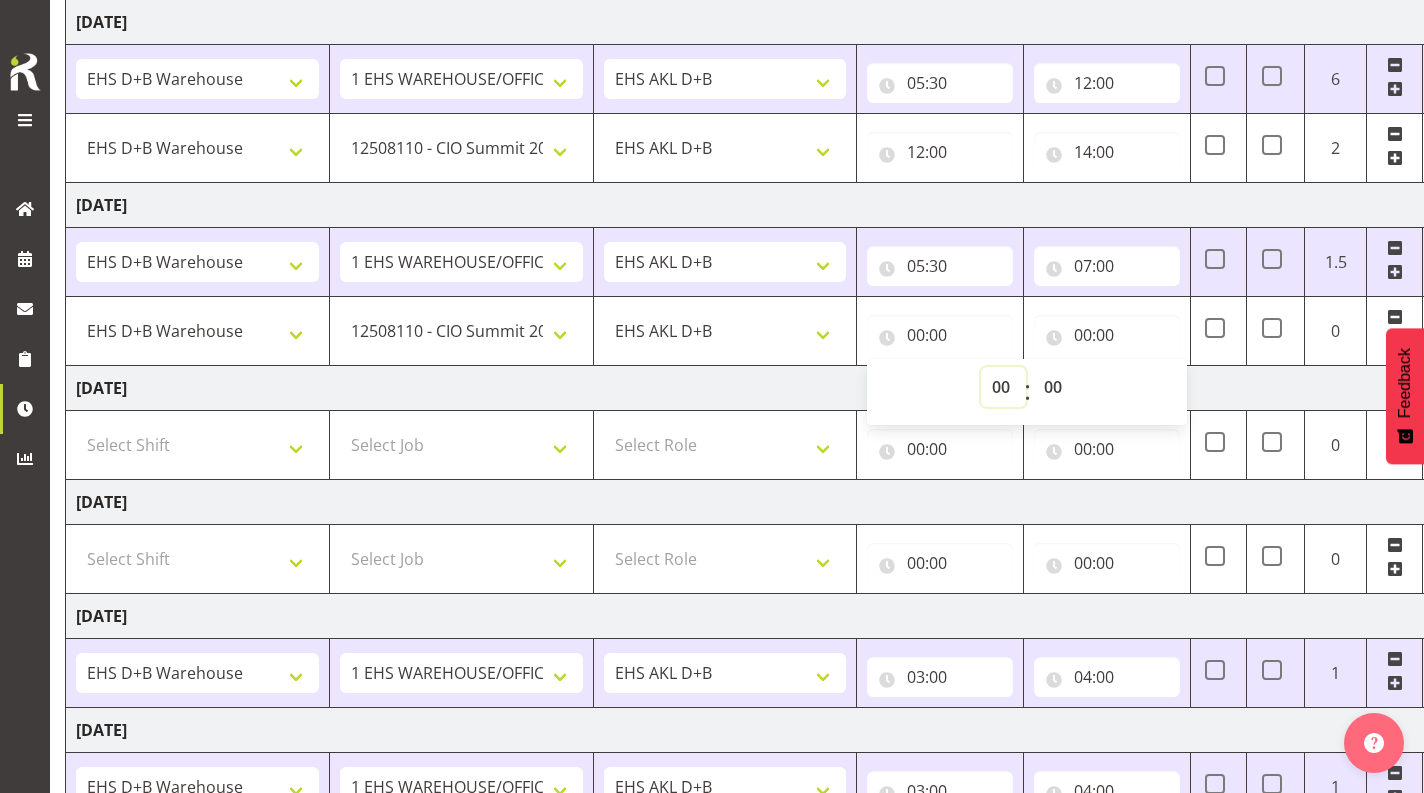 click on "00   01   02   03   04   05   06   07   08   09   10   11   12   13   14   15   16   17   18   19   20   21   22   23" at bounding box center [1003, 387] 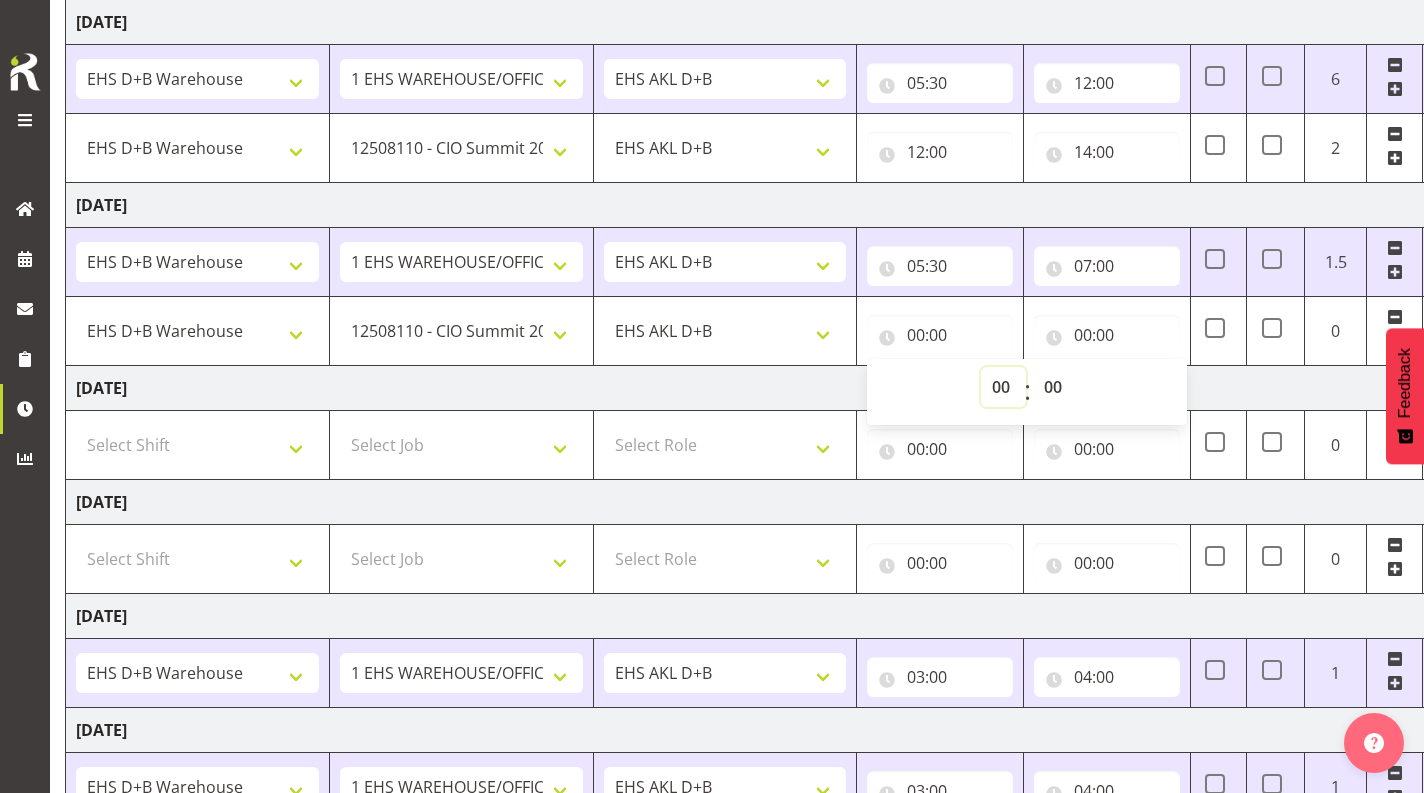 select on "7" 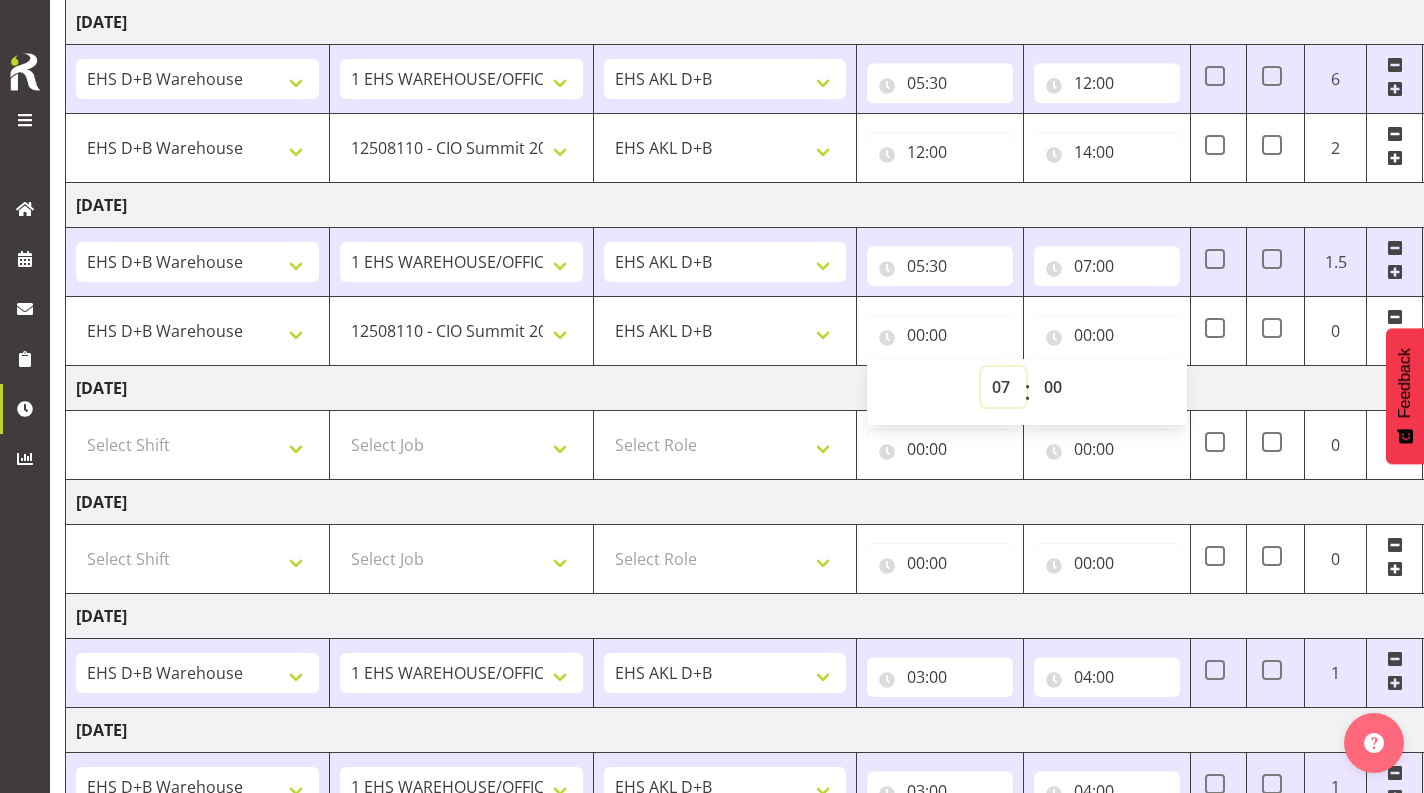 type on "07:00" 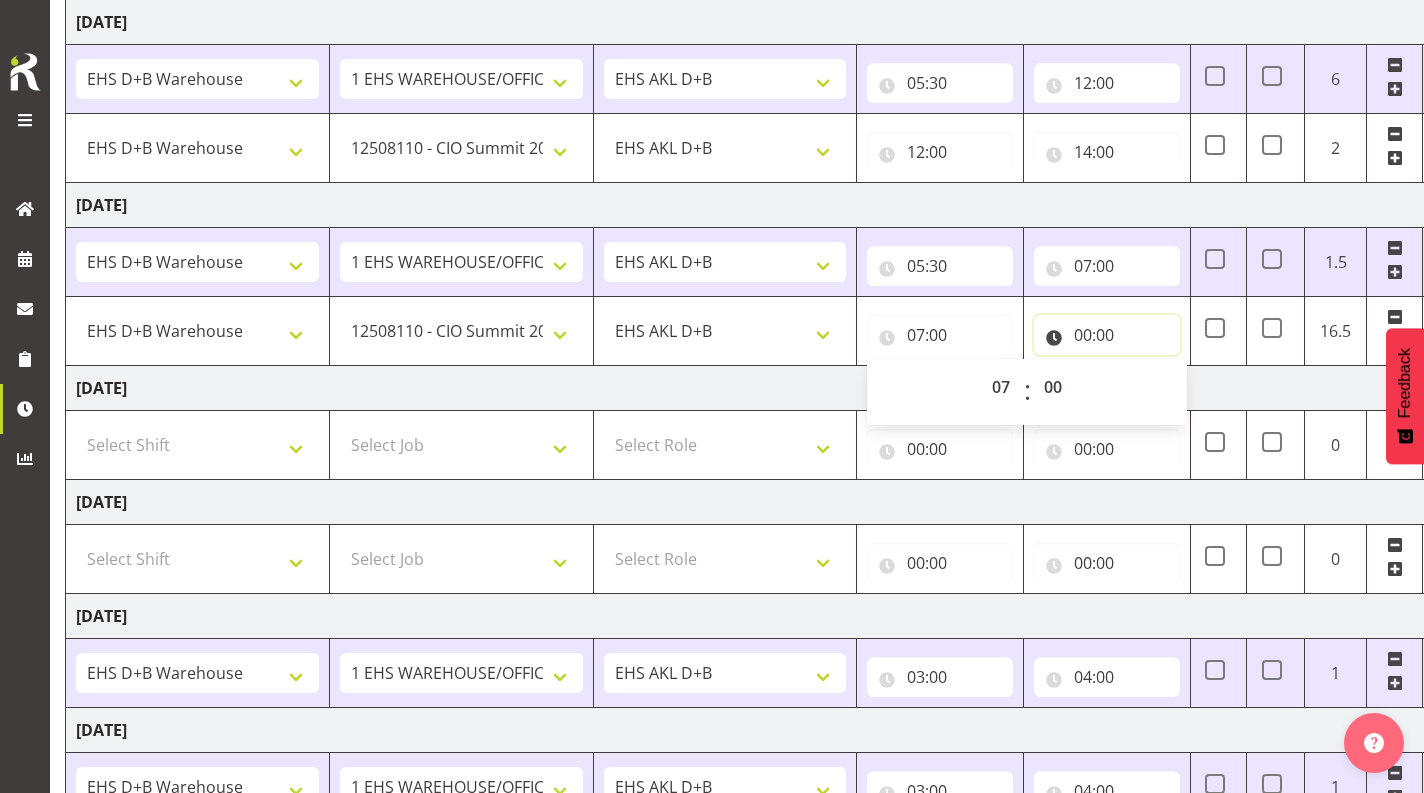 click on "00:00" at bounding box center (1107, 335) 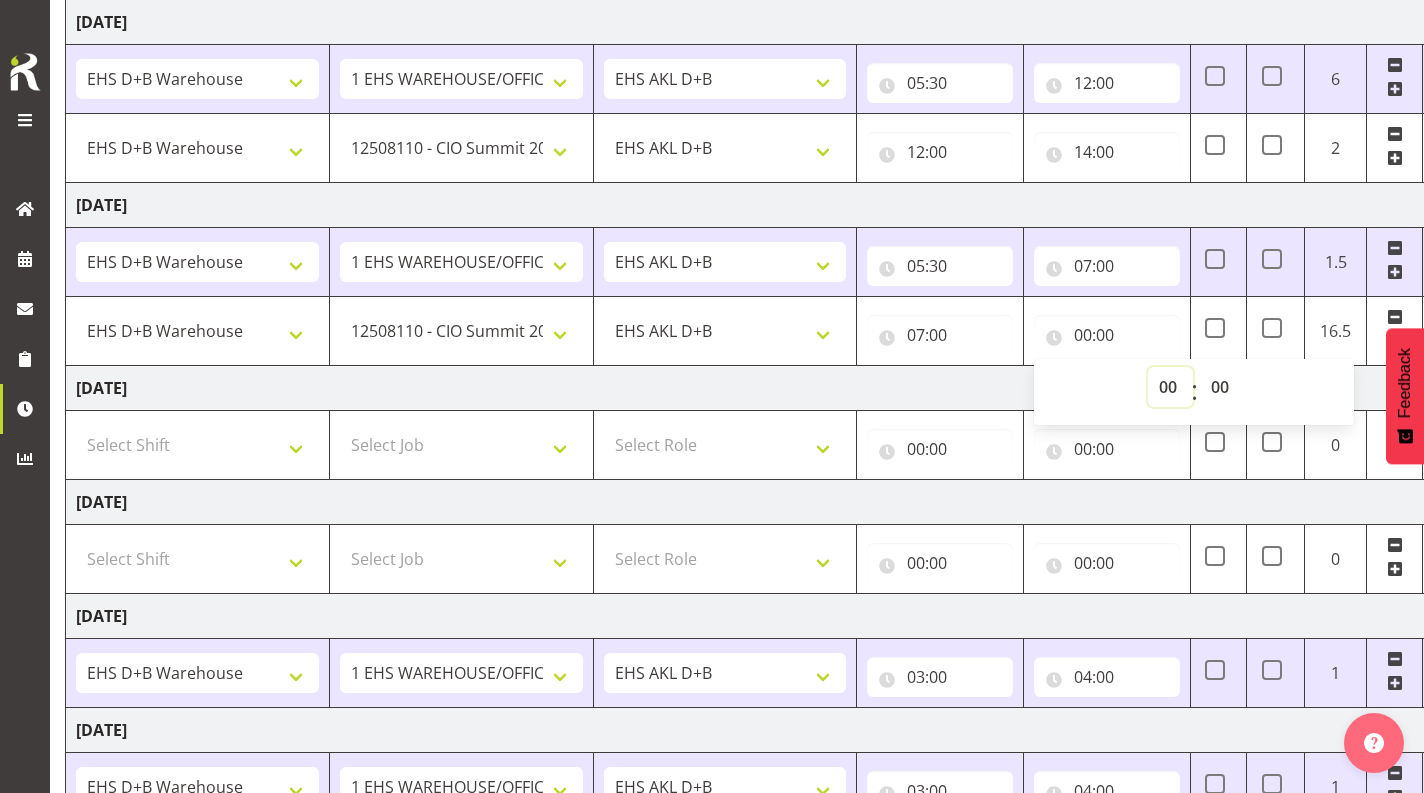 click on "00   01   02   03   04   05   06   07   08   09   10   11   12   13   14   15   16   17   18   19   20   21   22   23" at bounding box center (1170, 387) 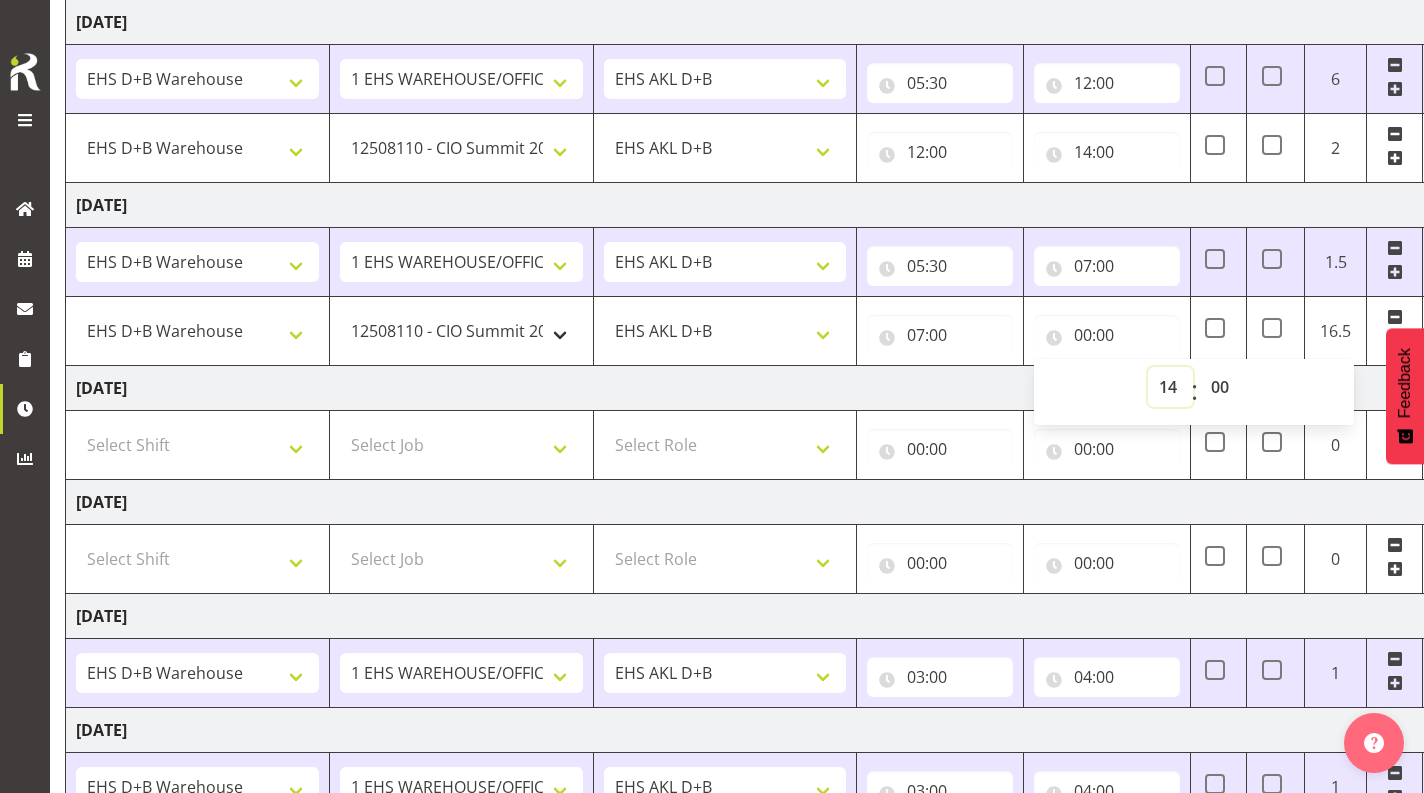type on "14:00" 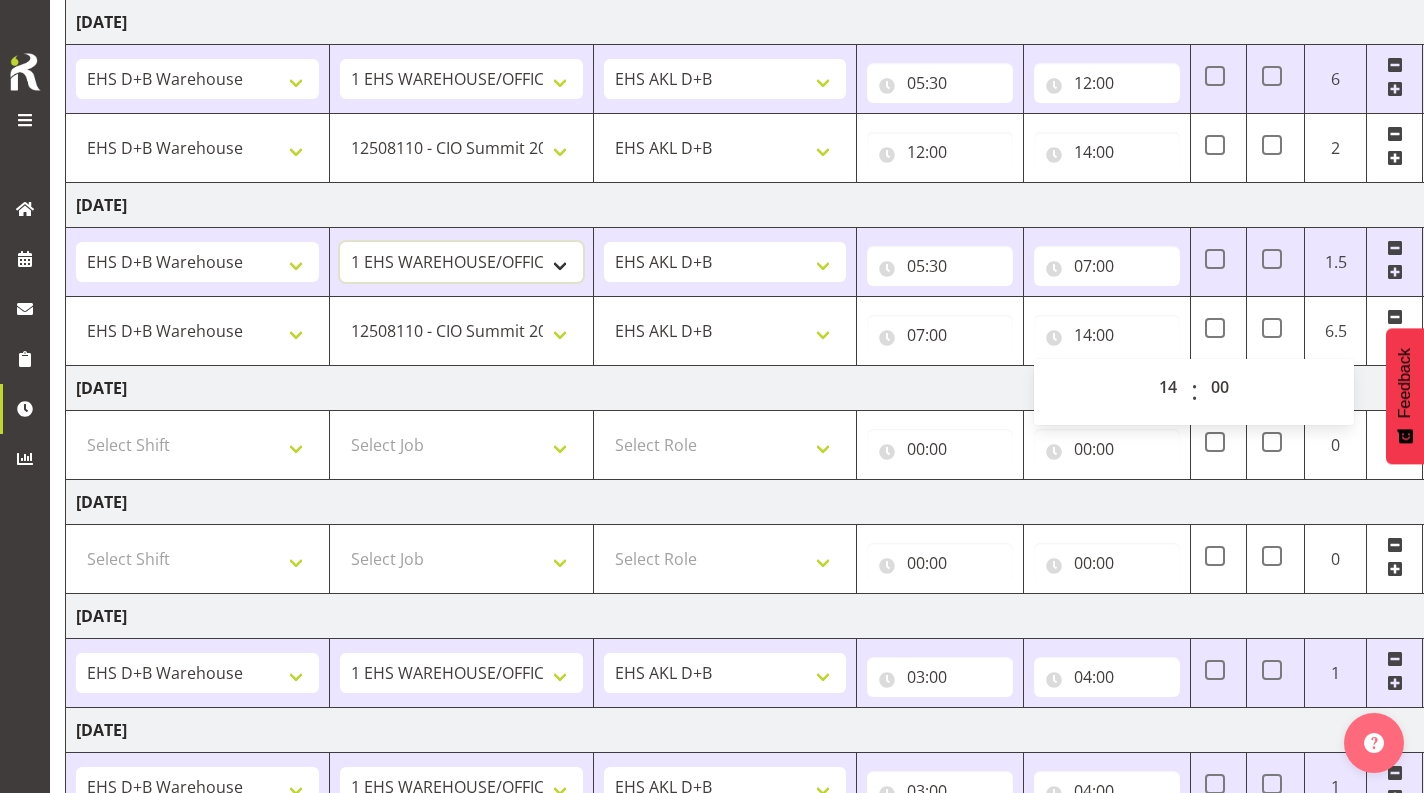 click on "1 Carlton Events 1 [PERSON_NAME] 1 [PERSON_NAME][GEOGRAPHIC_DATA] 1 EHS WAREHOUSE/OFFICE 1 GRS 1 SLP Production 1 SLP Tradeshows 12504000 - AKL Casual [DATE] 1250400R - April Casual C&R 2025 12504050 - CDES Engineering and Technology Expo 2025 12504070 - FINZ (National Financial Adviser Conf) 2025 1250407A - Fidelity @ FINZ Conf 2025 1250407B - La Trobe @ FINZ Conf 25 1250407C - Partners Life @ FINZ Conf 25 12504080 - AKL Go Green 2025 12504100 - NZSEE 2025 12504120 - Ester Show 2025 12504150 - Test-[PERSON_NAME]-May 12505000 - AKL Casual [DATE] 1250500R - May Casual C&R 2025 12505020 - Hutchwilco Boat Show 2025 1250502R - [GEOGRAPHIC_DATA] Boat Show 2025 - C&R 12505030 - NZOHS Conference 2025 12505040 - [GEOGRAPHIC_DATA] Art Fair 2025 12505060 - Waipa Home Show 2025 12505070 - CAS 2025 1250507A - CAS 2025 - 200 Doors 1250507B - CAS 2025 - Cutera 1250507C - CAS 2025 - Dermocosmetica 12505080 - [GEOGRAPHIC_DATA] Conference 2025 1250508A - Zeiss @ [GEOGRAPHIC_DATA] 25 1250508B - Roche @ [GEOGRAPHIC_DATA] 25 1250508C - Alcon @ [GEOGRAPHIC_DATA] 25 12505090 - BuildLink Trade Show 2025" at bounding box center [461, 262] 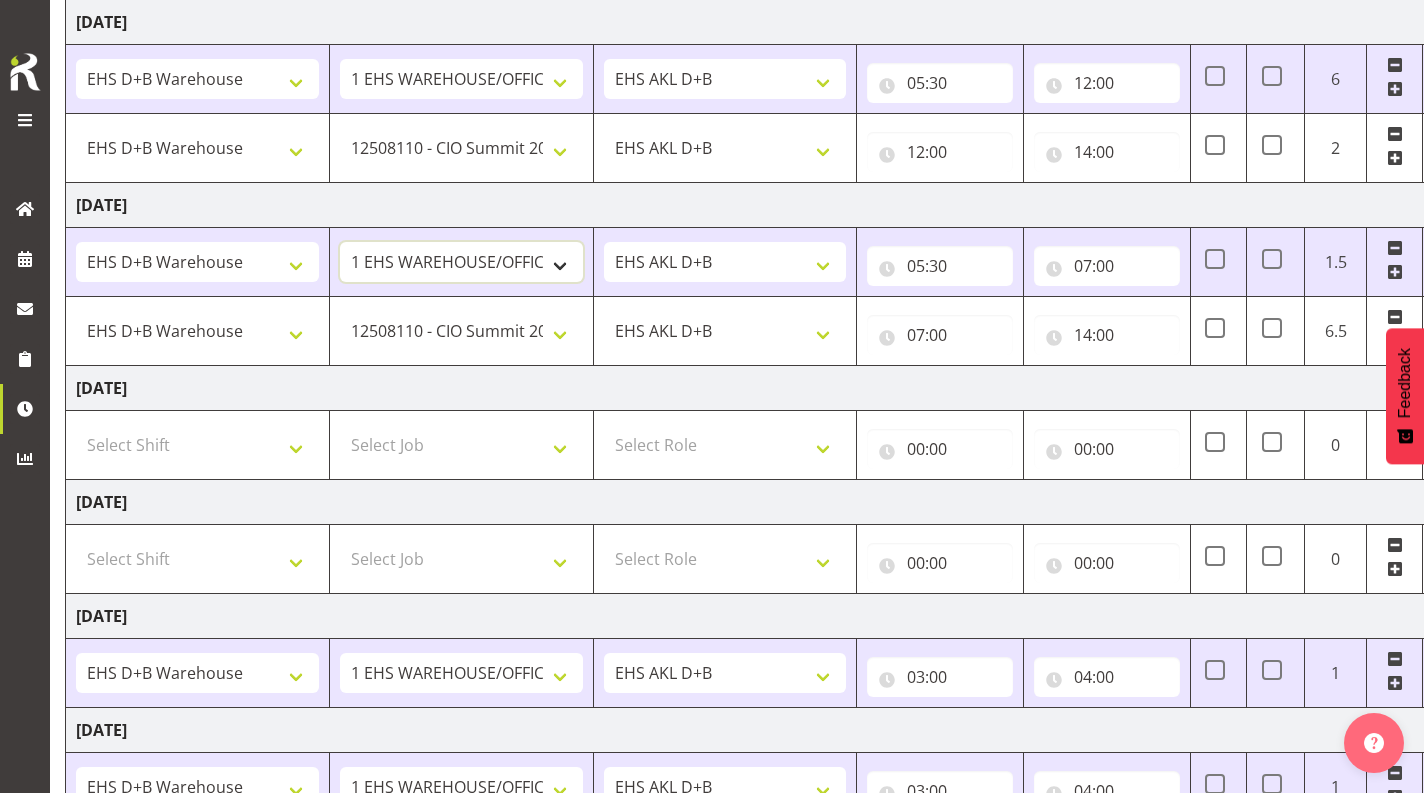 select on "8849" 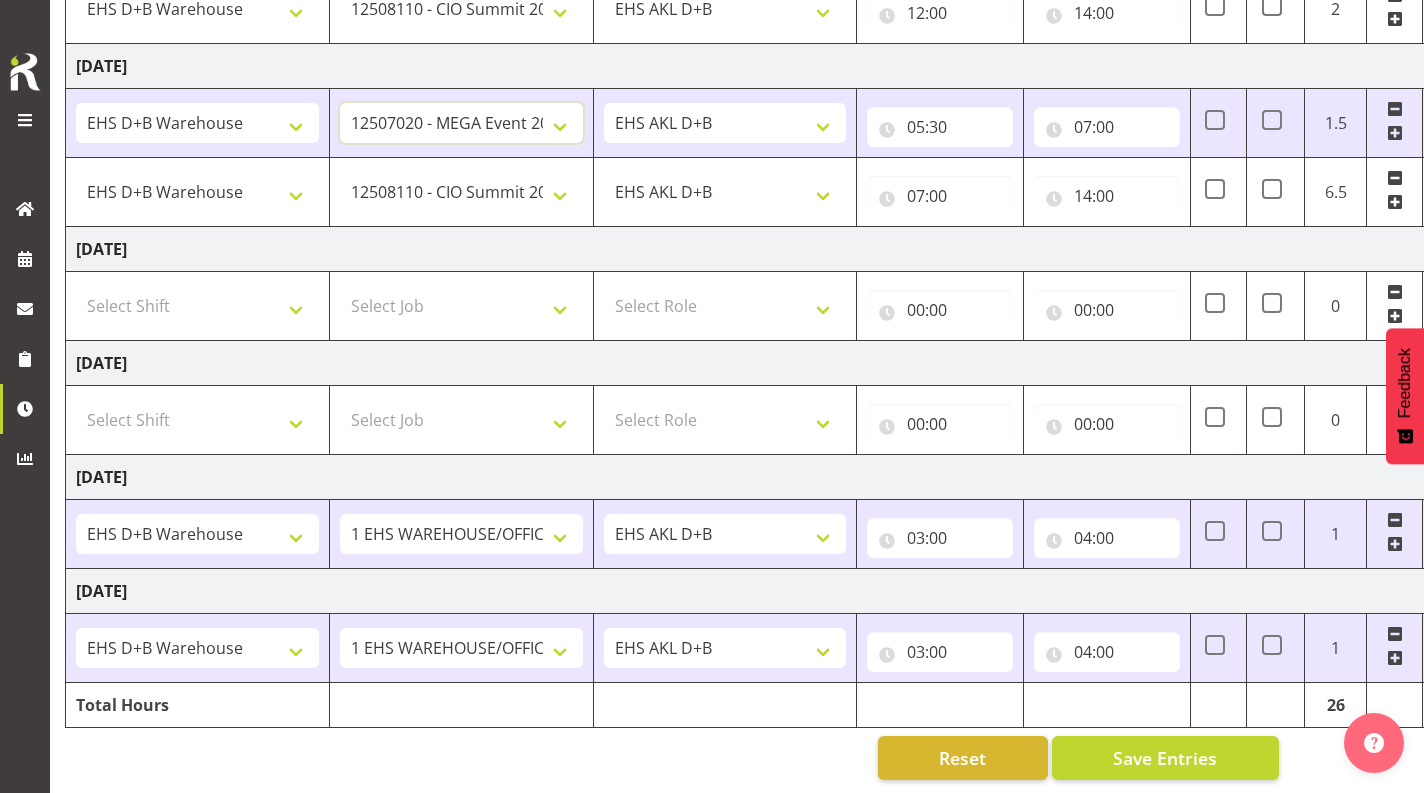 scroll, scrollTop: 571, scrollLeft: 0, axis: vertical 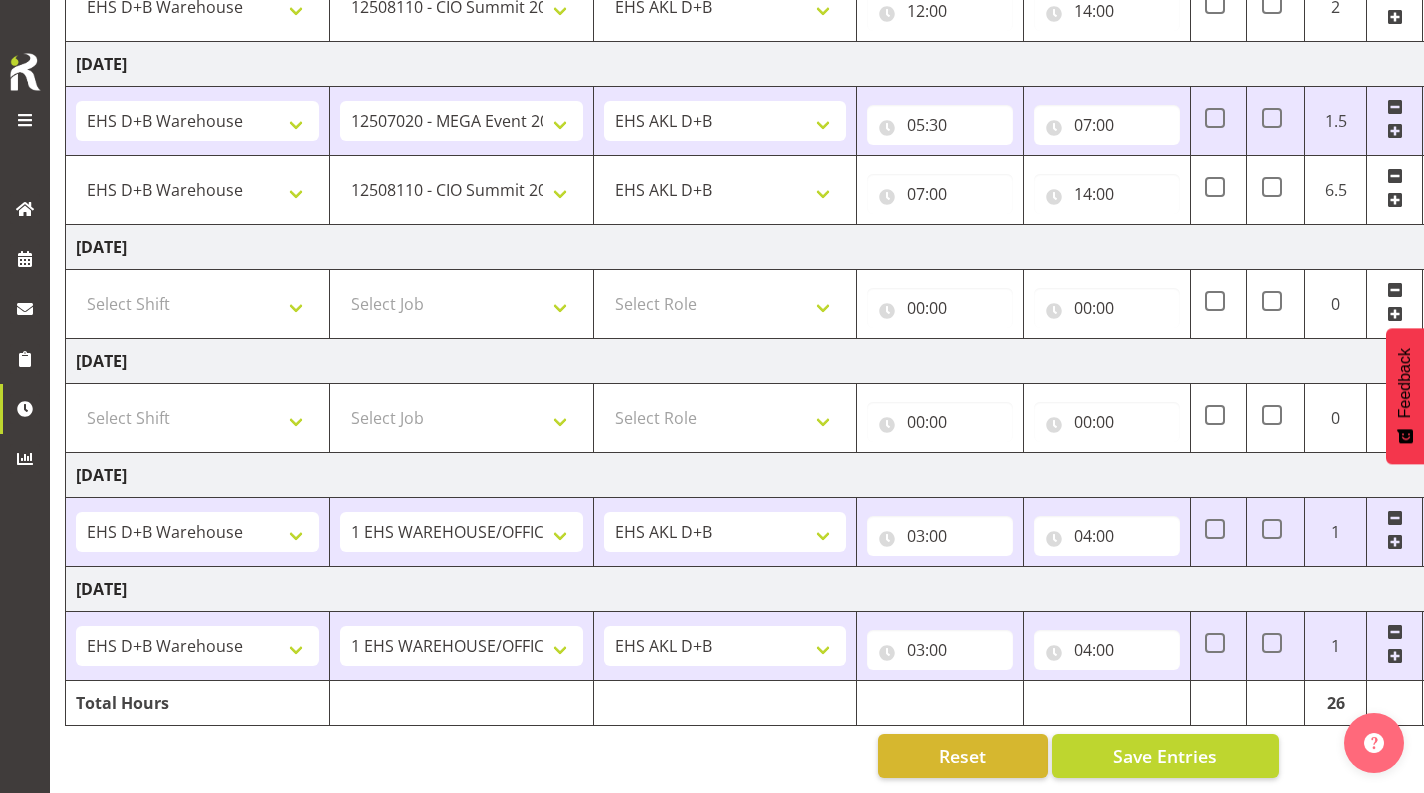 click at bounding box center (1395, 200) 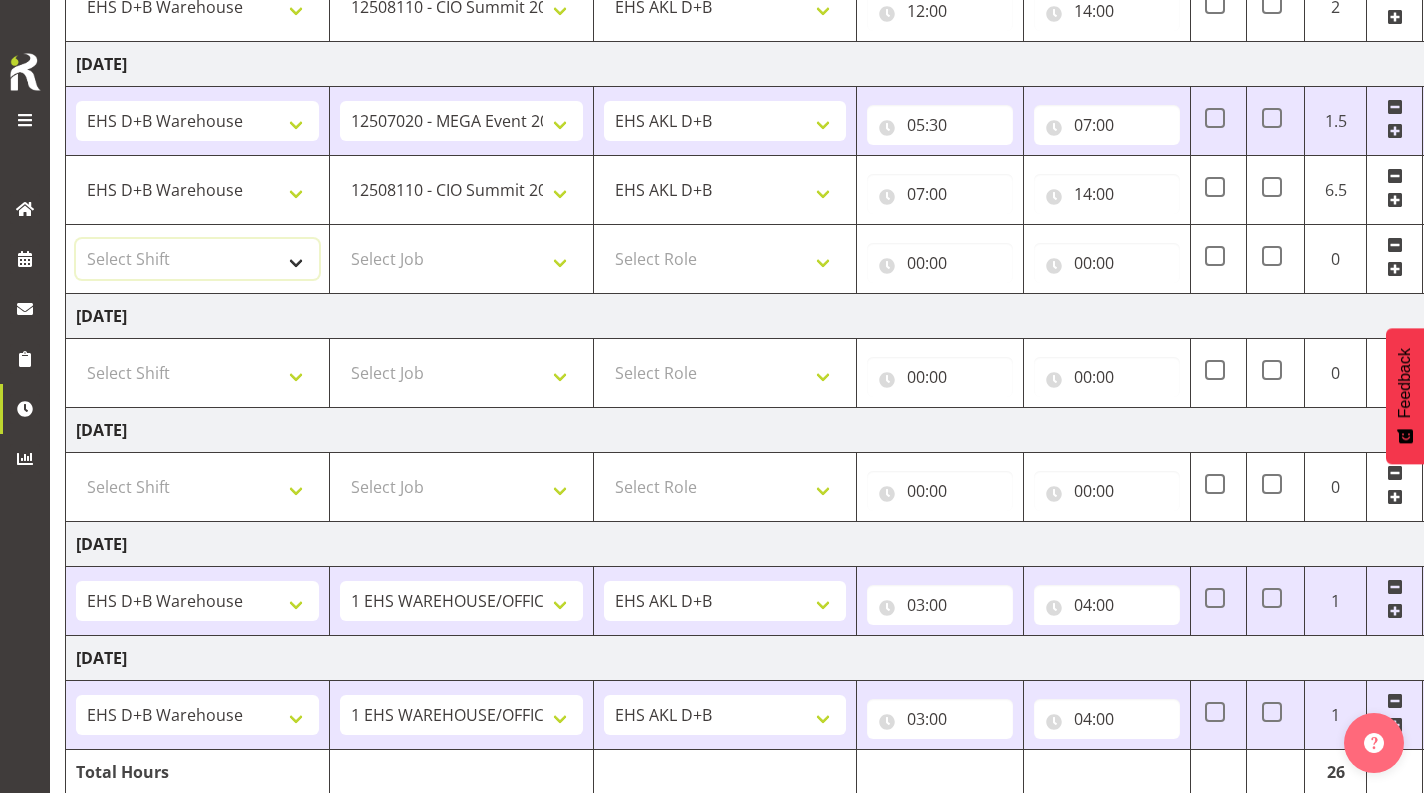 click on "Select Shift  # Fieldays--[GEOGRAPHIC_DATA]. # Install Hutchwilco Boat Show at [GEOGRAPHIC_DATA]. #AKL Bunnings Trade Show at [GEOGRAPHIC_DATA]. #Blueberries Conf at [GEOGRAPHIC_DATA]. #FPANZ at VEC. #Garden Festival at [GEOGRAPHIC_DATA]. #[PERSON_NAME] at [GEOGRAPHIC_DATA] A&P Show at [GEOGRAPHIC_DATA]. #Hawkes Bay H&G Show@[PERSON_NAME] Park. #ITM@Sail GP. #Install NZOA at [GEOGRAPHIC_DATA]. #Internship&Graduate Expo #Karaka casual. #Laneways at [GEOGRAPHIC_DATA] #Meatstock at [GEOGRAPHIC_DATA]. #NZCB [DATE]. #Pullout Meetings at [GEOGRAPHIC_DATA]. #Tauranga Food Show at [GEOGRAPHIC_DATA]. #V8's at [GEOGRAPHIC_DATA]. #Wellington H&G Show. #Wellington WGTN Bunnings Trade Show. *Games Fair at the Cloud 1 Carlton Events 1 Carlton accounts 11 Degrees @ [GEOGRAPHIC_DATA] 121609010 Graphic Novel 12507030 Ak Foodshow at ASG 12507180 Banksy at Aotea 12508010 Spring Gift Fair at ASG 12508030 Akl Baby Expo at ASG. 12508190 [DATE][PERSON_NAME] Expo 12508210 Paper Plus Conf. 12508220 SEANZ at [GEOGRAPHIC_DATA]. In at 7:30am. 12509021 Foodtech Packtech at ASG. 12509120 AI Summit at Shed 10. 32507080 Tarmac Conf at Claudelands COF [PERSON_NAME]" at bounding box center (197, 259) 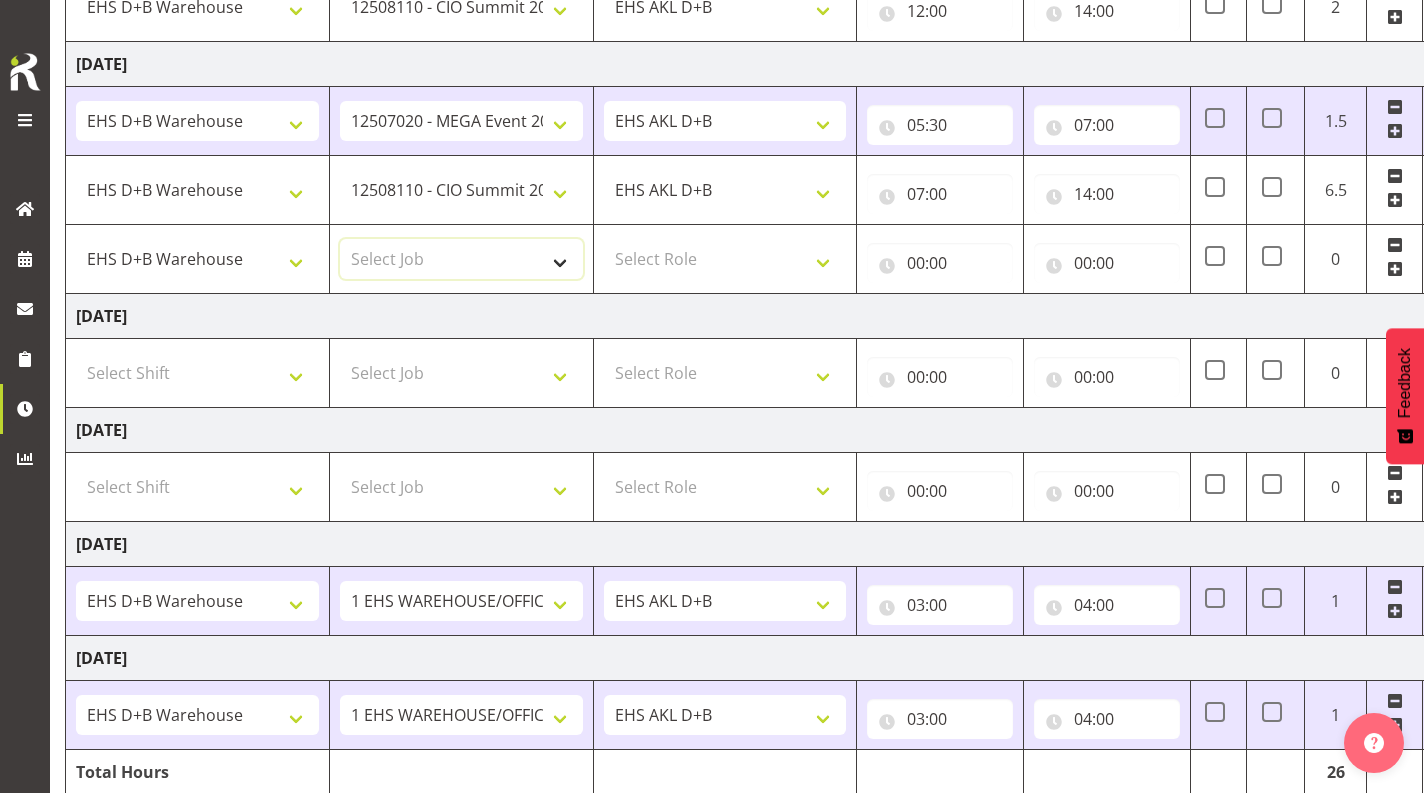 click on "Select Job  1 Carlton Events 1 [PERSON_NAME][GEOGRAPHIC_DATA] 1 [PERSON_NAME][GEOGRAPHIC_DATA] 1 EHS WAREHOUSE/OFFICE 1 GRS 1 SLP Production 1 SLP Tradeshows 12504000 - AKL Casual [DATE] 1250400R - April Casual C&R 2025 12504050 - CDES Engineering and Technology Expo 2025 12504070 - FINZ (National Financial Adviser Conf) 2025 1250407A - Fidelity @ FINZ Conf 2025 1250407B - La Trobe @ FINZ Conf 25 1250407C - Partners Life @ FINZ Conf 25 12504080 - AKL Go Green 2025 12504100 - NZSEE 2025 12504120 - Ester Show 2025 12504150 - Test-[PERSON_NAME]-May 12505000 - AKL Casual [DATE] 1250500R - May Casual C&R 2025 12505020 - Hutchwilco Boat Show 2025 1250502R - [GEOGRAPHIC_DATA] Boat Show 2025 - C&R 12505030 - NZOHS Conference 2025 12505040 - Aotearoa Art Fair 2025 12505060 - Waipa Home Show 2025 12505070 - CAS 2025 1250507A - CAS 2025 - 200 Doors 1250507B - CAS 2025 - Cutera 1250507C - CAS 2025 - Dermocosmetica 12505080 - [GEOGRAPHIC_DATA] Conference 2025 1250508A - Zeiss @ [GEOGRAPHIC_DATA] 25 1250508B - Roche @ [GEOGRAPHIC_DATA] 25 1250508C - Alcon @ [GEOGRAPHIC_DATA] 25 12505130 - Test- [PERSON_NAME] 1" at bounding box center [461, 259] 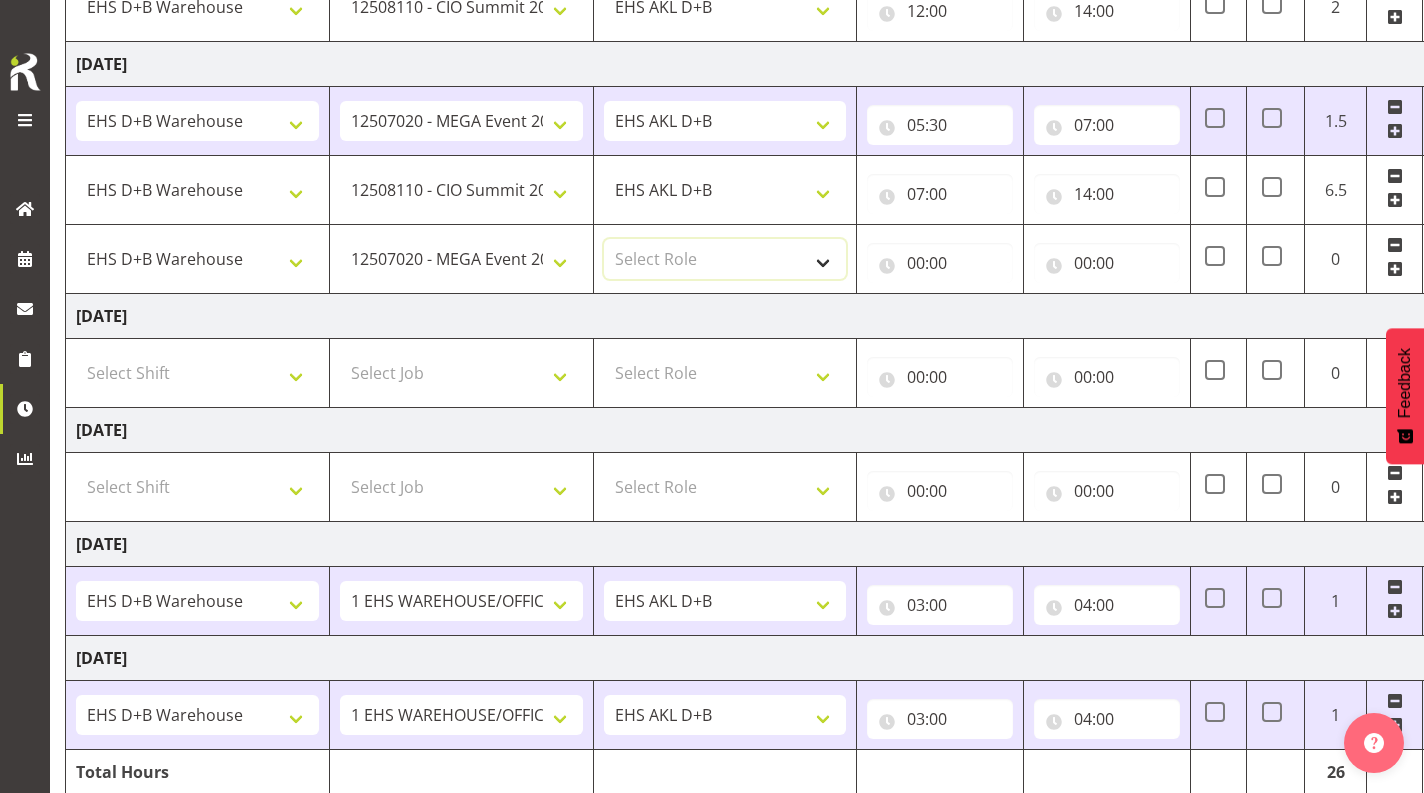 click on "Select Role  EHS AKL D+B" at bounding box center [725, 259] 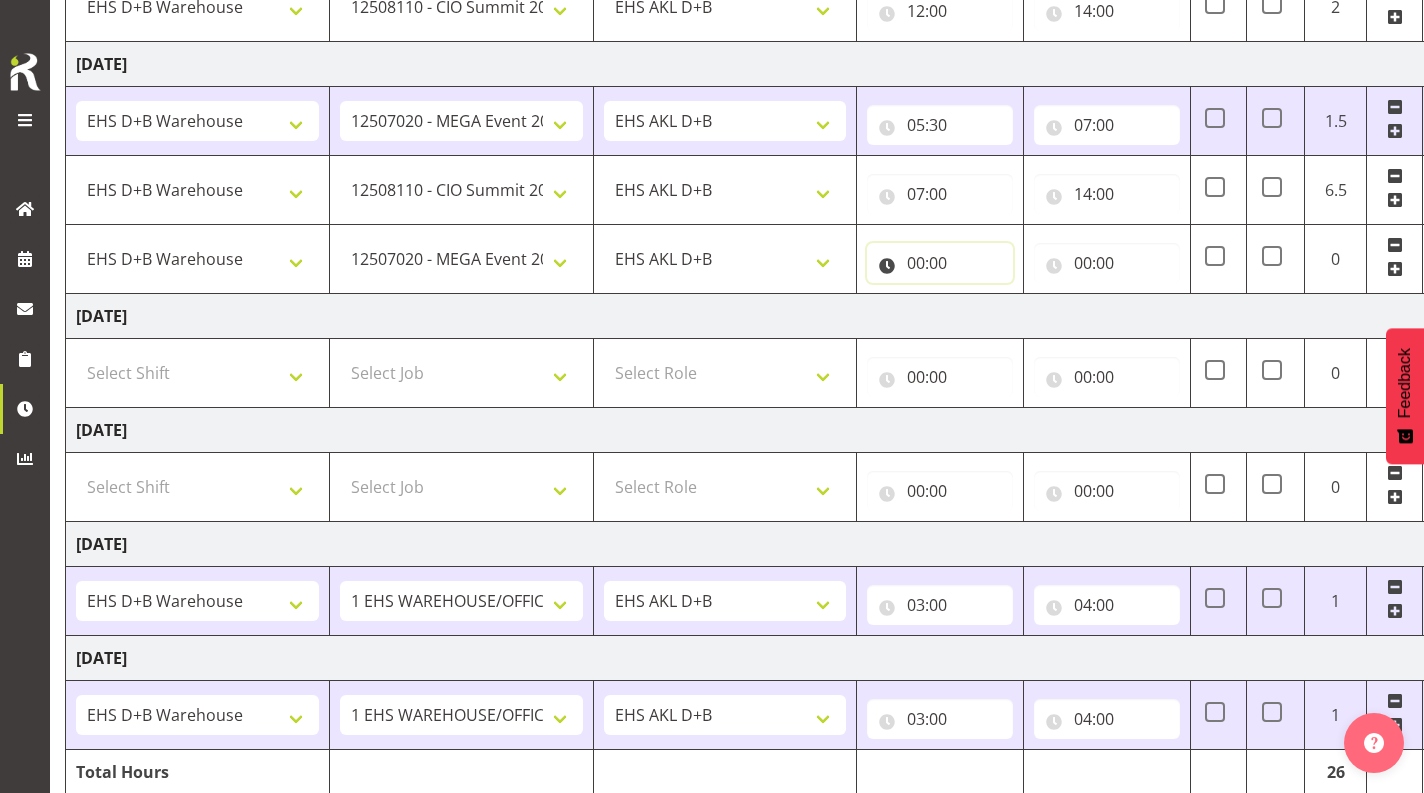 click on "00:00" at bounding box center [940, 263] 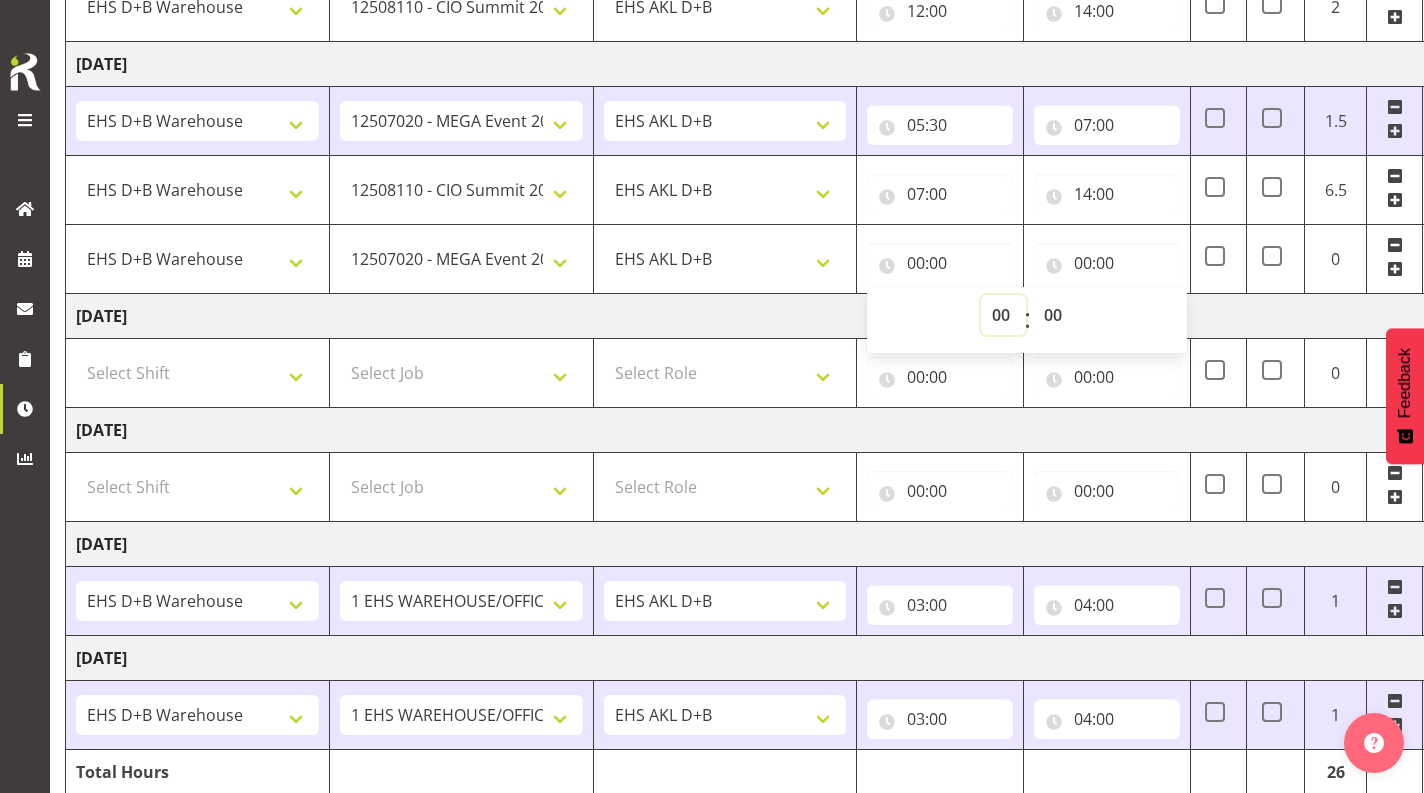 click on "00   01   02   03   04   05   06   07   08   09   10   11   12   13   14   15   16   17   18   19   20   21   22   23" at bounding box center (1003, 315) 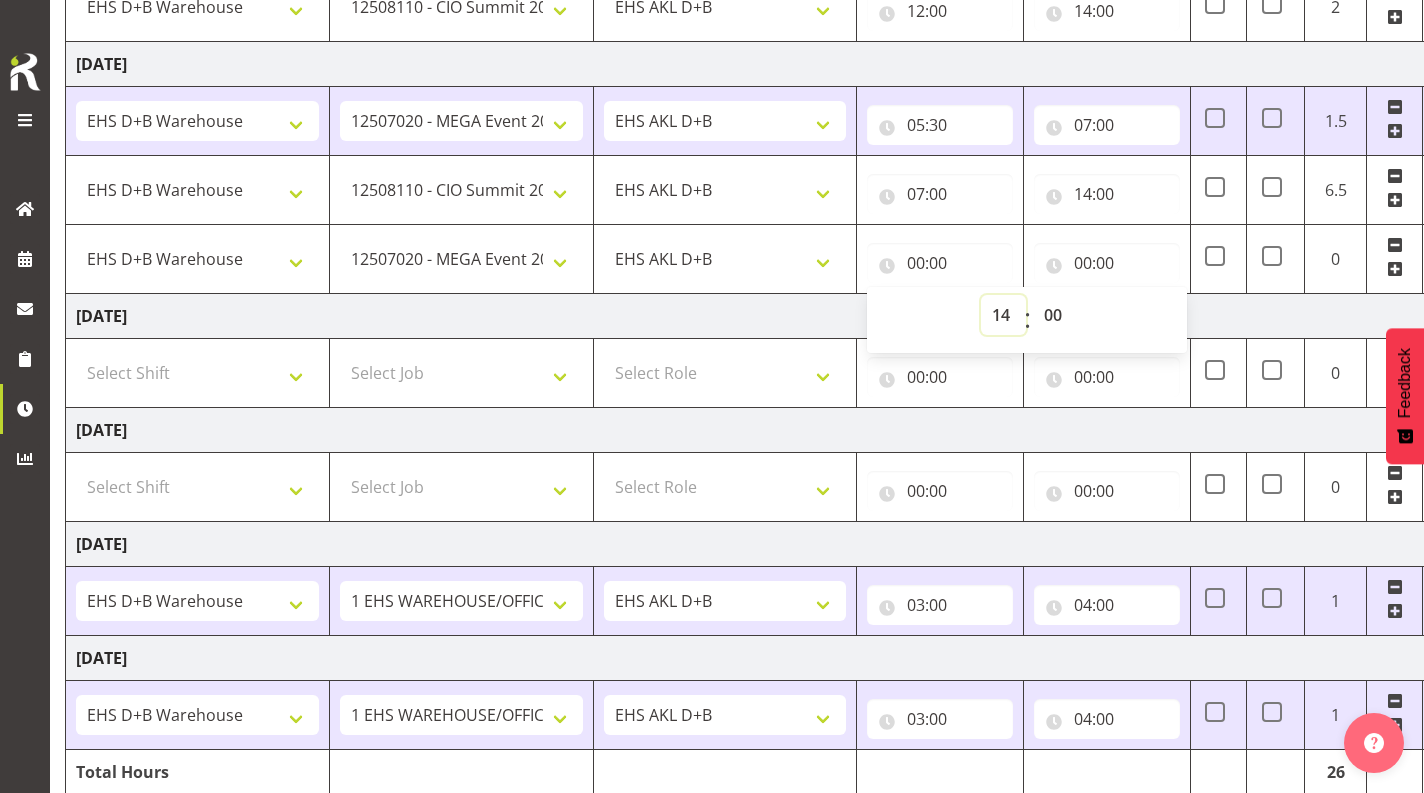 type on "14:00" 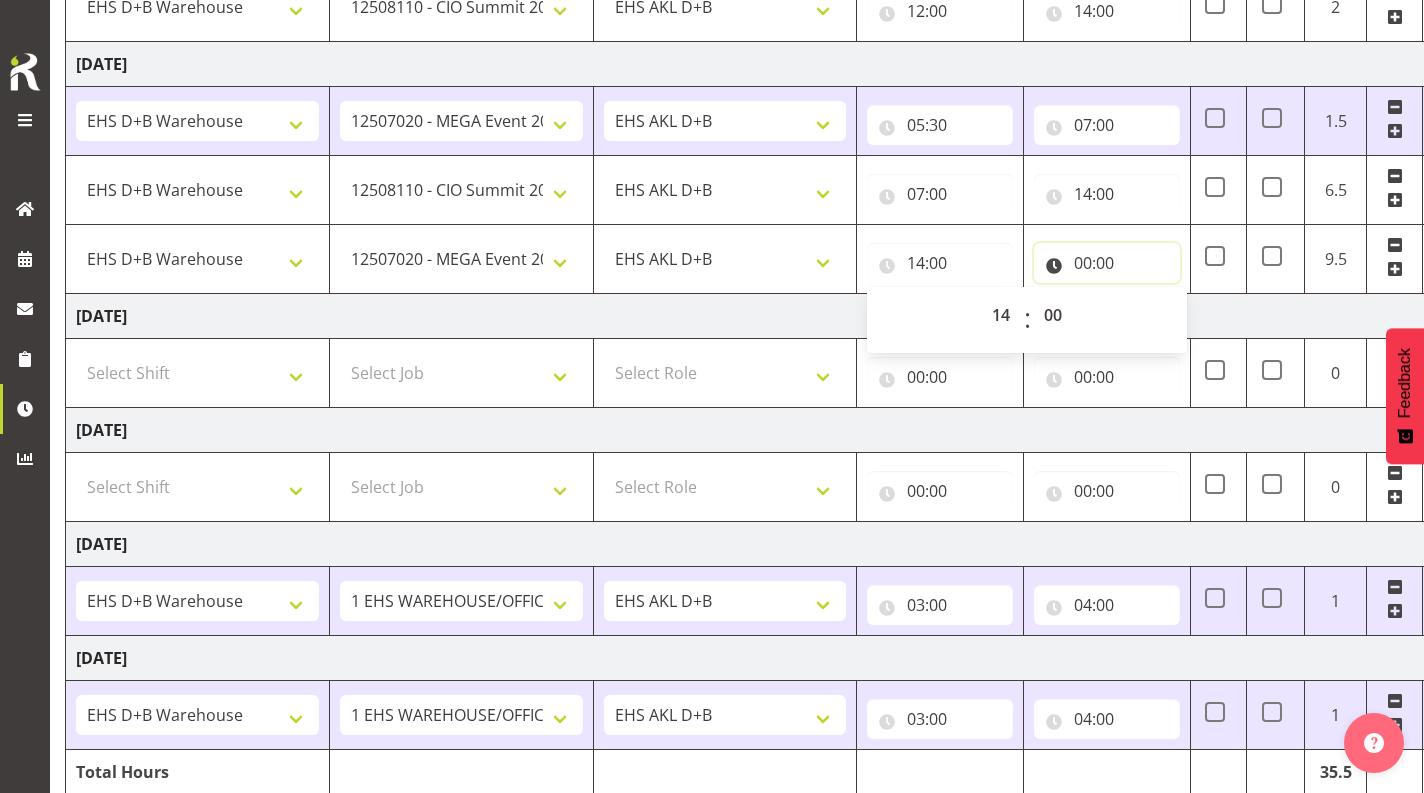 click on "00:00" at bounding box center (1107, 263) 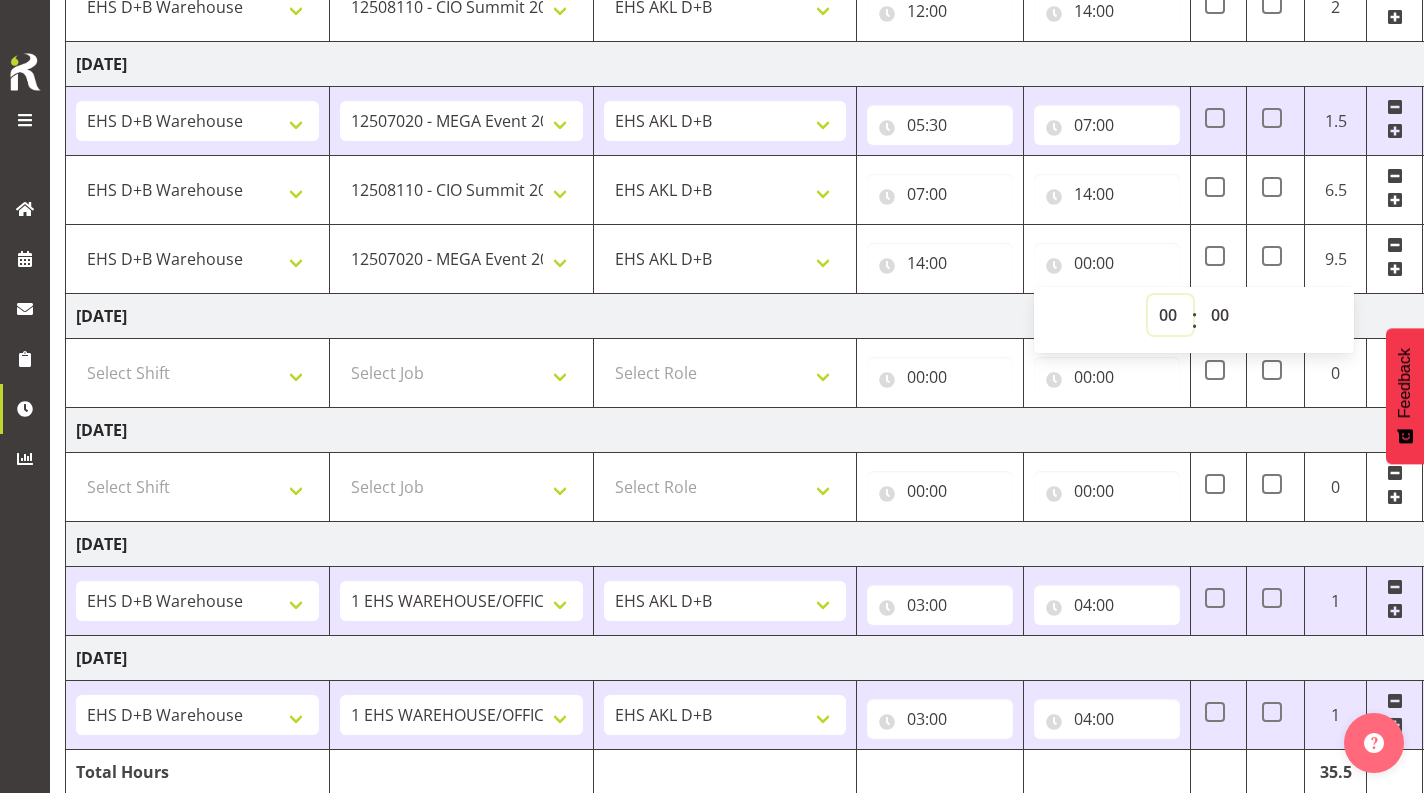 click on "00   01   02   03   04   05   06   07   08   09   10   11   12   13   14   15   16   17   18   19   20   21   22   23" at bounding box center [1170, 315] 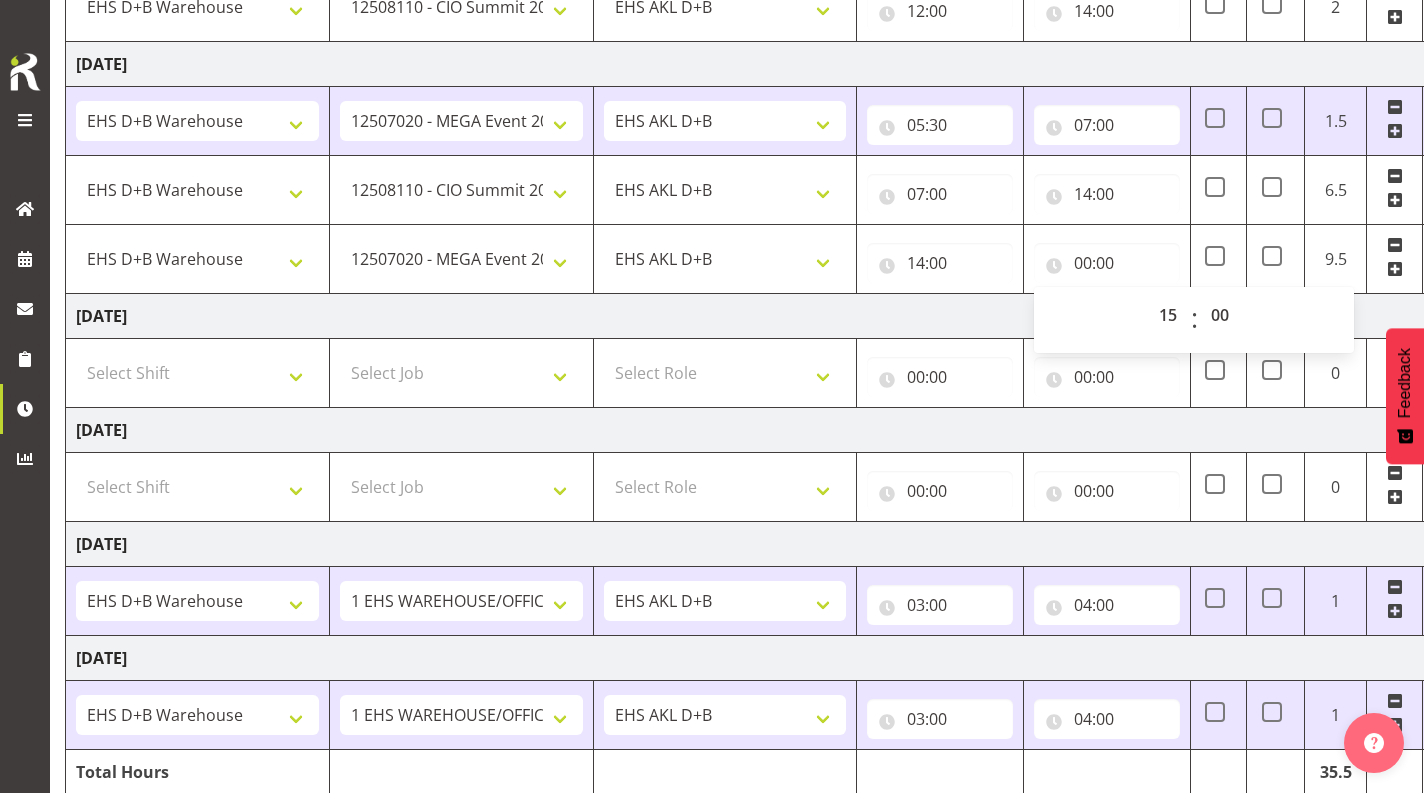 click on "[DATE]" at bounding box center [765, 430] 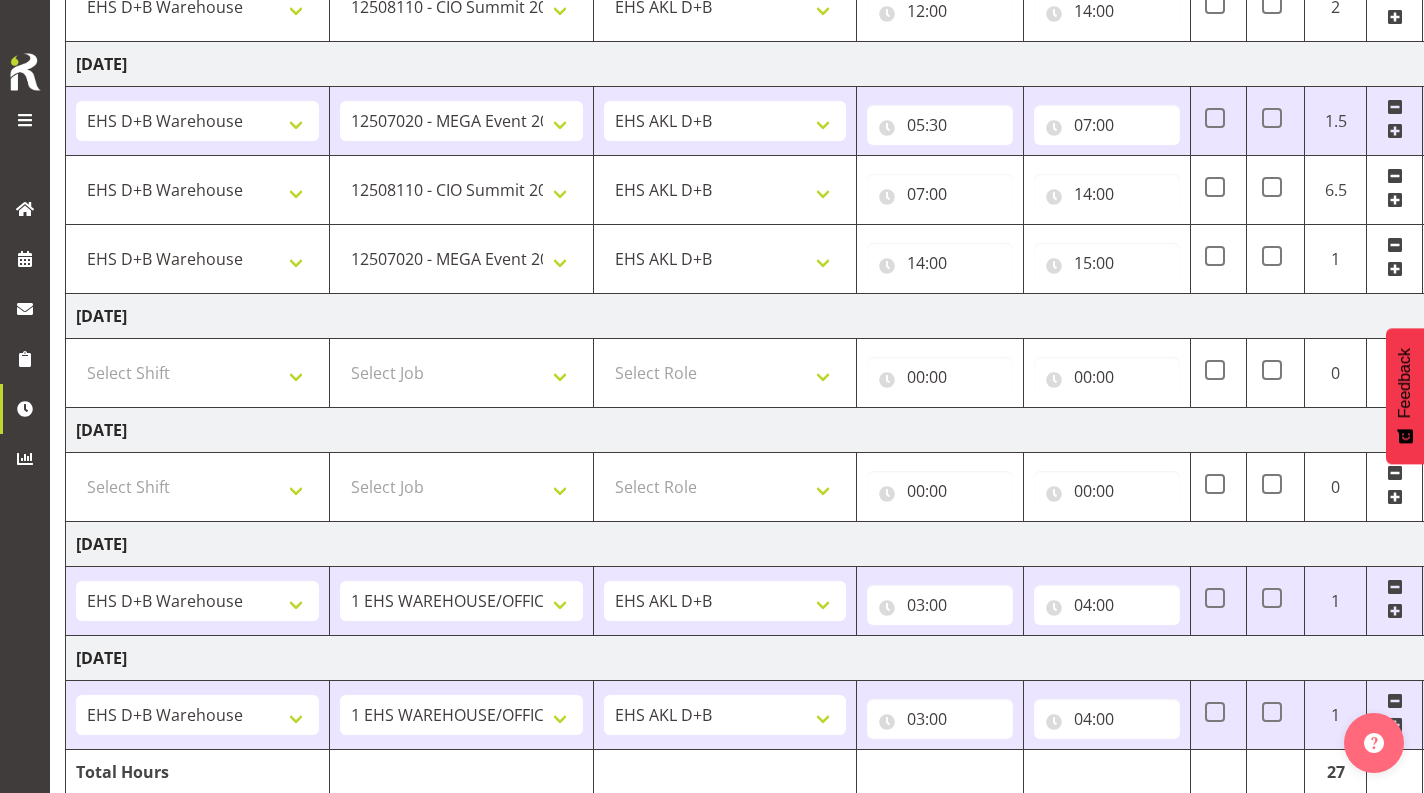 scroll, scrollTop: 640, scrollLeft: 0, axis: vertical 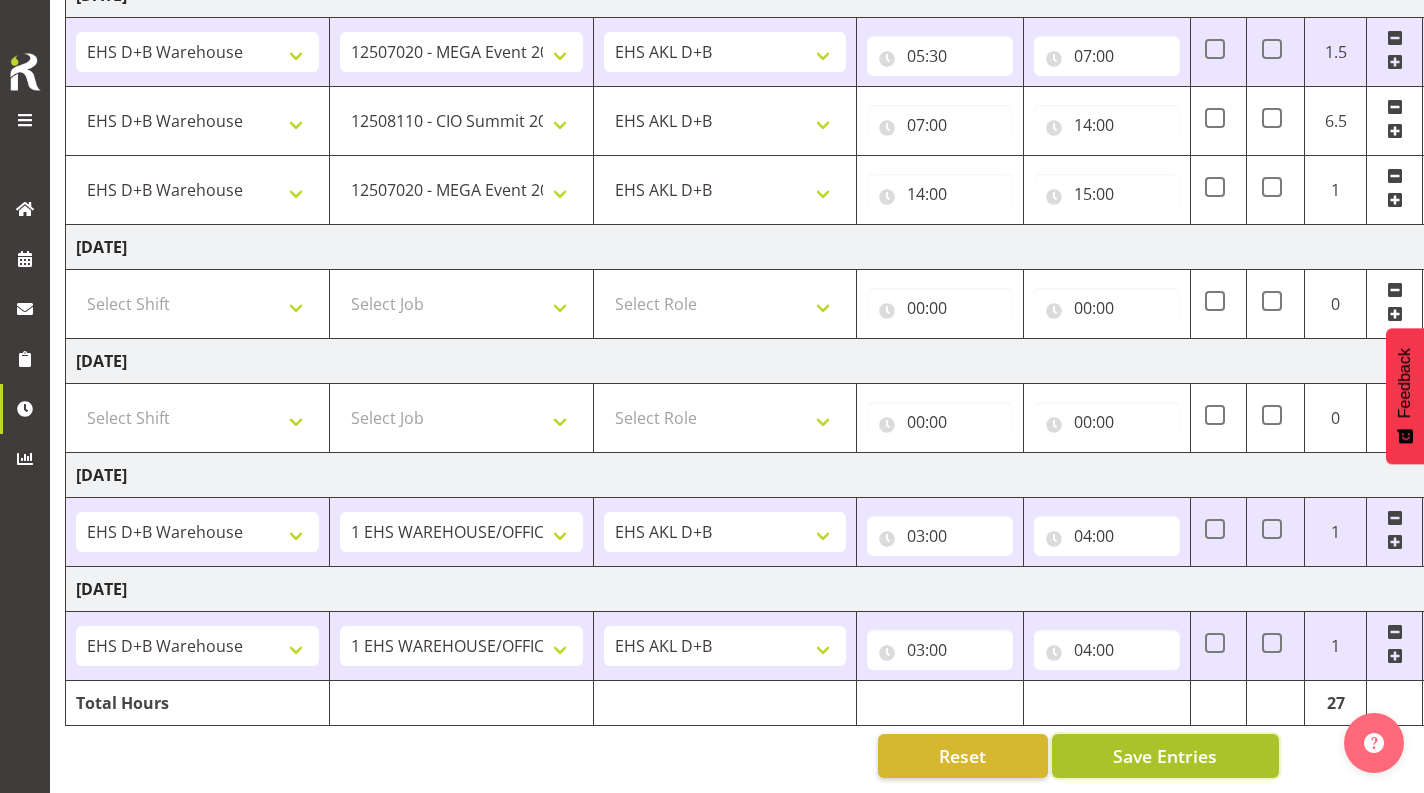 click on "Save
Entries" at bounding box center [1165, 756] 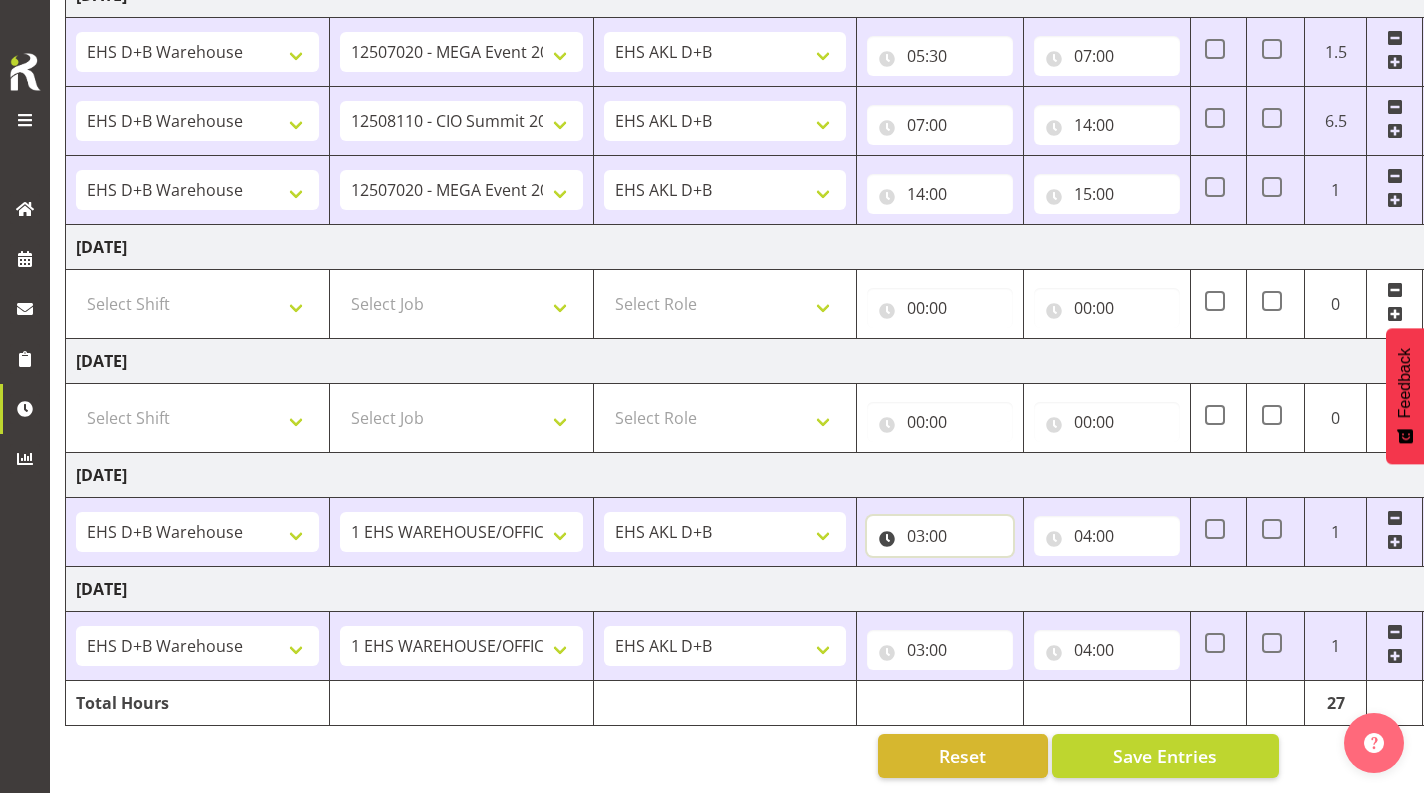 click on "03:00" at bounding box center [940, 536] 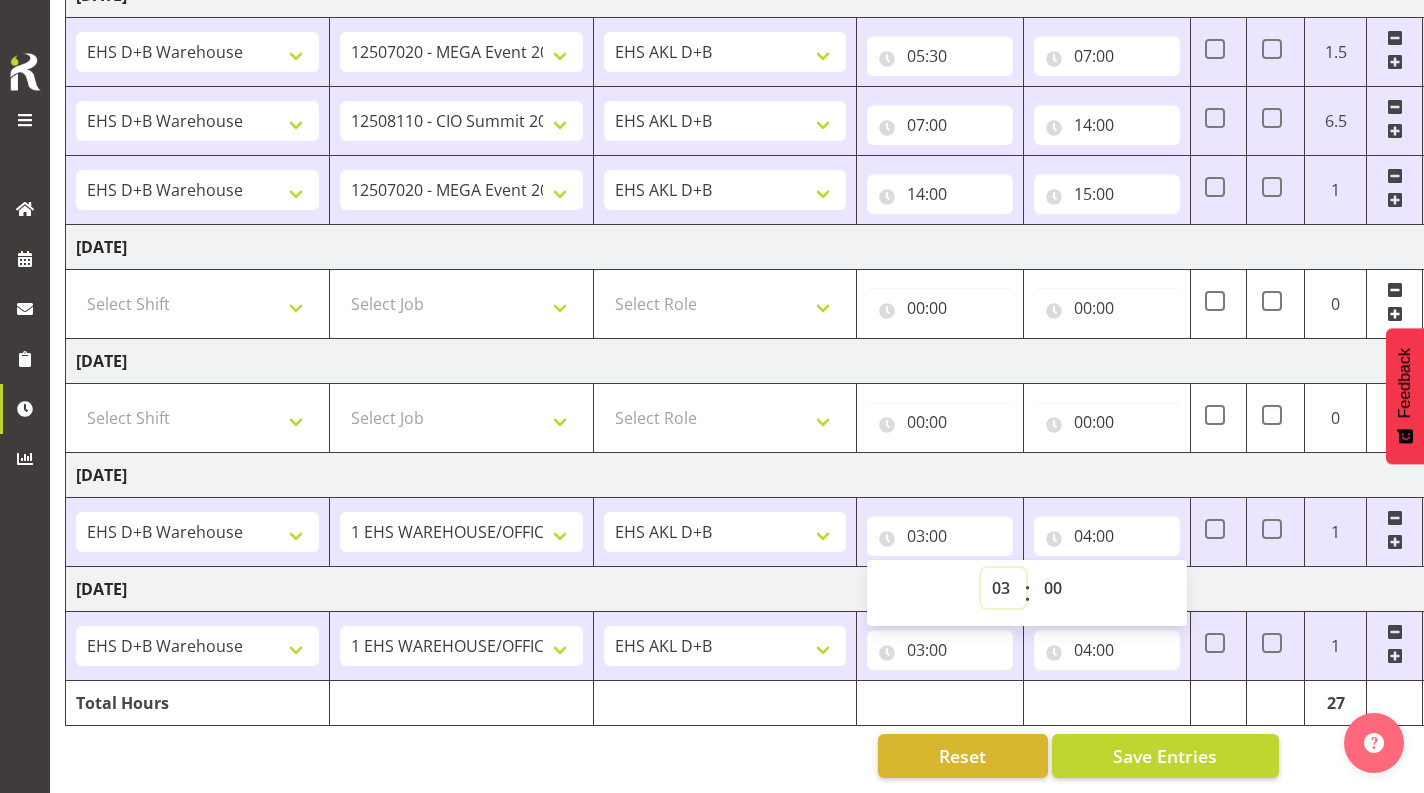 click on "00   01   02   03   04   05   06   07   08   09   10   11   12   13   14   15   16   17   18   19   20   21   22   23" at bounding box center [1003, 588] 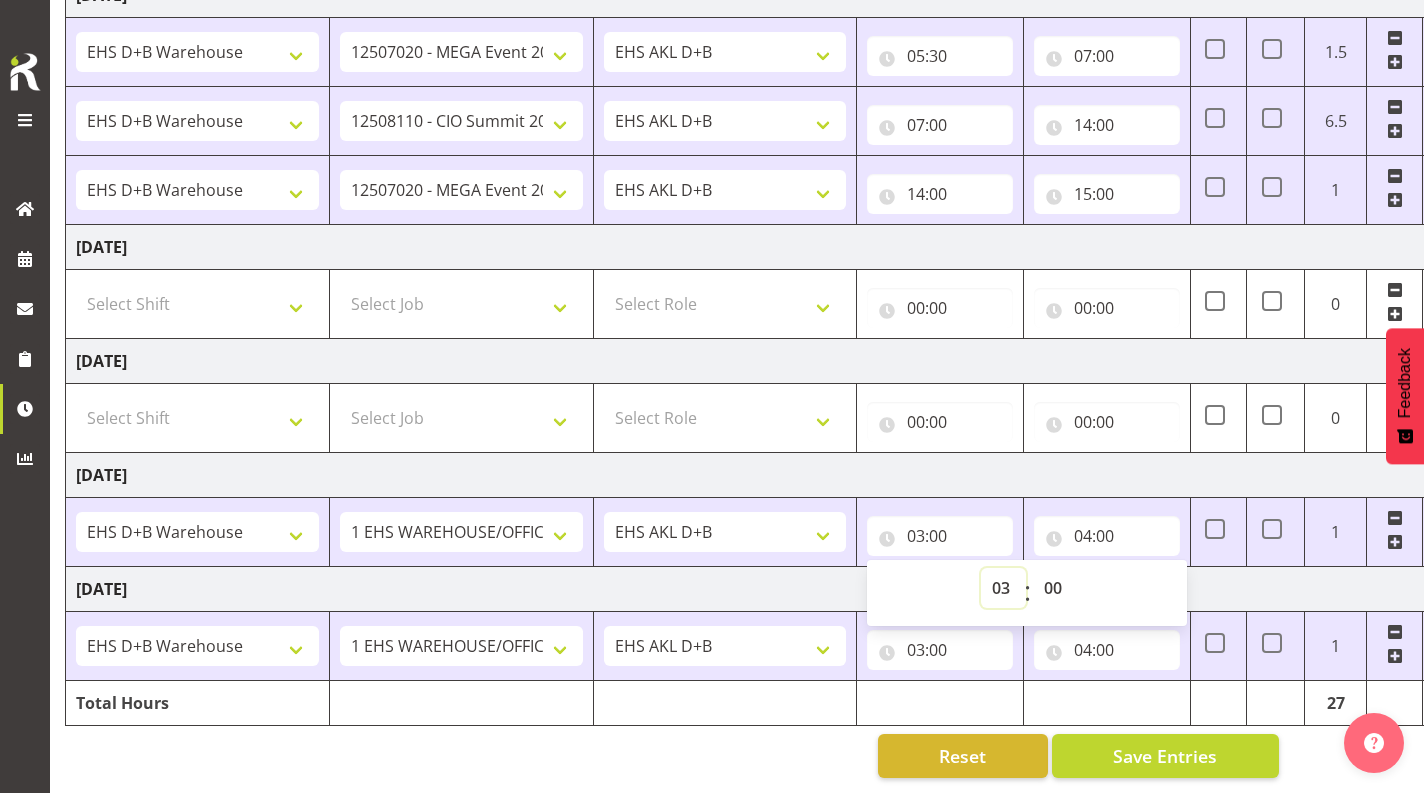 select on "5" 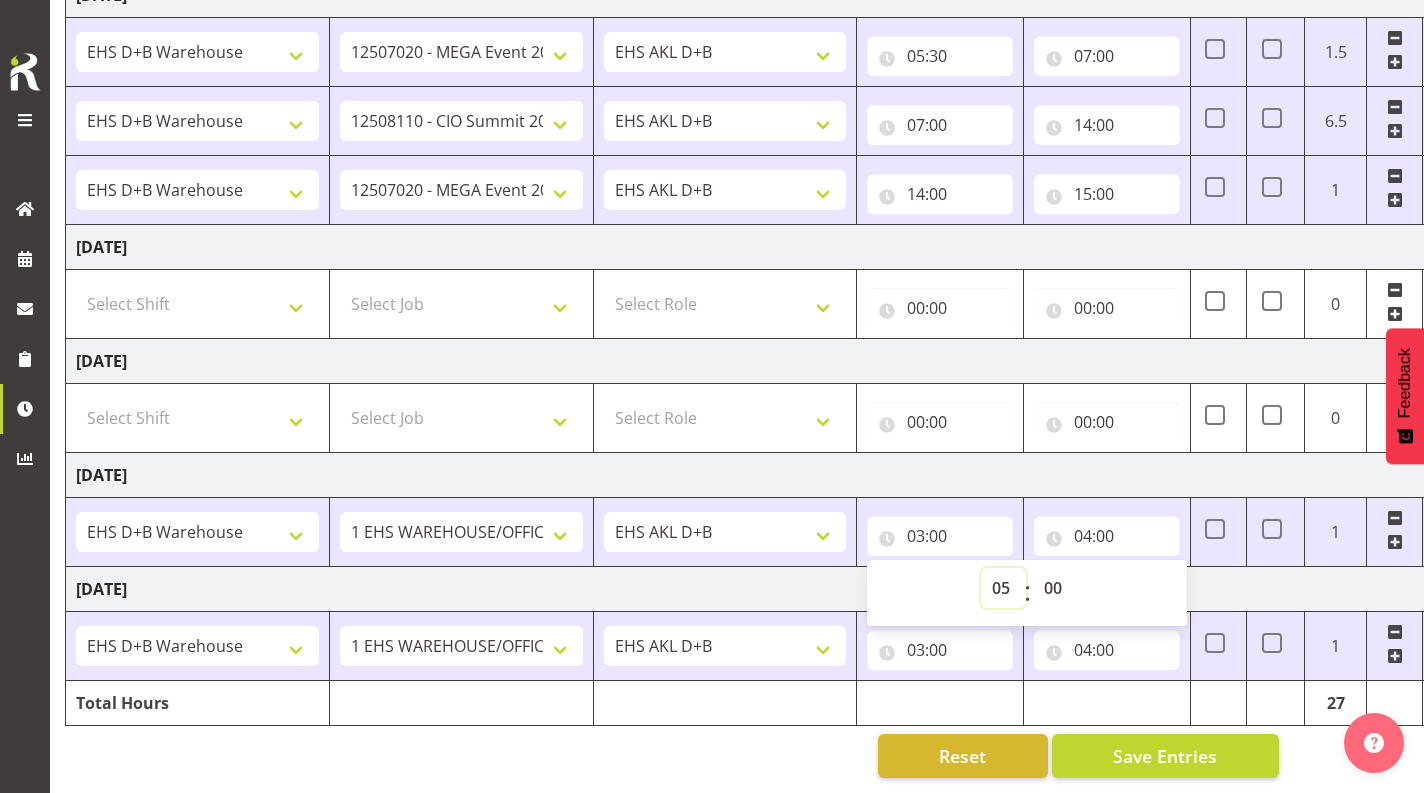 type on "05:00" 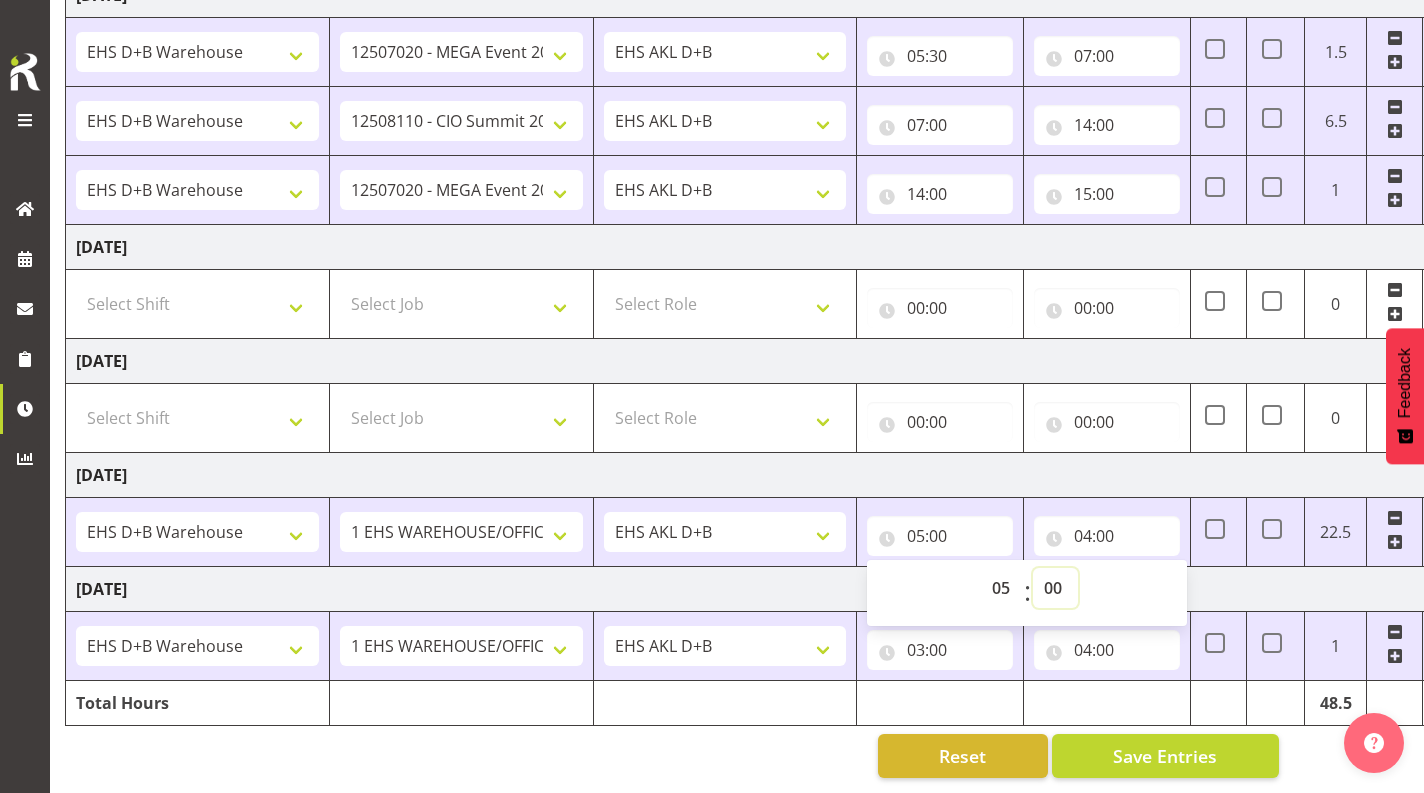 click on "00   01   02   03   04   05   06   07   08   09   10   11   12   13   14   15   16   17   18   19   20   21   22   23   24   25   26   27   28   29   30   31   32   33   34   35   36   37   38   39   40   41   42   43   44   45   46   47   48   49   50   51   52   53   54   55   56   57   58   59" at bounding box center [1055, 588] 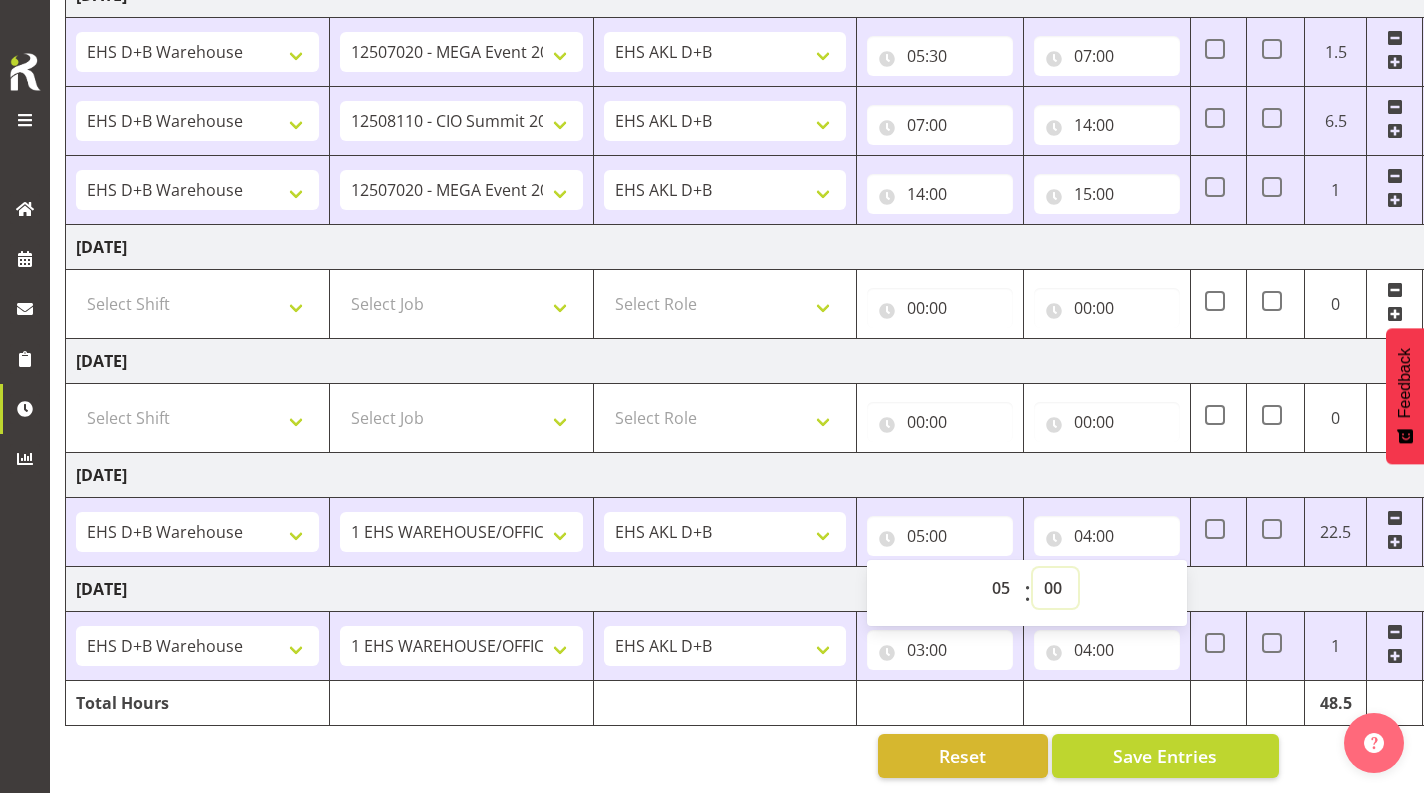 select on "30" 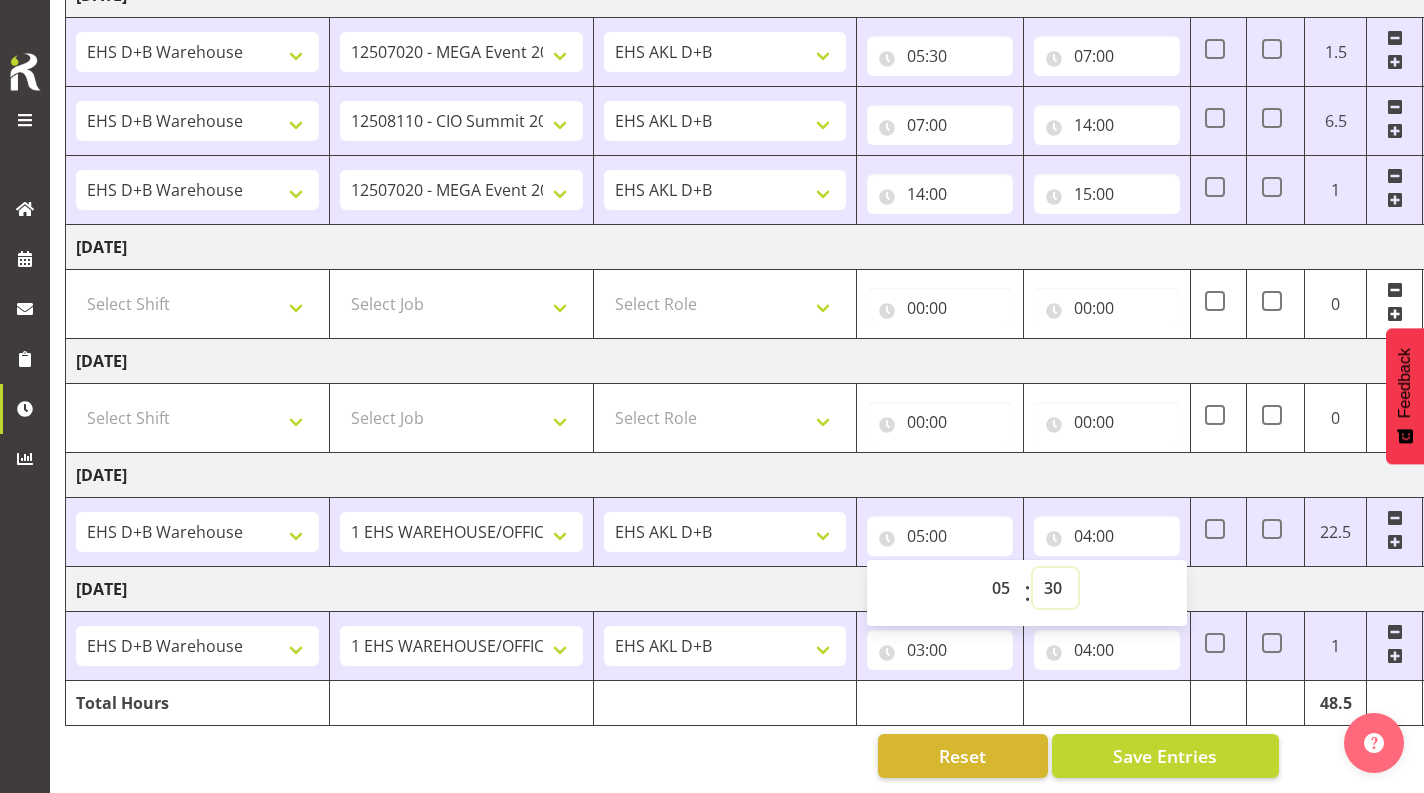 type on "05:30" 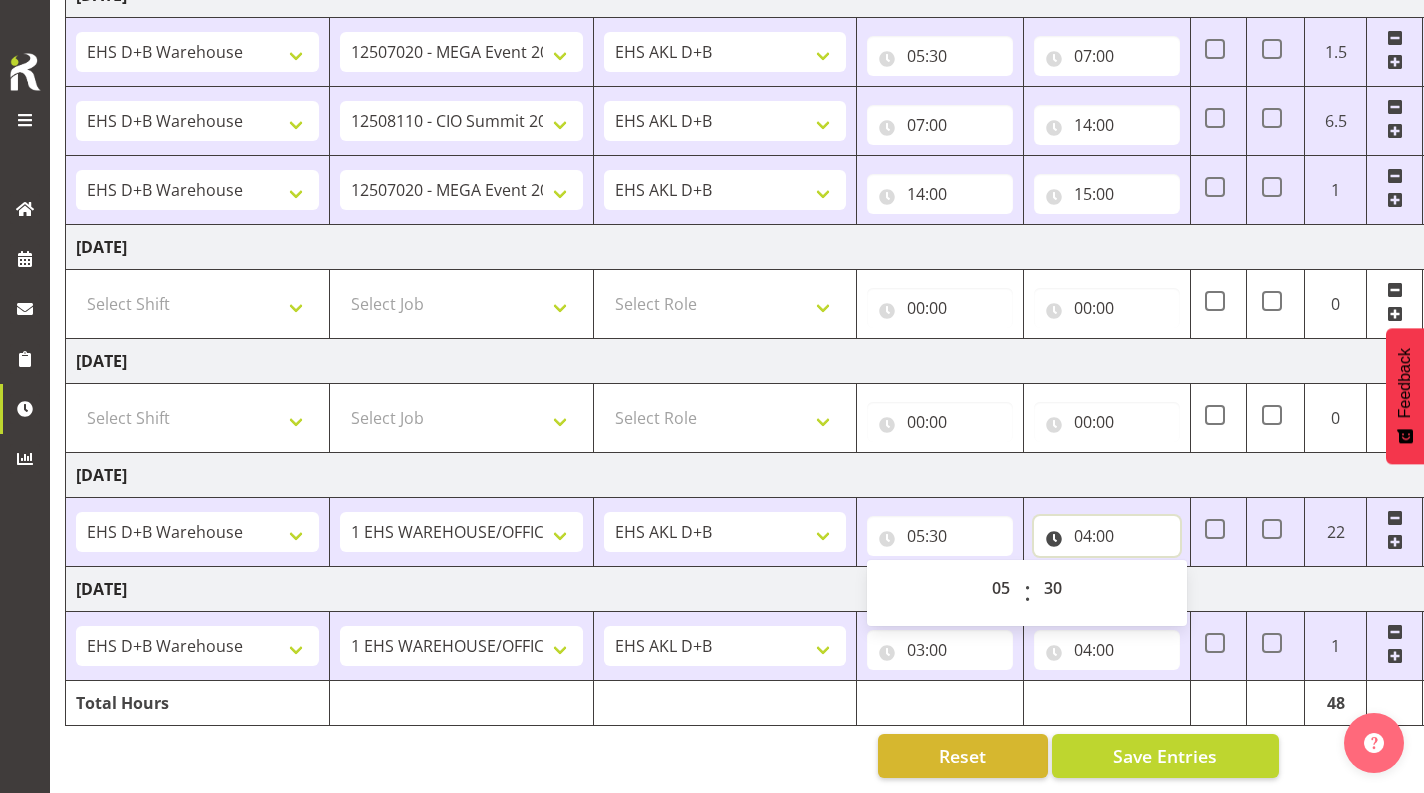 click on "04:00" at bounding box center (1107, 536) 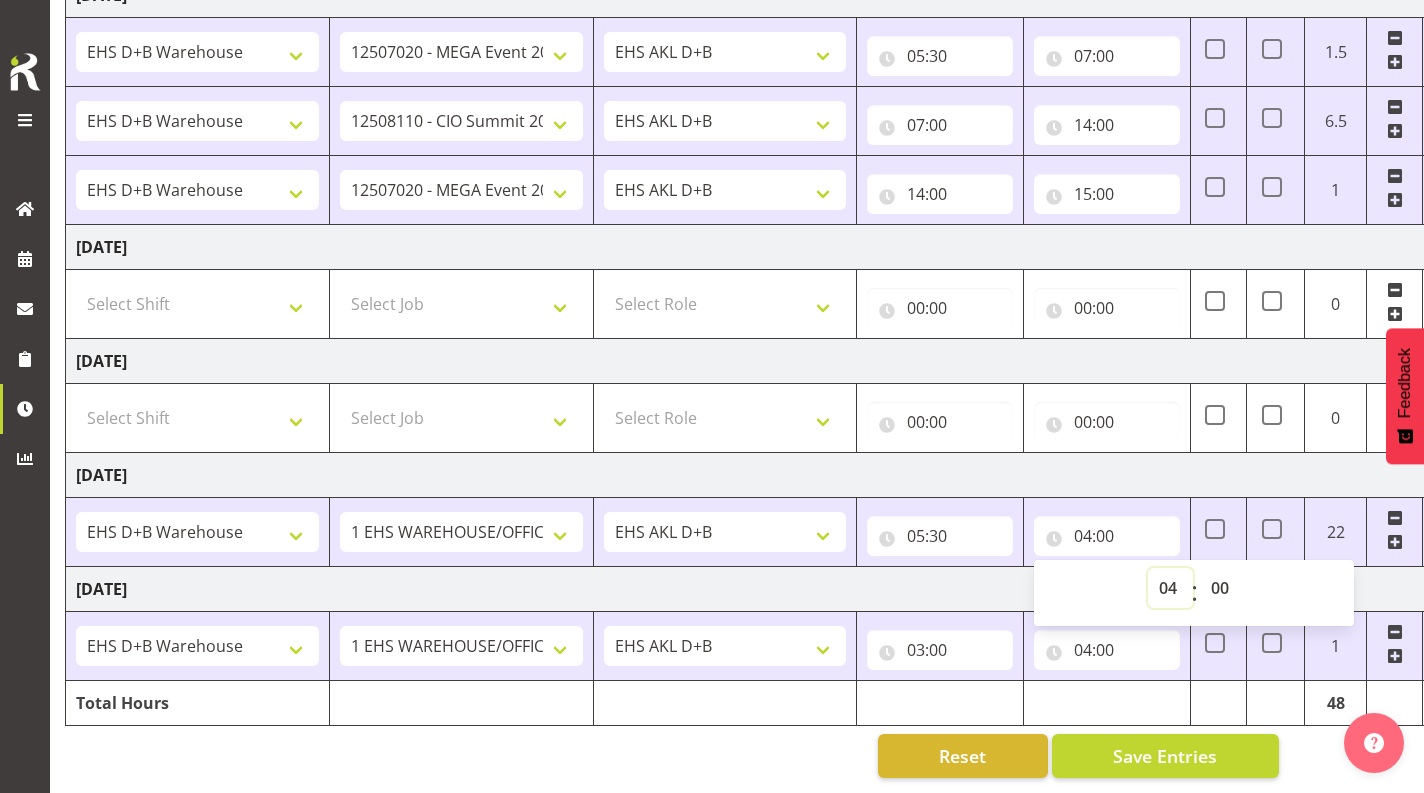 click on "00   01   02   03   04   05   06   07   08   09   10   11   12   13   14   15   16   17   18   19   20   21   22   23" at bounding box center (1170, 588) 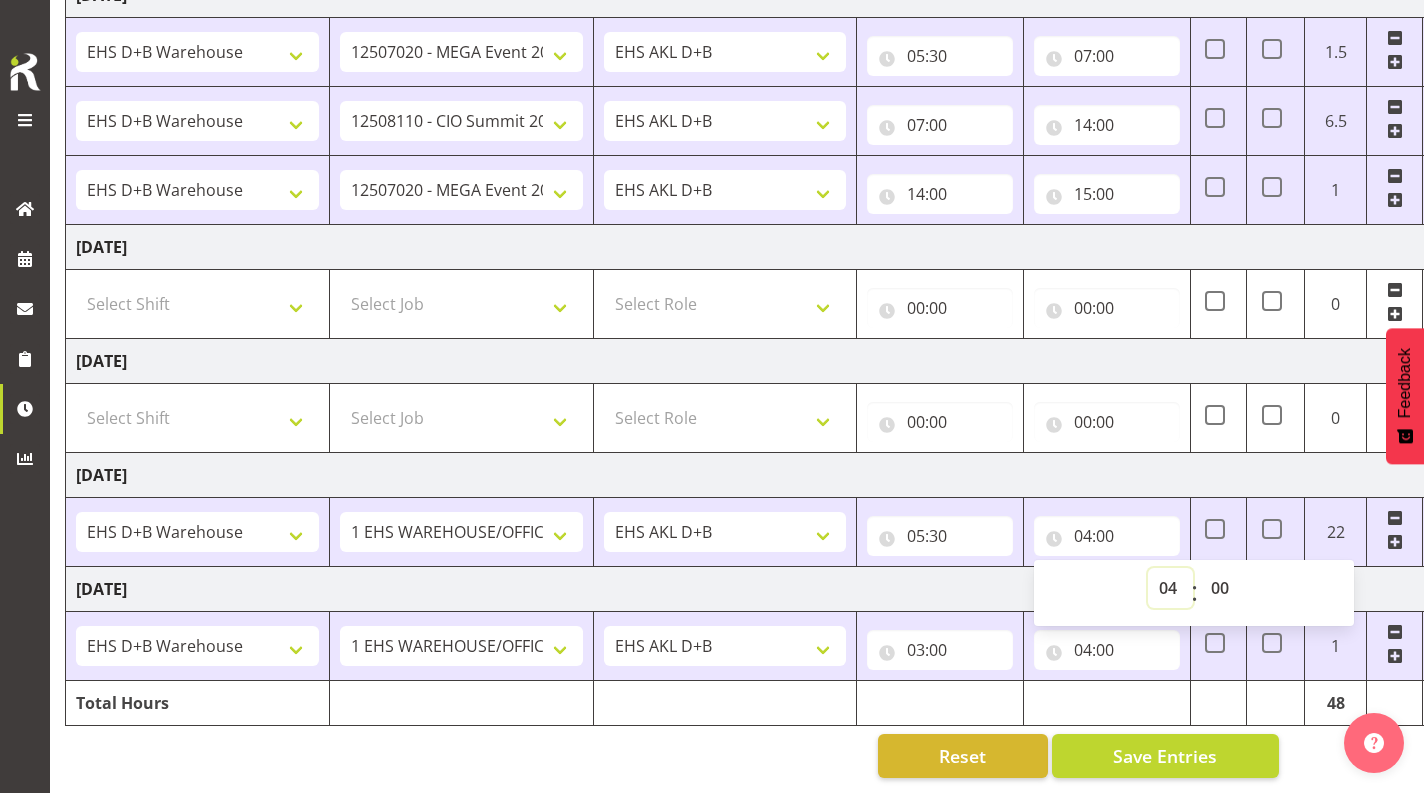 select on "7" 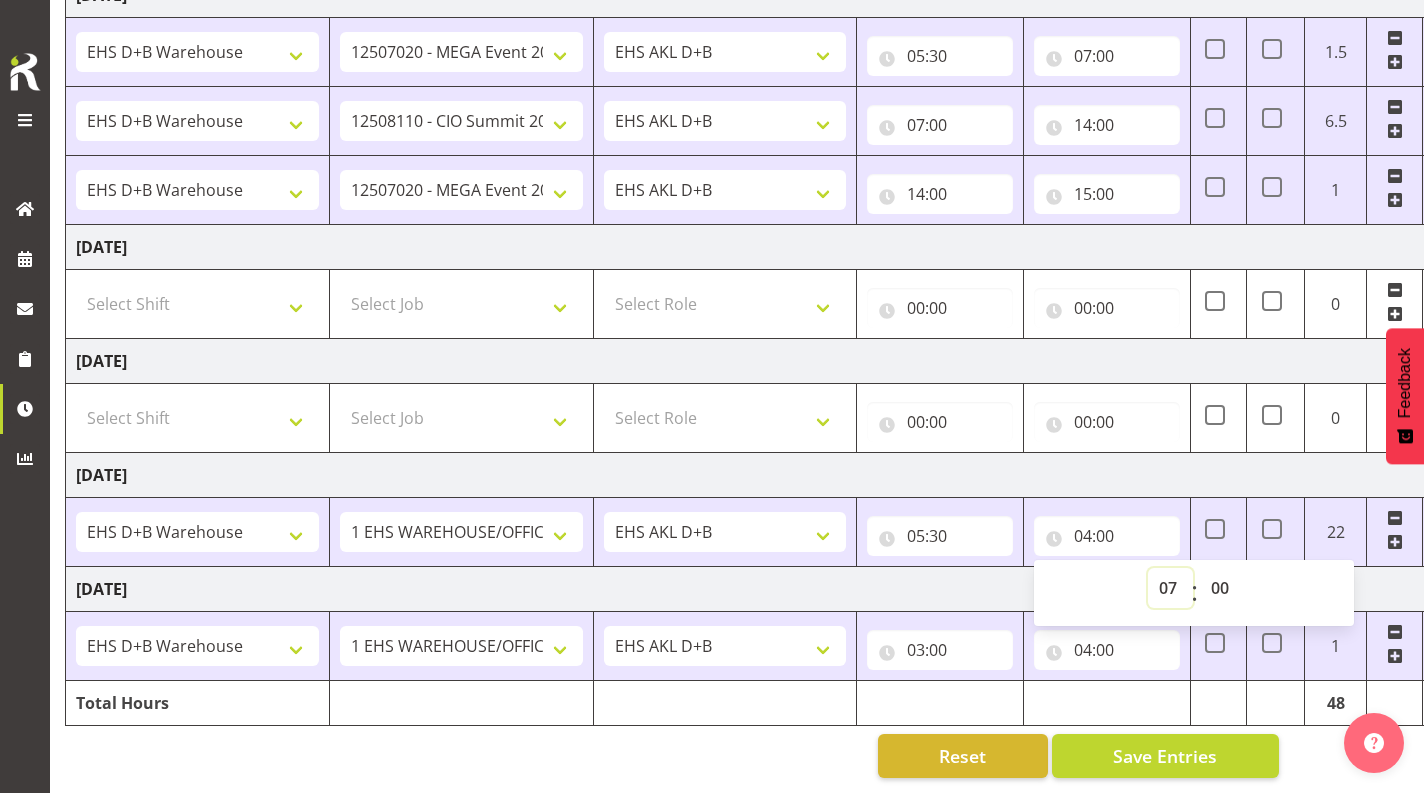 type on "07:00" 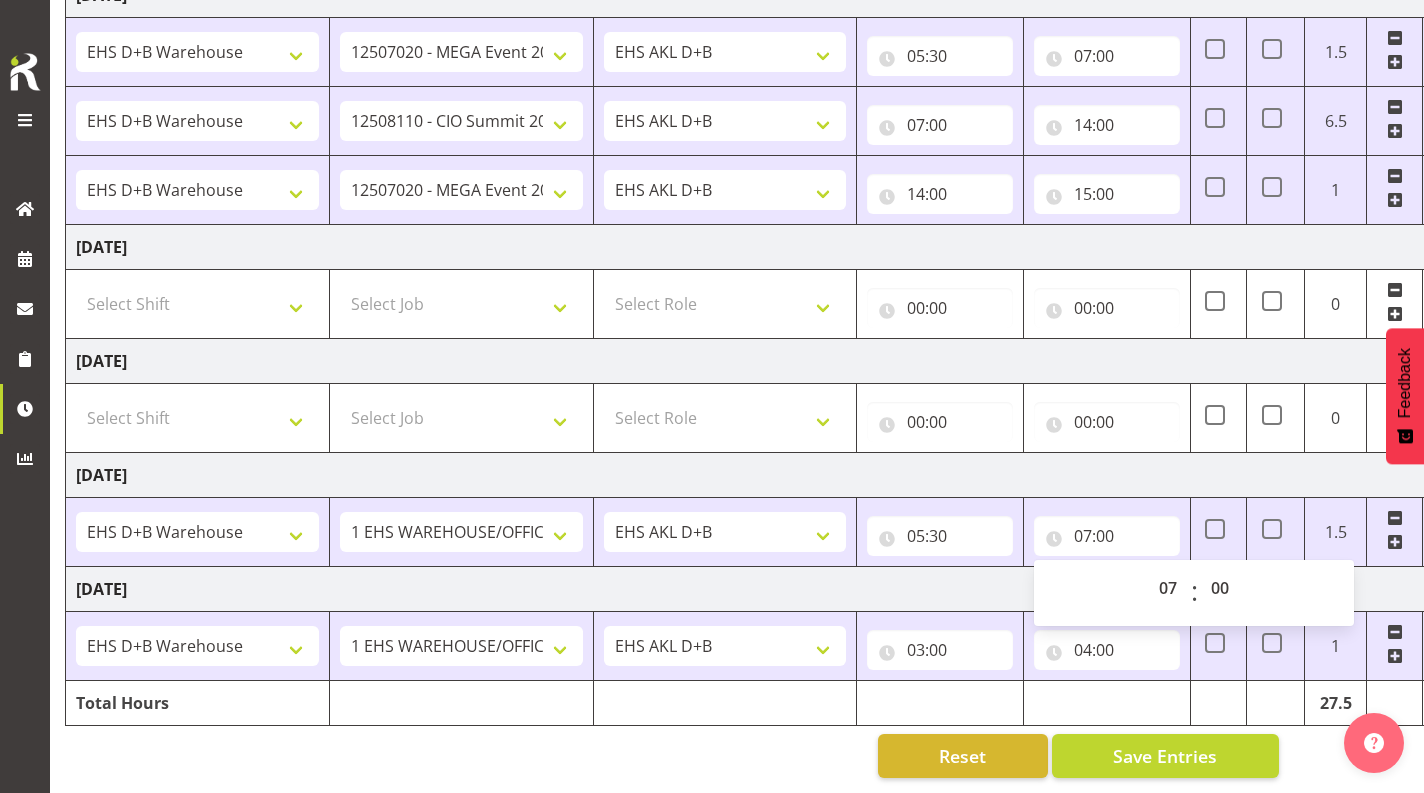 click at bounding box center [1395, 542] 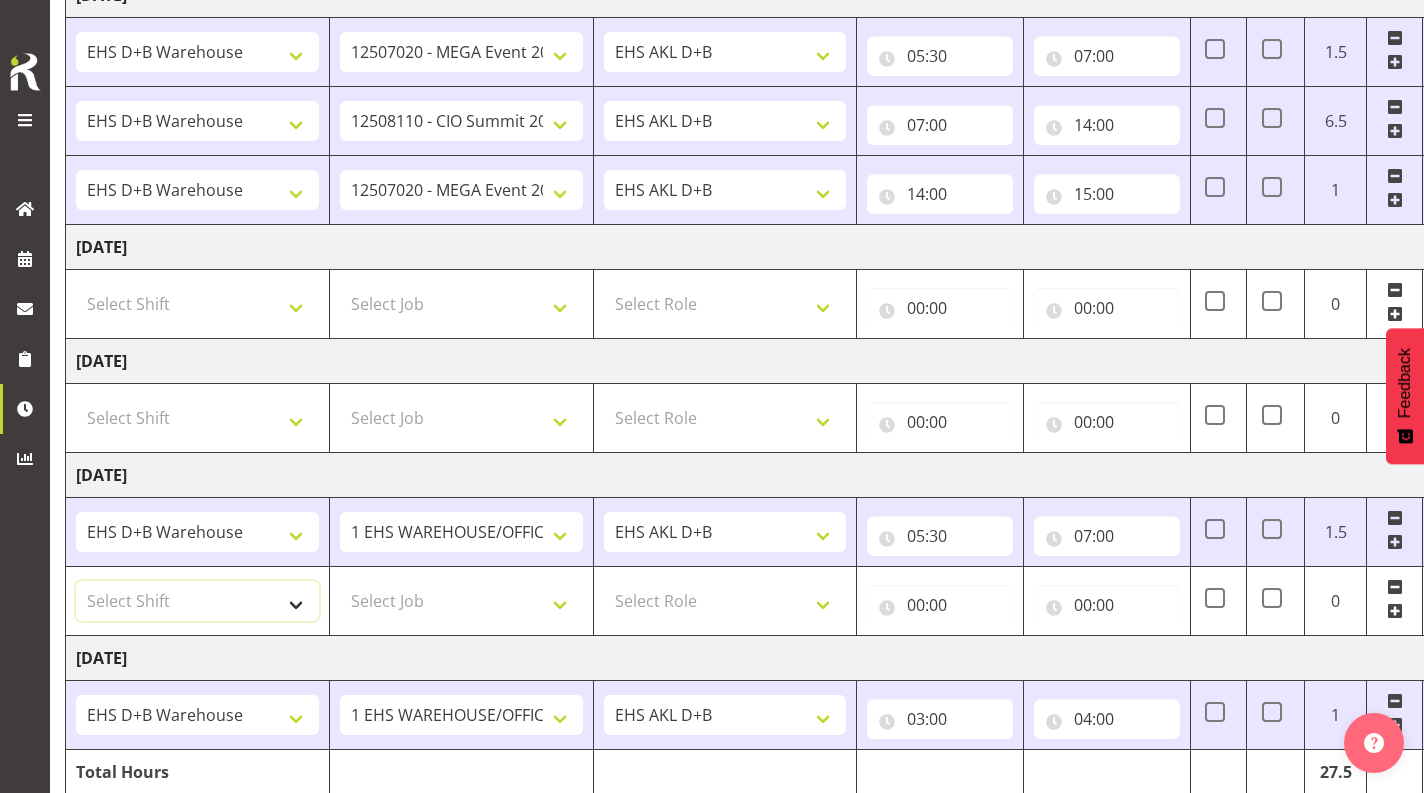 click on "Select Shift  # Fieldays--[GEOGRAPHIC_DATA]. # Install Hutchwilco Boat Show at [GEOGRAPHIC_DATA]. #AKL Bunnings Trade Show at [GEOGRAPHIC_DATA]. #Blueberries Conf at [GEOGRAPHIC_DATA]. #FPANZ at VEC. #Garden Festival at [GEOGRAPHIC_DATA]. #[PERSON_NAME] at [GEOGRAPHIC_DATA] A&P Show at [GEOGRAPHIC_DATA]. #Hawkes Bay H&G Show@[PERSON_NAME] Park. #ITM@Sail GP. #Install NZOA at [GEOGRAPHIC_DATA]. #Internship&Graduate Expo #Karaka casual. #Laneways at [GEOGRAPHIC_DATA] #Meatstock at [GEOGRAPHIC_DATA]. #NZCB [DATE]. #Pullout Meetings at [GEOGRAPHIC_DATA]. #Tauranga Food Show at [GEOGRAPHIC_DATA]. #V8's at [GEOGRAPHIC_DATA]. #Wellington H&G Show. #Wellington WGTN Bunnings Trade Show. *Games Fair at the Cloud 1 Carlton Events 1 Carlton accounts 11 Degrees @ [GEOGRAPHIC_DATA] 121609010 Graphic Novel 12507030 Ak Foodshow at ASG 12507180 Banksy at Aotea 12508010 Spring Gift Fair at ASG 12508030 Akl Baby Expo at ASG. 12508190 [DATE][PERSON_NAME] Expo 12508210 Paper Plus Conf. 12508220 SEANZ at [GEOGRAPHIC_DATA]. In at 7:30am. 12509021 Foodtech Packtech at ASG. 12509120 AI Summit at Shed 10. 32507080 Tarmac Conf at Claudelands COF [PERSON_NAME]" at bounding box center (197, 601) 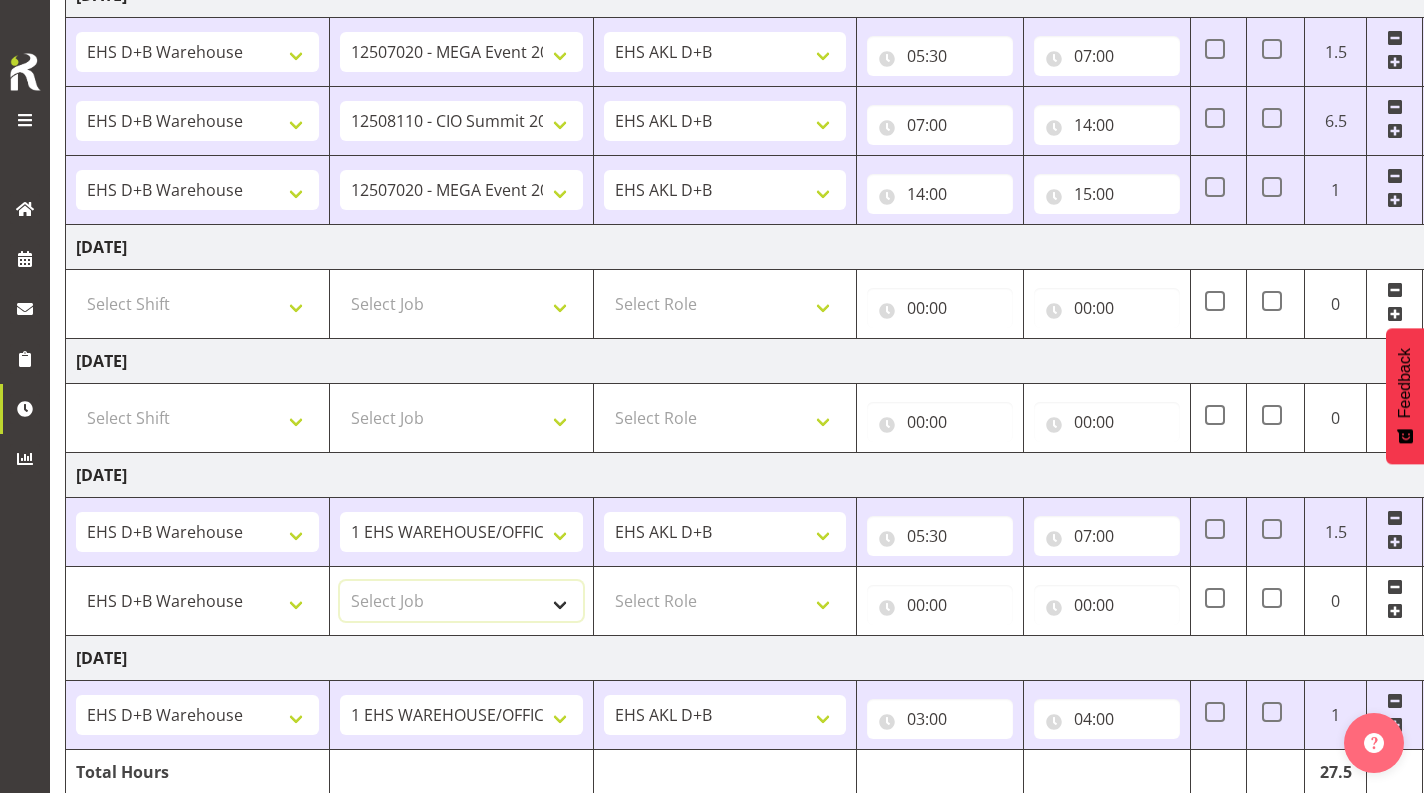click on "Select Job  1 Carlton Events 1 [PERSON_NAME][GEOGRAPHIC_DATA] 1 [PERSON_NAME][GEOGRAPHIC_DATA] 1 EHS WAREHOUSE/OFFICE 1 GRS 1 SLP Production 1 SLP Tradeshows 12504000 - AKL Casual [DATE] 1250400R - April Casual C&R 2025 12504050 - CDES Engineering and Technology Expo 2025 12504070 - FINZ (National Financial Adviser Conf) 2025 1250407A - Fidelity @ FINZ Conf 2025 1250407B - La Trobe @ FINZ Conf 25 1250407C - Partners Life @ FINZ Conf 25 12504080 - AKL Go Green 2025 12504100 - NZSEE 2025 12504120 - Ester Show 2025 12504150 - Test-[PERSON_NAME]-May 12505000 - AKL Casual [DATE] 1250500R - May Casual C&R 2025 12505020 - Hutchwilco Boat Show 2025 1250502R - [GEOGRAPHIC_DATA] Boat Show 2025 - C&R 12505030 - NZOHS Conference 2025 12505040 - Aotearoa Art Fair 2025 12505060 - Waipa Home Show 2025 12505070 - CAS 2025 1250507A - CAS 2025 - 200 Doors 1250507B - CAS 2025 - Cutera 1250507C - CAS 2025 - Dermocosmetica 12505080 - [GEOGRAPHIC_DATA] Conference 2025 1250508A - Zeiss @ [GEOGRAPHIC_DATA] 25 1250508B - Roche @ [GEOGRAPHIC_DATA] 25 1250508C - Alcon @ [GEOGRAPHIC_DATA] 25 12505130 - Test- [PERSON_NAME] 1" at bounding box center (461, 601) 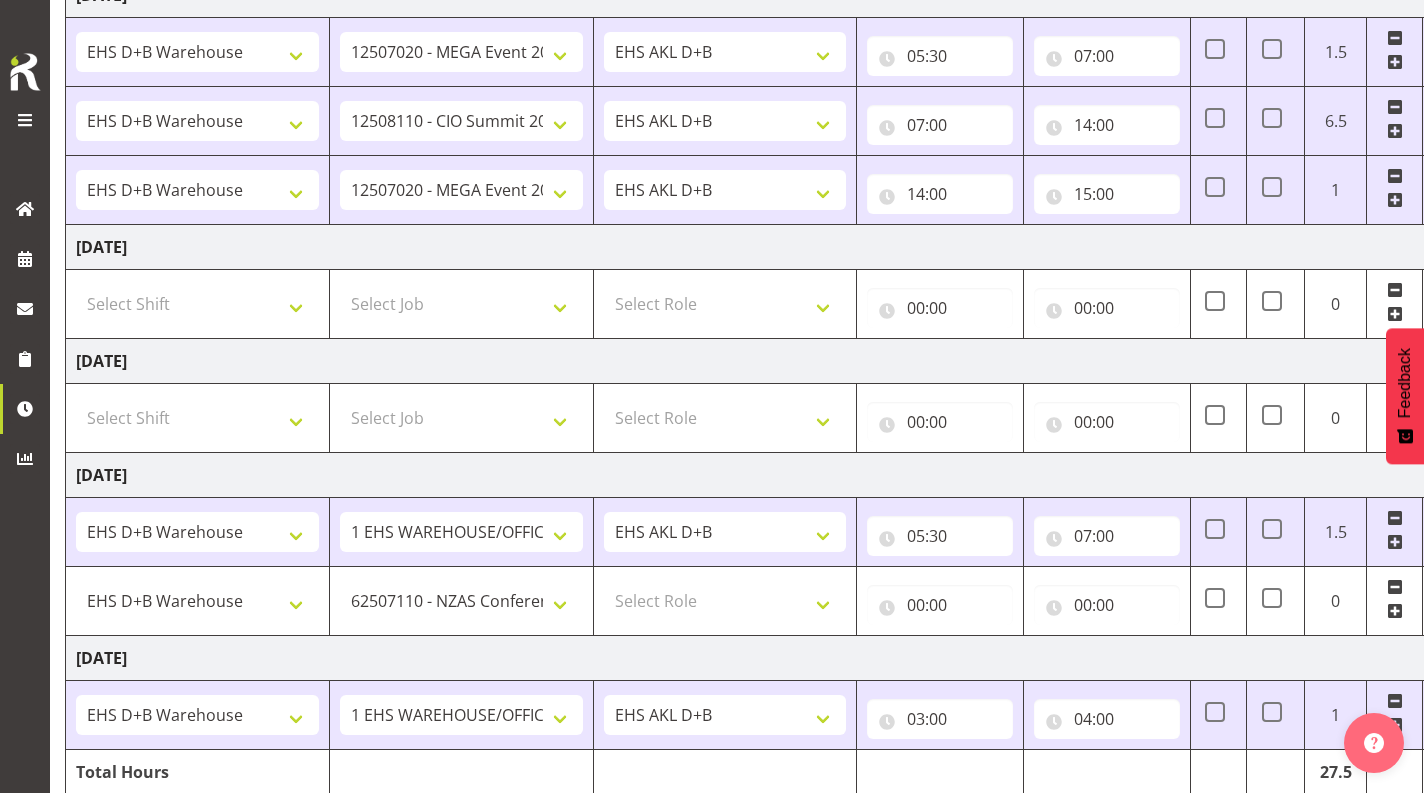 click on "Select Role  EHS AKL D+B" at bounding box center [725, 601] 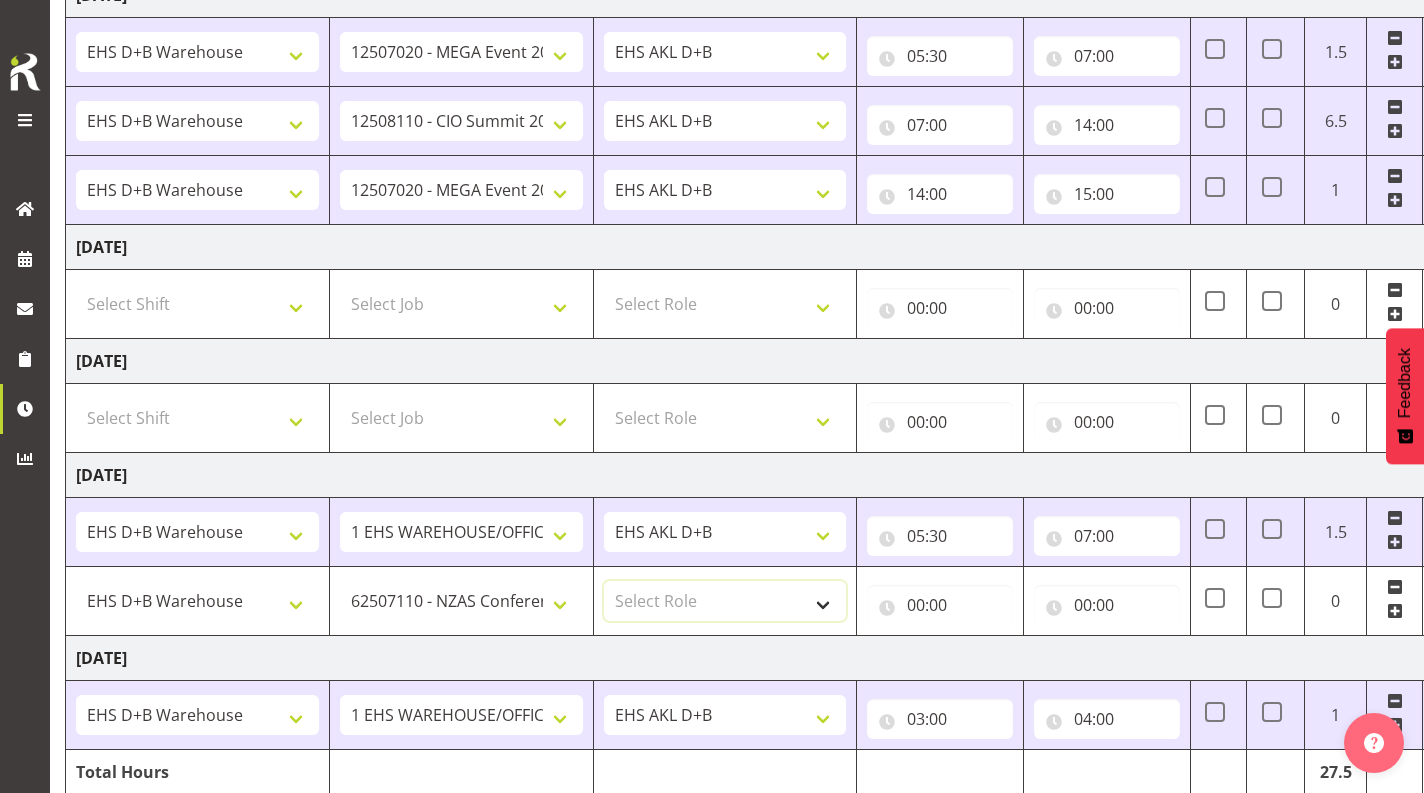 click on "Select Role  EHS AKL D+B" at bounding box center (725, 601) 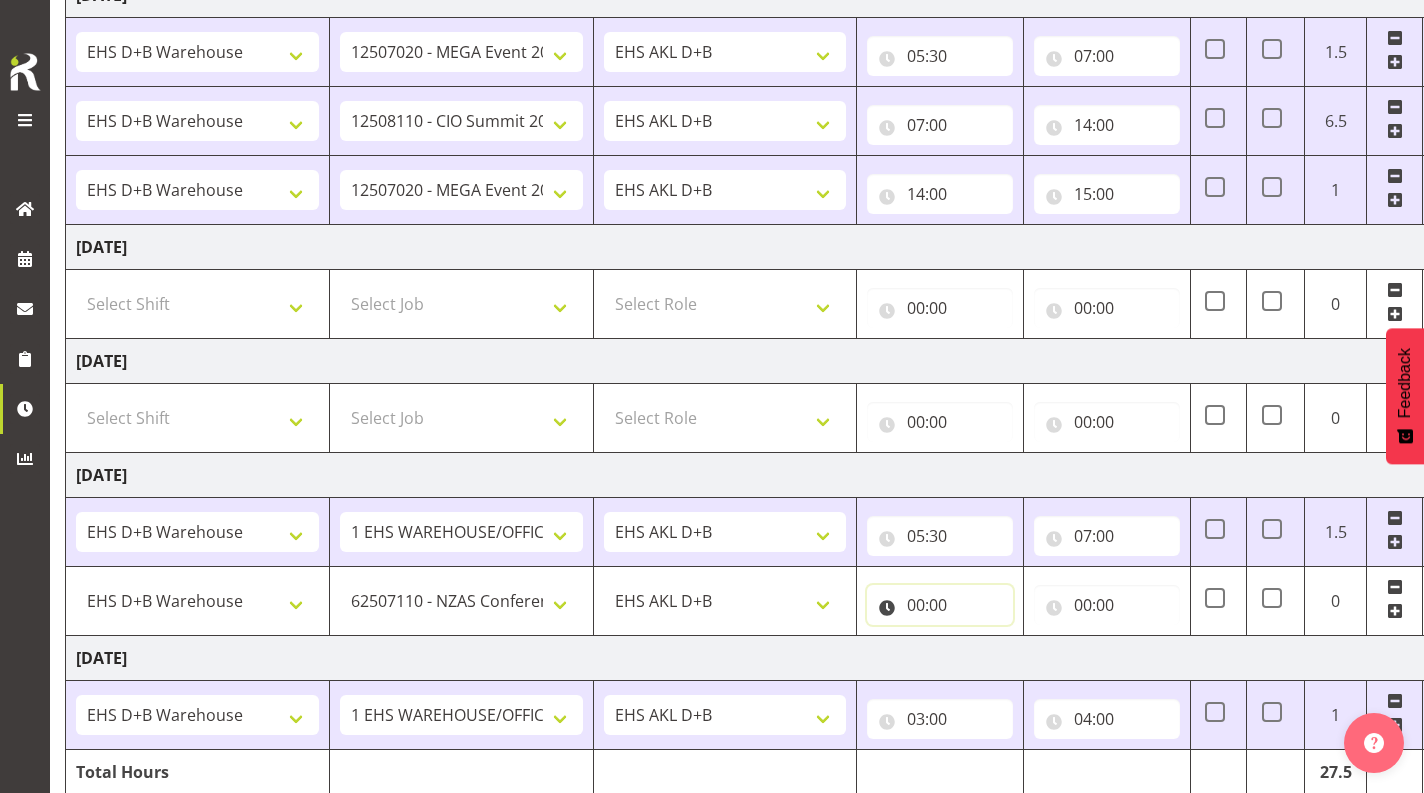 click on "00:00" at bounding box center (940, 605) 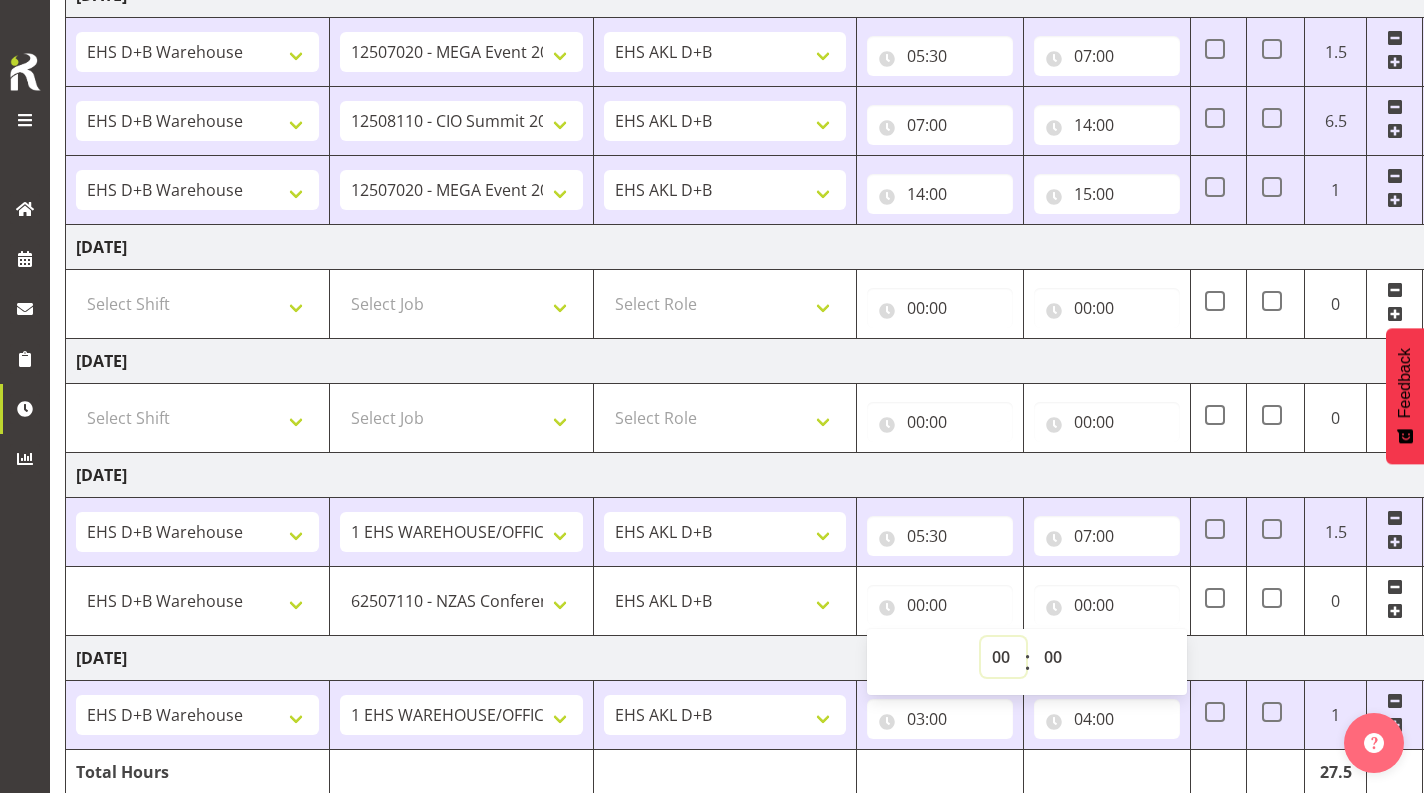 click on "00   01   02   03   04   05   06   07   08   09   10   11   12   13   14   15   16   17   18   19   20   21   22   23" at bounding box center (1003, 657) 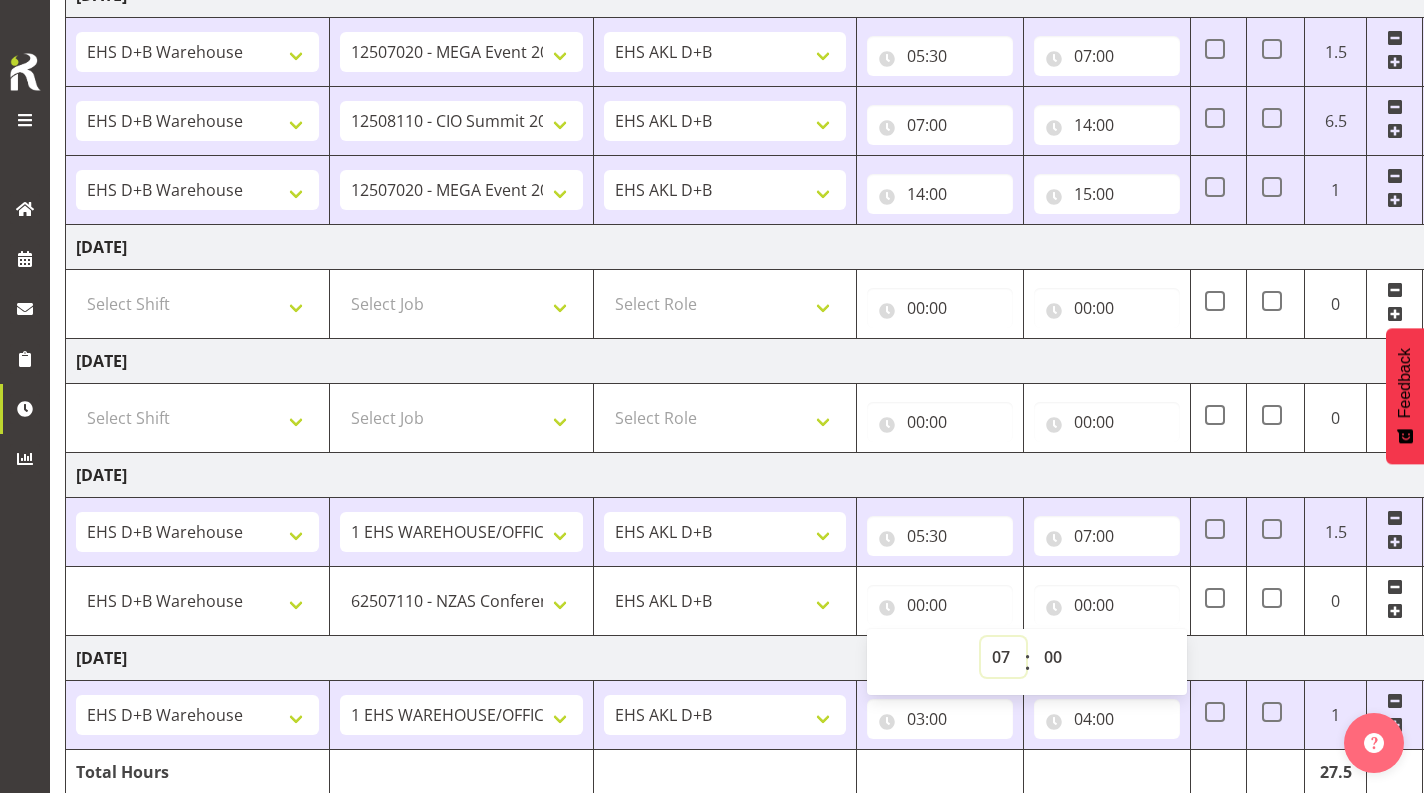 type on "07:00" 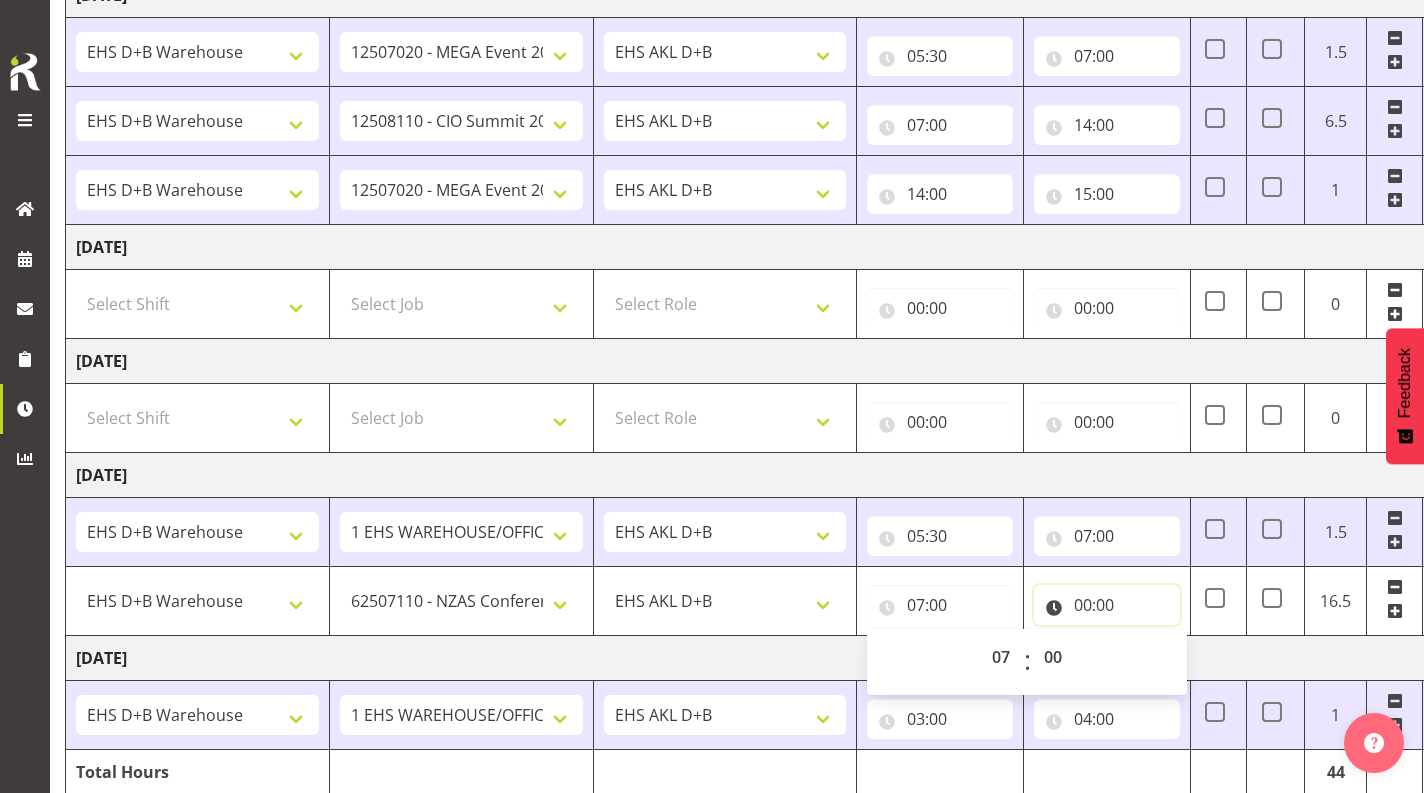 click on "00:00" at bounding box center [1107, 605] 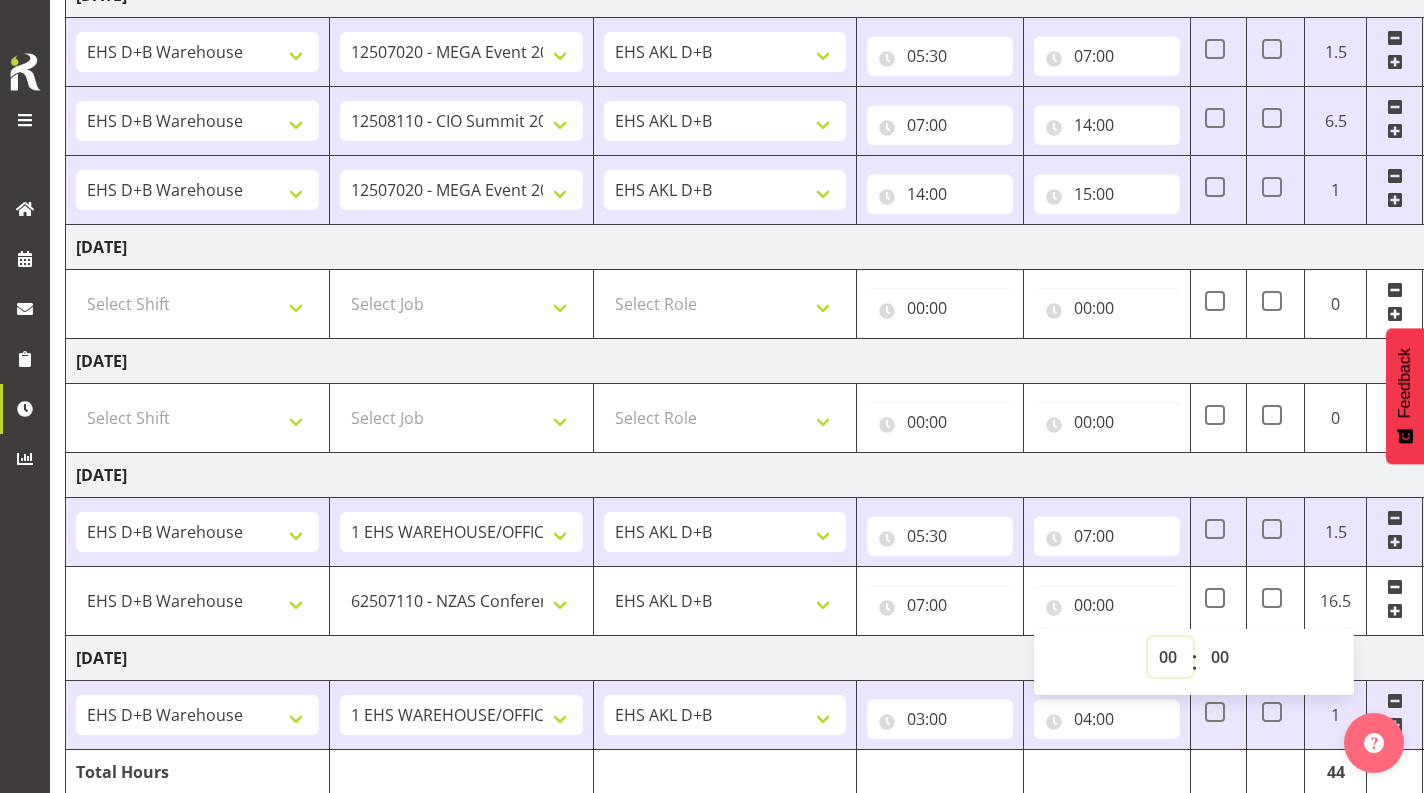 click on "00   01   02   03   04   05   06   07   08   09   10   11   12   13   14   15   16   17   18   19   20   21   22   23" at bounding box center (1170, 657) 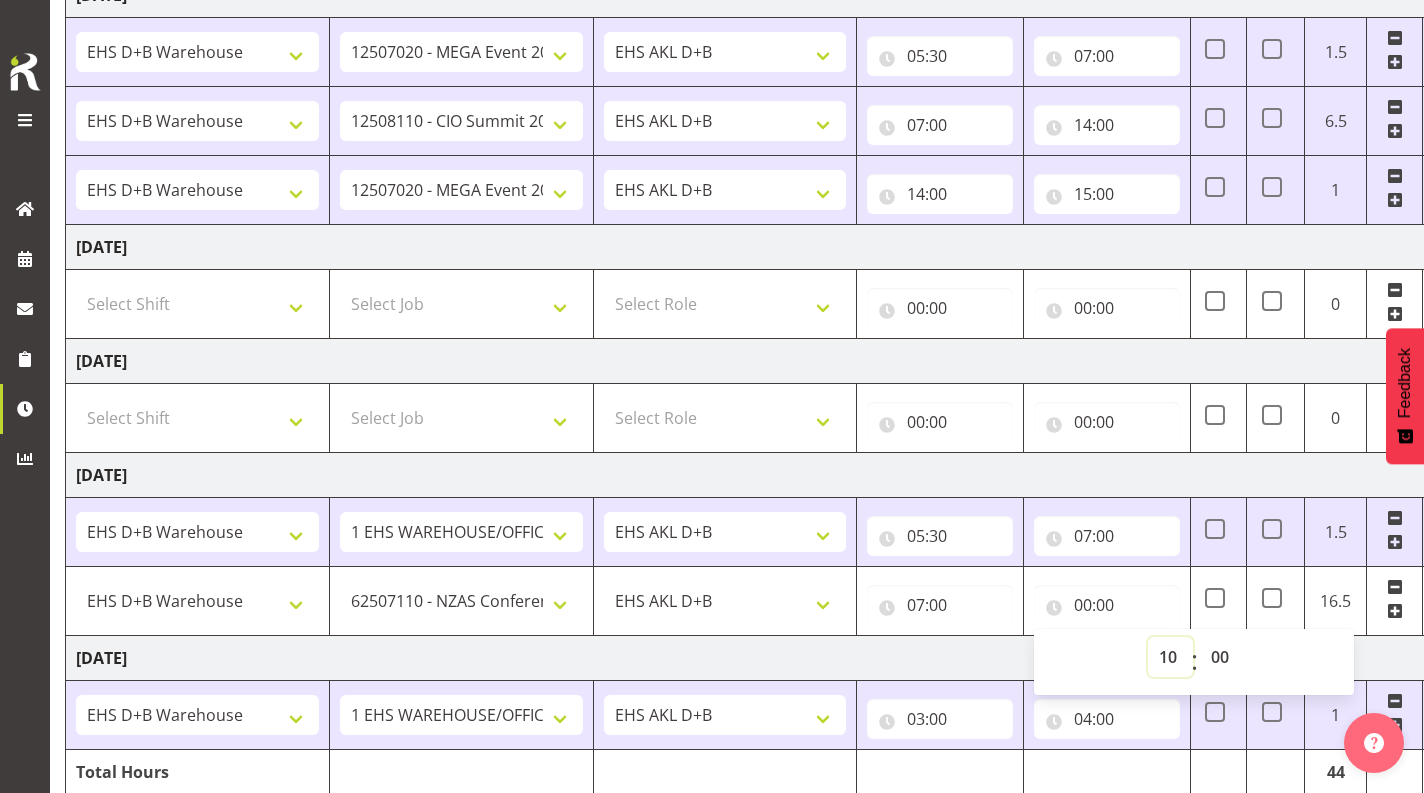 type on "10:00" 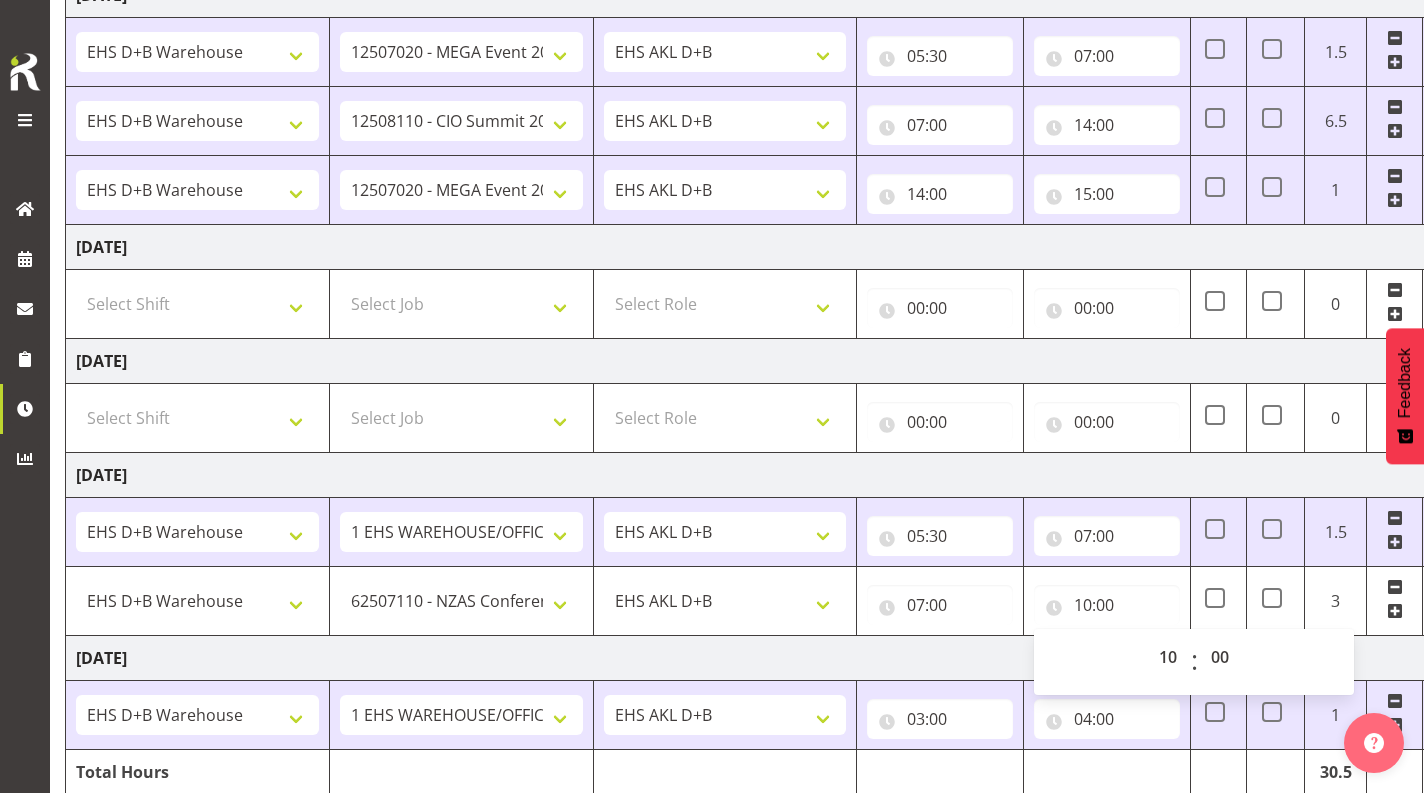 click at bounding box center (1395, 611) 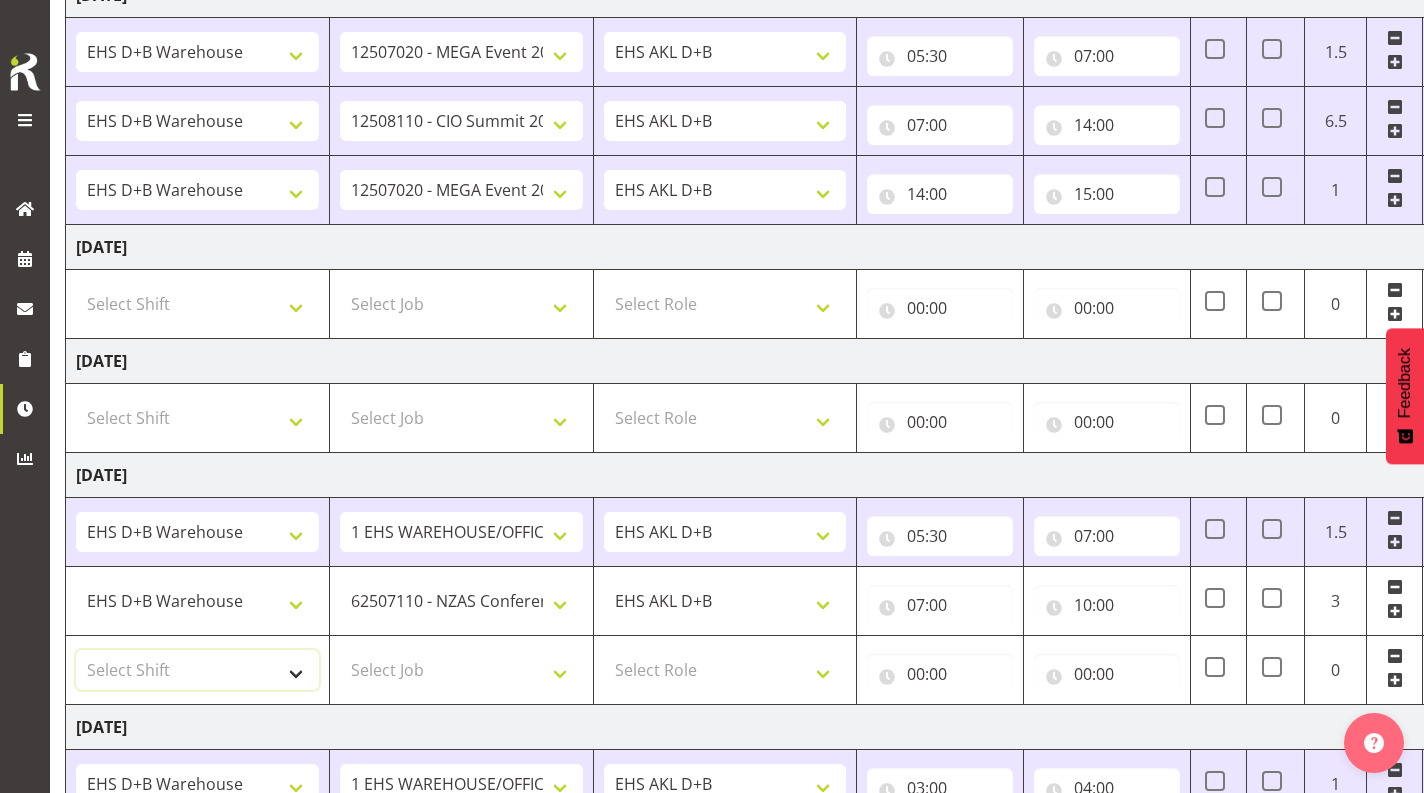 click on "Select Shift  # Fieldays--[GEOGRAPHIC_DATA]. # Install Hutchwilco Boat Show at [GEOGRAPHIC_DATA]. #AKL Bunnings Trade Show at [GEOGRAPHIC_DATA]. #Blueberries Conf at [GEOGRAPHIC_DATA]. #FPANZ at VEC. #Garden Festival at [GEOGRAPHIC_DATA]. #[PERSON_NAME] at [GEOGRAPHIC_DATA] A&P Show at [GEOGRAPHIC_DATA]. #Hawkes Bay H&G Show@[PERSON_NAME] Park. #ITM@Sail GP. #Install NZOA at [GEOGRAPHIC_DATA]. #Internship&Graduate Expo #Karaka casual. #Laneways at [GEOGRAPHIC_DATA] #Meatstock at [GEOGRAPHIC_DATA]. #NZCB [DATE]. #Pullout Meetings at [GEOGRAPHIC_DATA]. #Tauranga Food Show at [GEOGRAPHIC_DATA]. #V8's at [GEOGRAPHIC_DATA]. #Wellington H&G Show. #Wellington WGTN Bunnings Trade Show. *Games Fair at the Cloud 1 Carlton Events 1 Carlton accounts 11 Degrees @ [GEOGRAPHIC_DATA] 121609010 Graphic Novel 12507030 Ak Foodshow at ASG 12507180 Banksy at Aotea 12508010 Spring Gift Fair at ASG 12508030 Akl Baby Expo at ASG. 12508190 [DATE][PERSON_NAME] Expo 12508210 Paper Plus Conf. 12508220 SEANZ at [GEOGRAPHIC_DATA]. In at 7:30am. 12509021 Foodtech Packtech at ASG. 12509120 AI Summit at Shed 10. 32507080 Tarmac Conf at Claudelands COF [PERSON_NAME]" at bounding box center [197, 670] 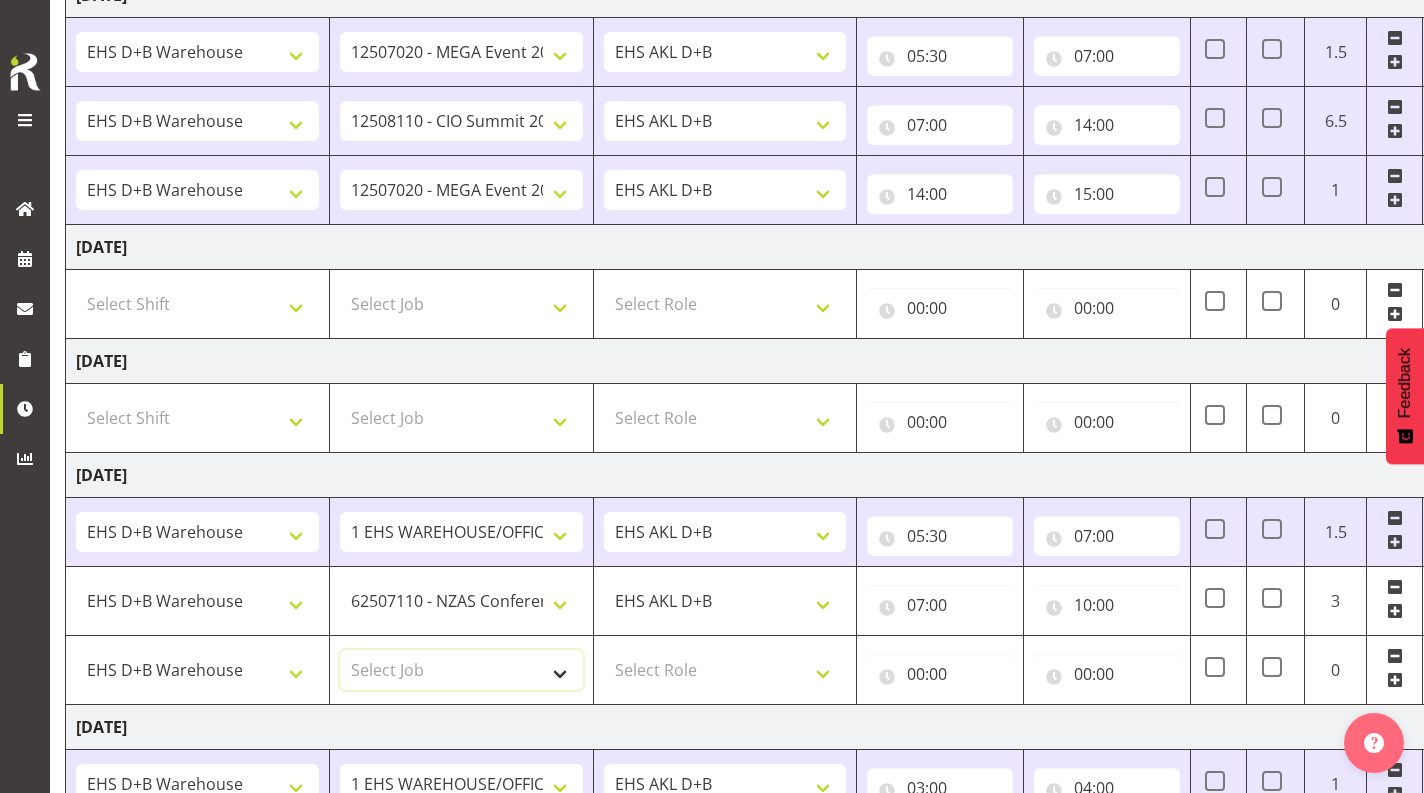 click on "Select Job  1 Carlton Events 1 [PERSON_NAME][GEOGRAPHIC_DATA] 1 [PERSON_NAME][GEOGRAPHIC_DATA] 1 EHS WAREHOUSE/OFFICE 1 GRS 1 SLP Production 1 SLP Tradeshows 12504000 - AKL Casual [DATE] 1250400R - April Casual C&R 2025 12504050 - CDES Engineering and Technology Expo 2025 12504070 - FINZ (National Financial Adviser Conf) 2025 1250407A - Fidelity @ FINZ Conf 2025 1250407B - La Trobe @ FINZ Conf 25 1250407C - Partners Life @ FINZ Conf 25 12504080 - AKL Go Green 2025 12504100 - NZSEE 2025 12504120 - Ester Show 2025 12504150 - Test-[PERSON_NAME]-May 12505000 - AKL Casual [DATE] 1250500R - May Casual C&R 2025 12505020 - Hutchwilco Boat Show 2025 1250502R - [GEOGRAPHIC_DATA] Boat Show 2025 - C&R 12505030 - NZOHS Conference 2025 12505040 - Aotearoa Art Fair 2025 12505060 - Waipa Home Show 2025 12505070 - CAS 2025 1250507A - CAS 2025 - 200 Doors 1250507B - CAS 2025 - Cutera 1250507C - CAS 2025 - Dermocosmetica 12505080 - [GEOGRAPHIC_DATA] Conference 2025 1250508A - Zeiss @ [GEOGRAPHIC_DATA] 25 1250508B - Roche @ [GEOGRAPHIC_DATA] 25 1250508C - Alcon @ [GEOGRAPHIC_DATA] 25 12505130 - Test- [PERSON_NAME] 1" at bounding box center [461, 670] 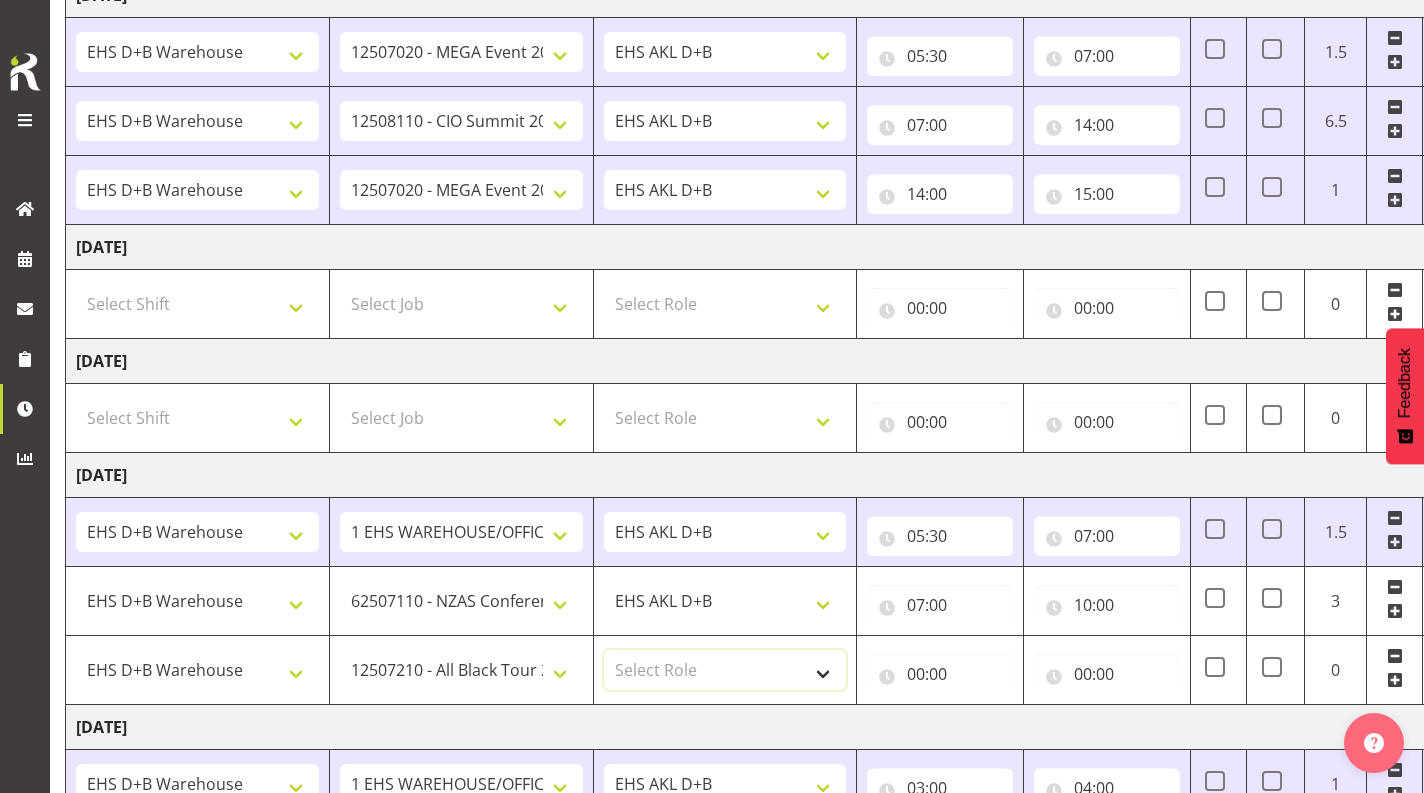 click on "Select Role  EHS AKL D+B" at bounding box center [725, 670] 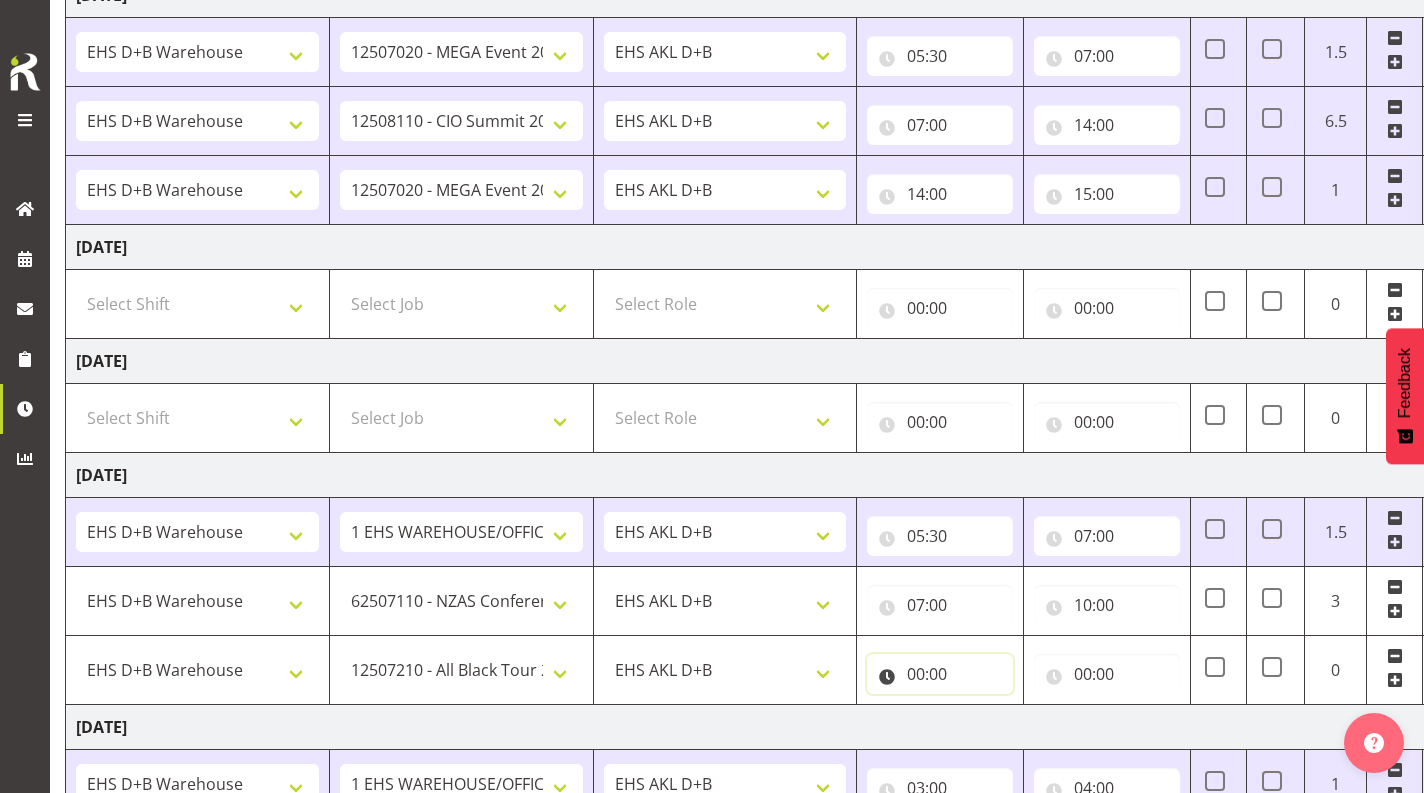 click on "00:00" at bounding box center [940, 674] 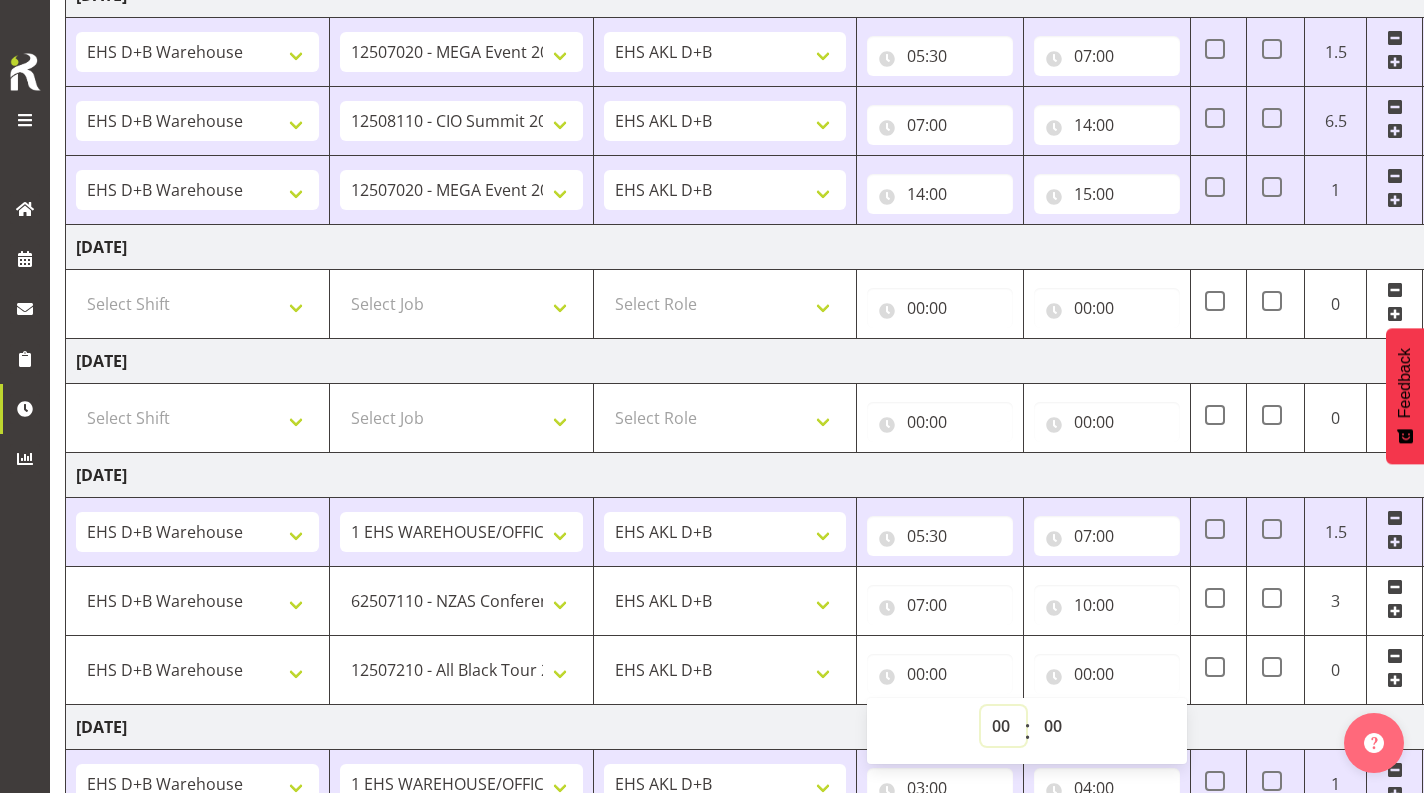 click on "00   01   02   03   04   05   06   07   08   09   10   11   12   13   14   15   16   17   18   19   20   21   22   23" at bounding box center (1003, 726) 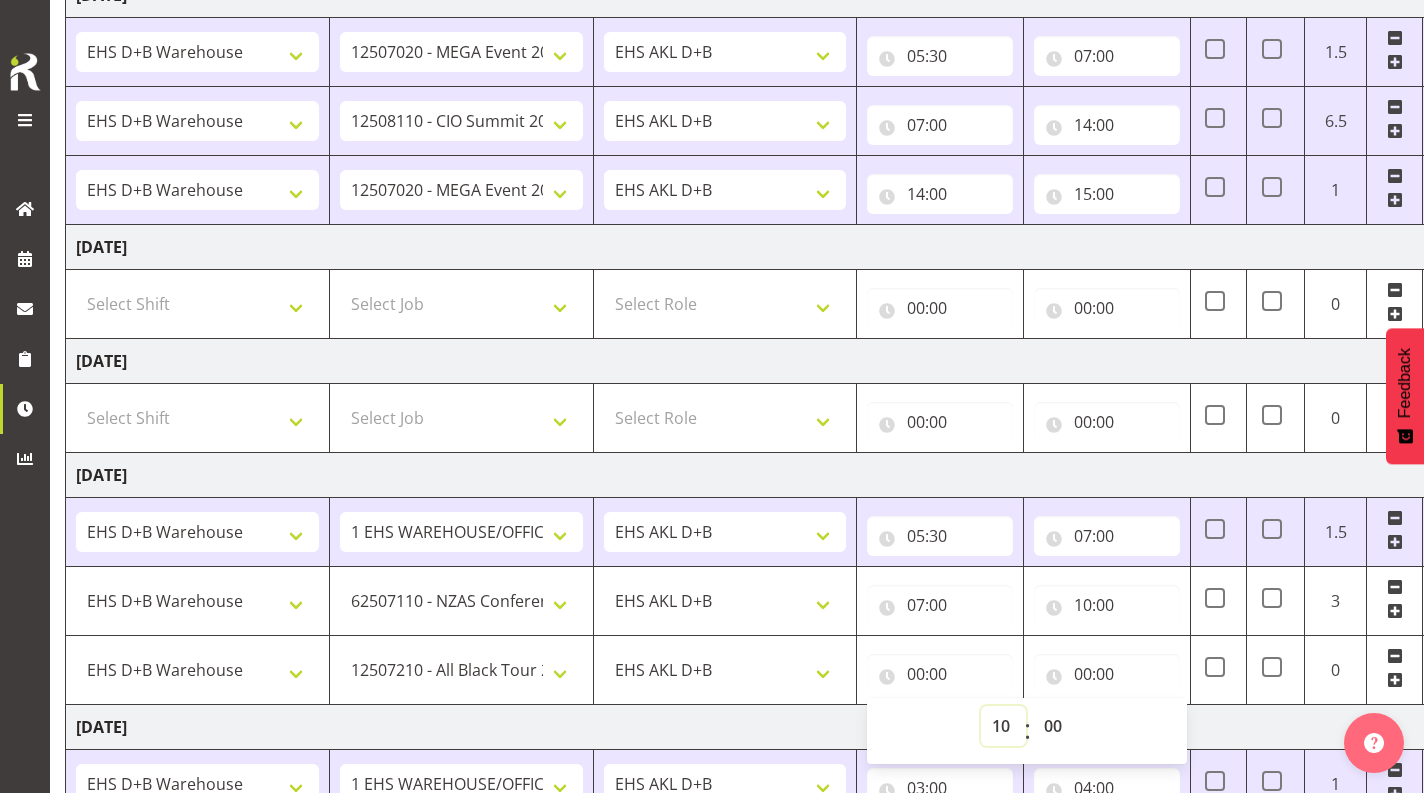 type on "10:00" 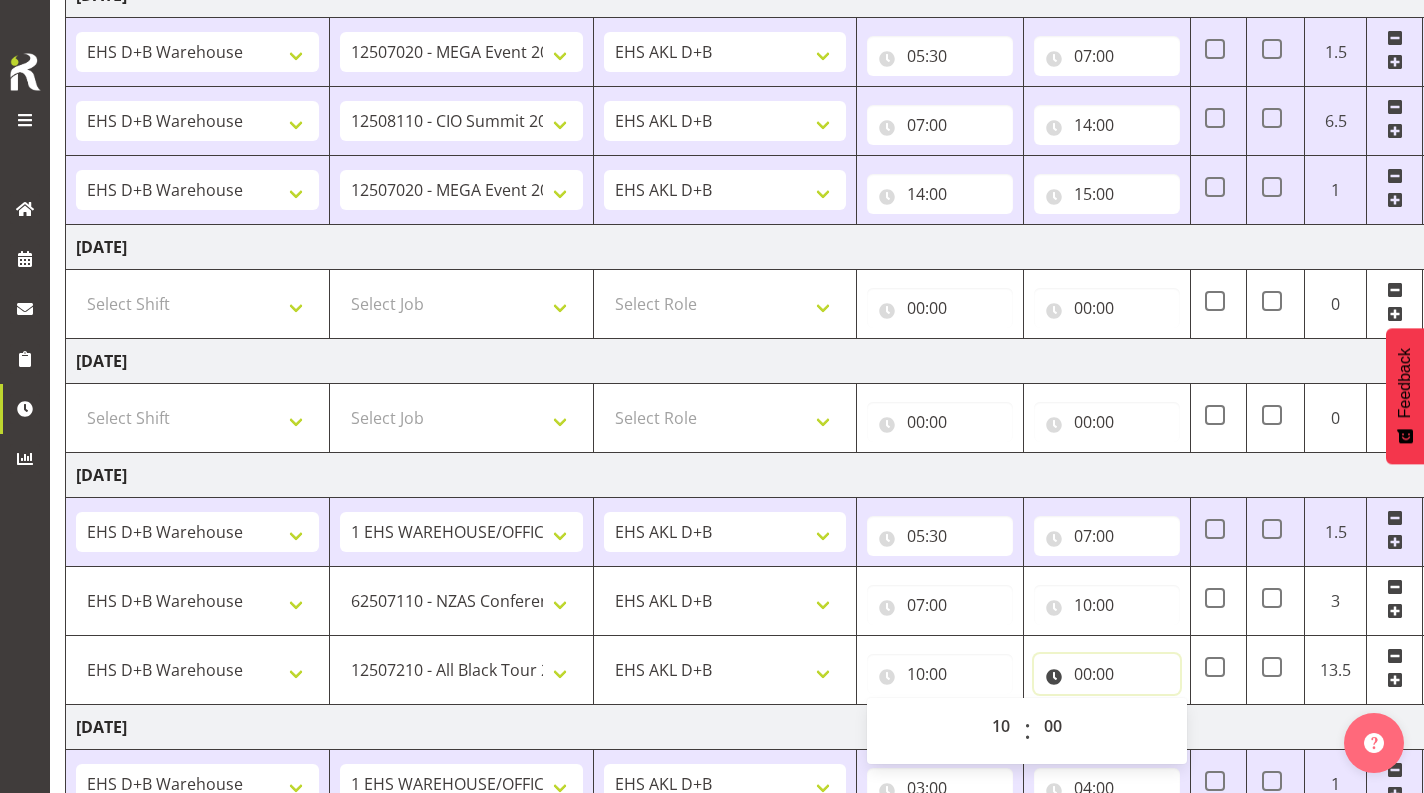 click on "00:00" at bounding box center (1107, 674) 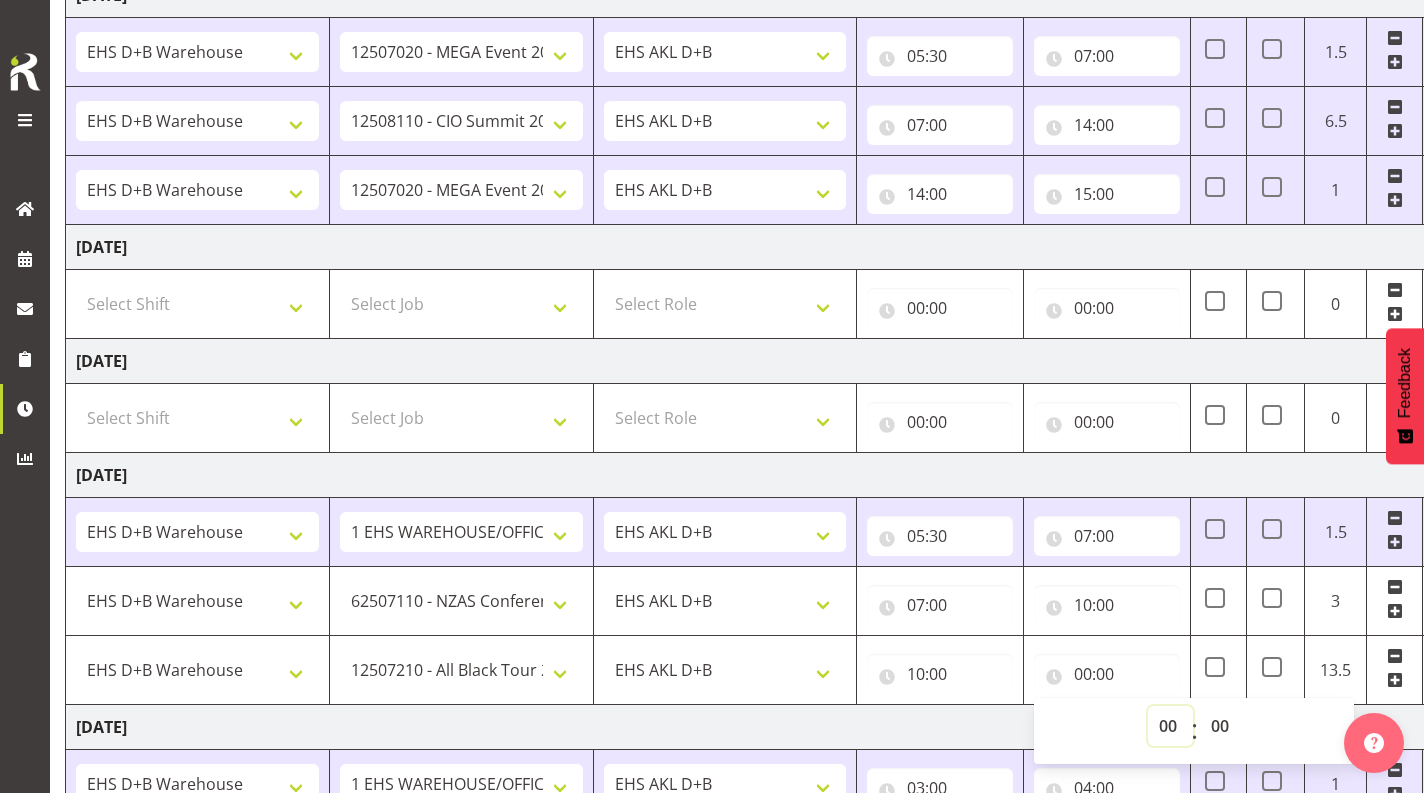 click on "00   01   02   03   04   05   06   07   08   09   10   11   12   13   14   15   16   17   18   19   20   21   22   23" at bounding box center (1170, 726) 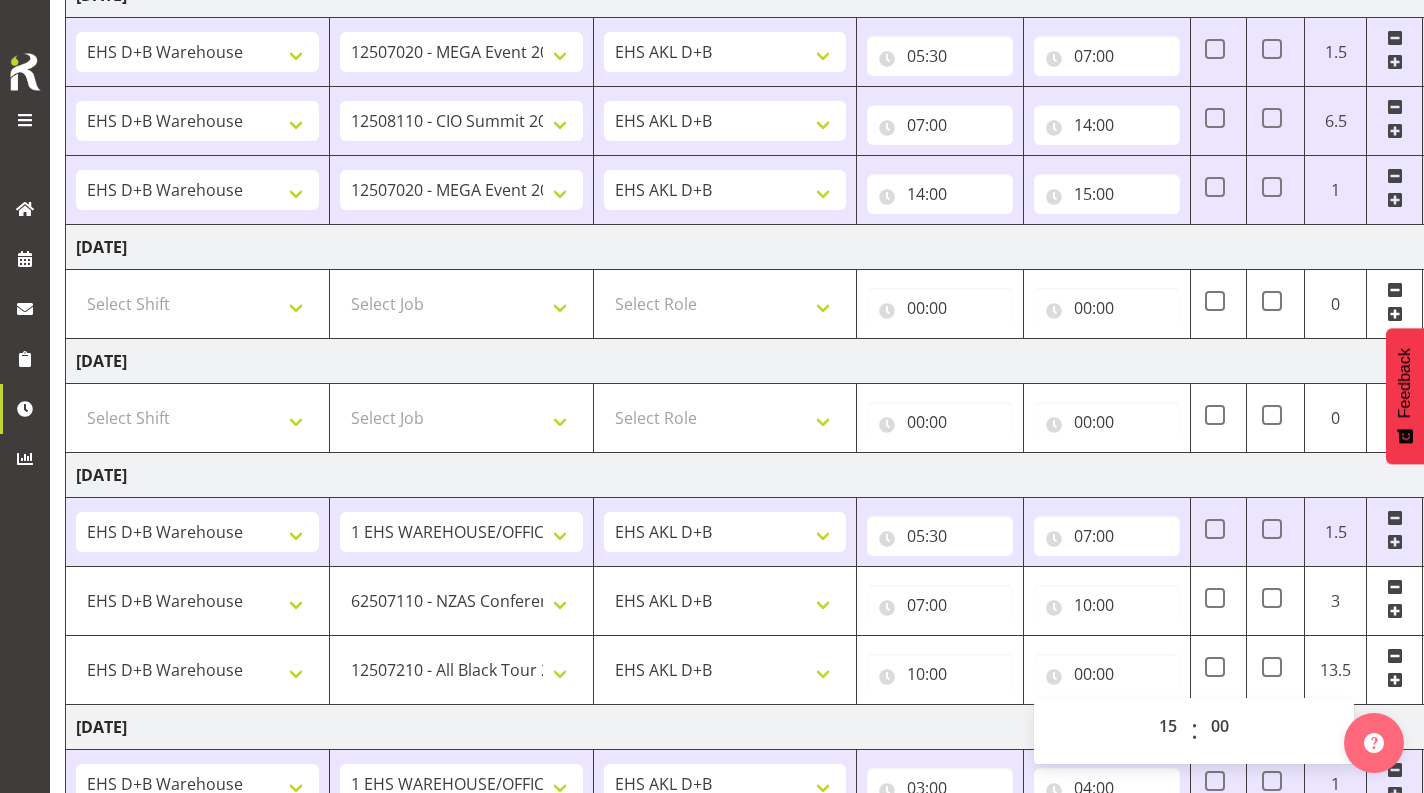 click on "[DATE]" at bounding box center [765, 475] 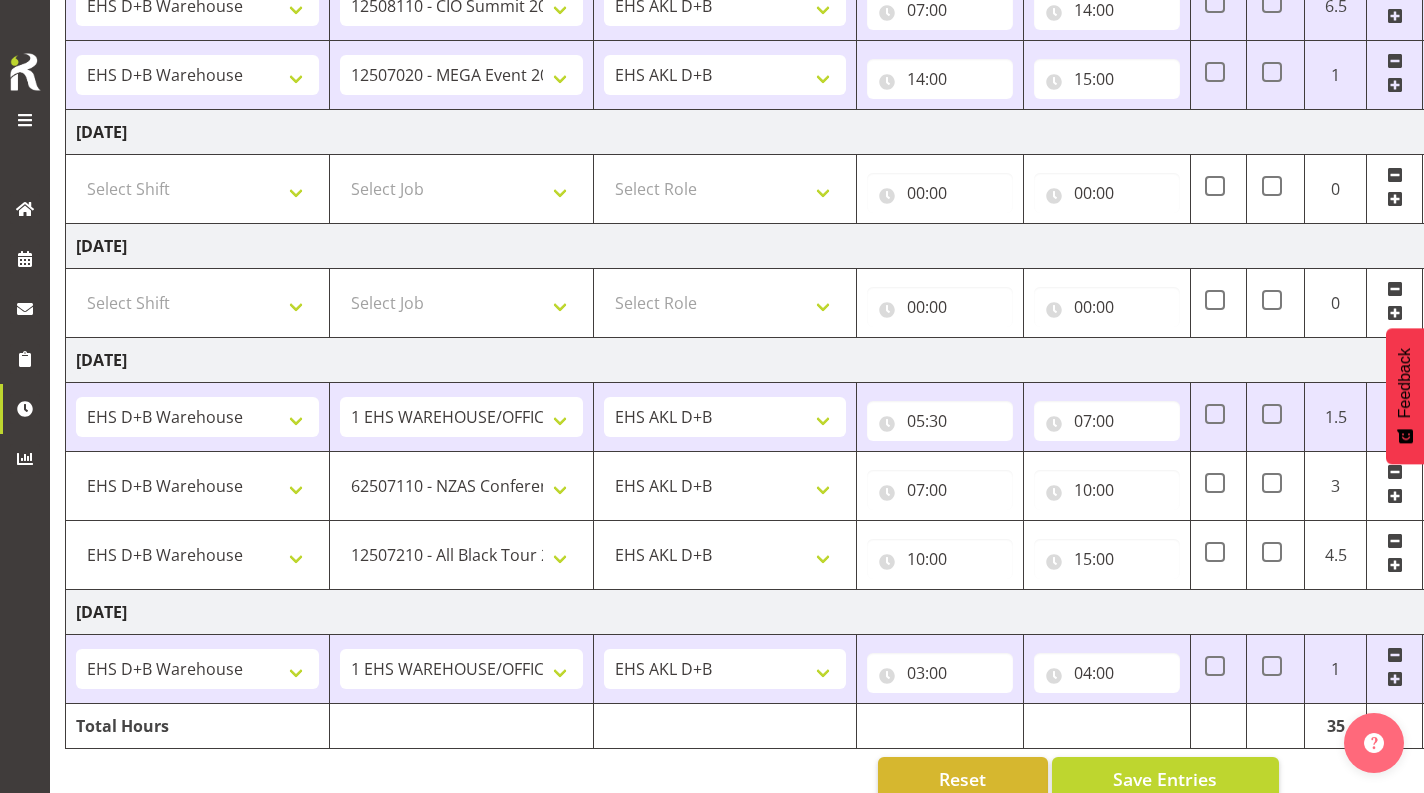 scroll, scrollTop: 778, scrollLeft: 0, axis: vertical 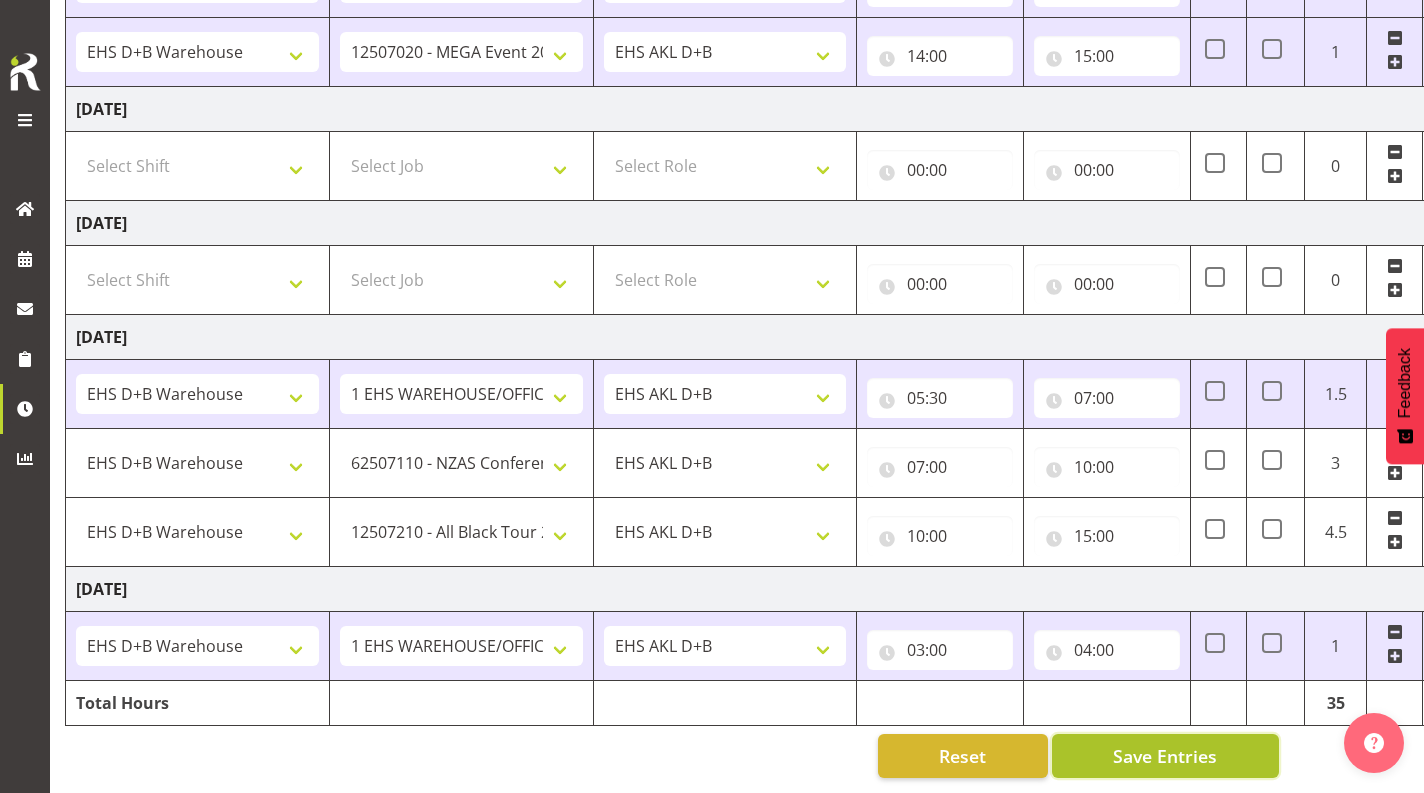 click on "Save
Entries" at bounding box center [1165, 756] 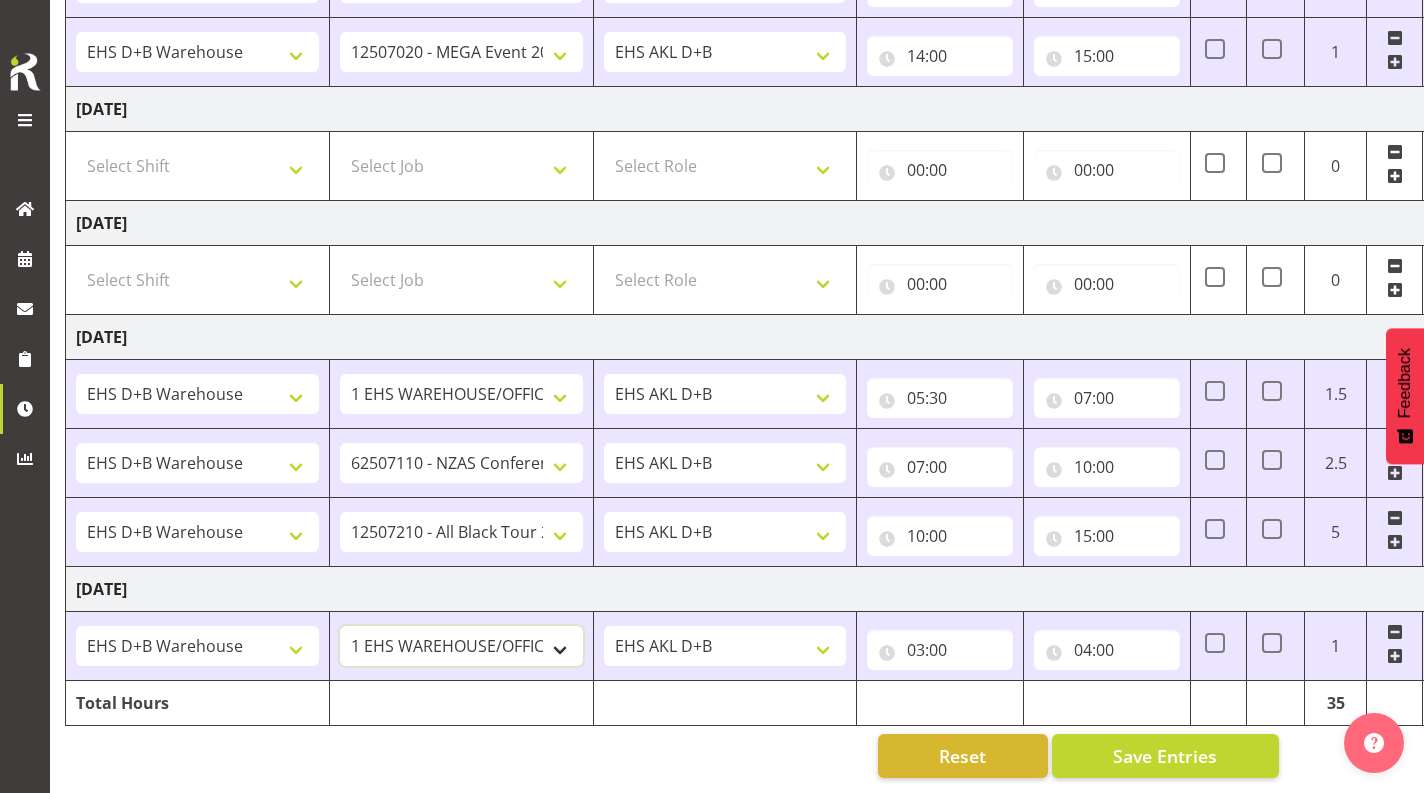 click on "1 Carlton Events 1 [PERSON_NAME] 1 [PERSON_NAME][GEOGRAPHIC_DATA] 1 EHS WAREHOUSE/OFFICE 1 GRS 1 SLP Production 1 SLP Tradeshows 12504000 - AKL Casual [DATE] 1250400R - April Casual C&R 2025 12504050 - CDES Engineering and Technology Expo 2025 12504070 - FINZ (National Financial Adviser Conf) 2025 1250407A - Fidelity @ FINZ Conf 2025 1250407B - La Trobe @ FINZ Conf 25 1250407C - Partners Life @ FINZ Conf 25 12504080 - AKL Go Green 2025 12504100 - NZSEE 2025 12504120 - Ester Show 2025 12504150 - Test-[PERSON_NAME]-May 12505000 - AKL Casual [DATE] 1250500R - May Casual C&R 2025 12505020 - Hutchwilco Boat Show 2025 1250502R - [GEOGRAPHIC_DATA] Boat Show 2025 - C&R 12505030 - NZOHS Conference 2025 12505040 - [GEOGRAPHIC_DATA] Art Fair 2025 12505060 - Waipa Home Show 2025 12505070 - CAS 2025 1250507A - CAS 2025 - 200 Doors 1250507B - CAS 2025 - Cutera 1250507C - CAS 2025 - Dermocosmetica 12505080 - [GEOGRAPHIC_DATA] Conference 2025 1250508A - Zeiss @ [GEOGRAPHIC_DATA] 25 1250508B - Roche @ [GEOGRAPHIC_DATA] 25 1250508C - Alcon @ [GEOGRAPHIC_DATA] 25 12505090 - BuildLink Trade Show 2025" at bounding box center [461, 646] 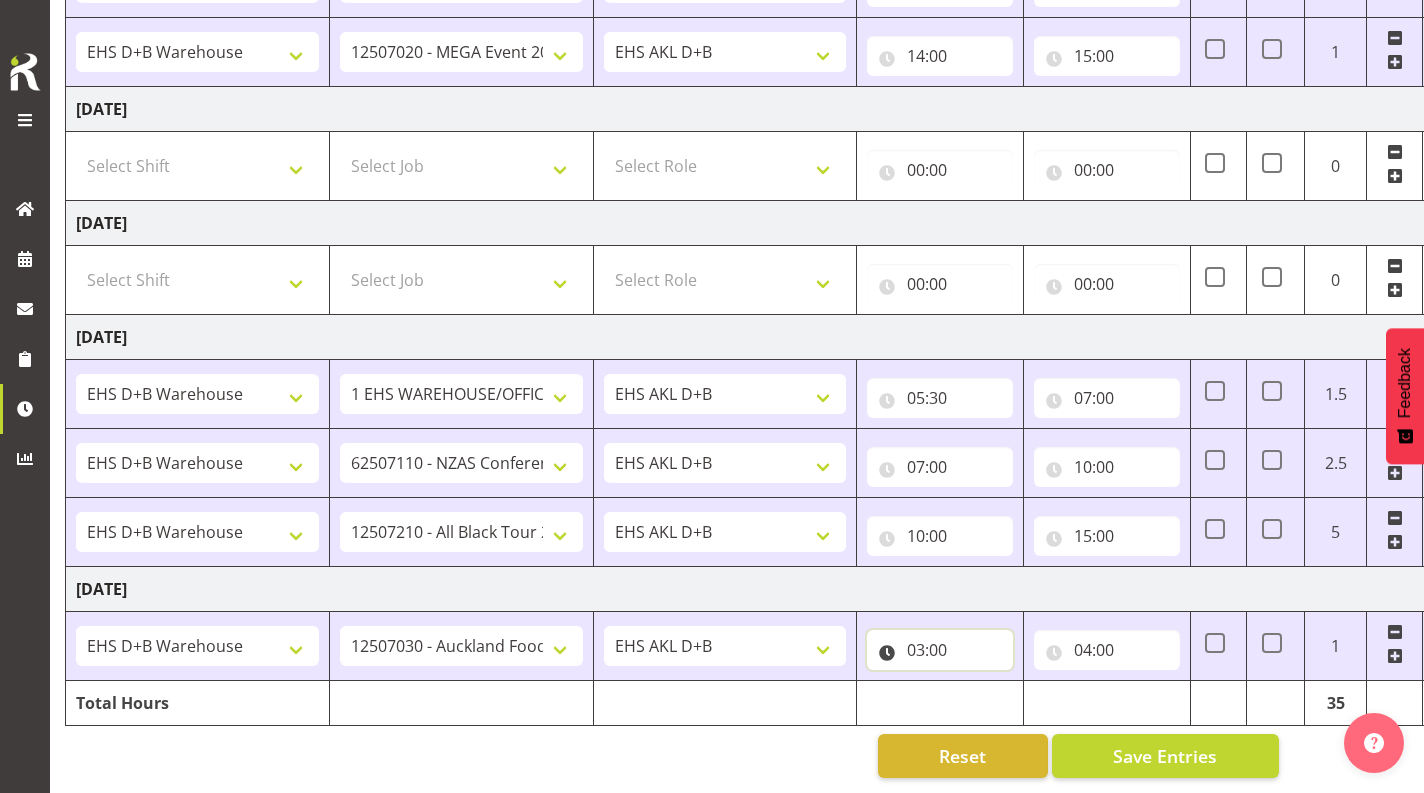 click on "03:00" at bounding box center (940, 650) 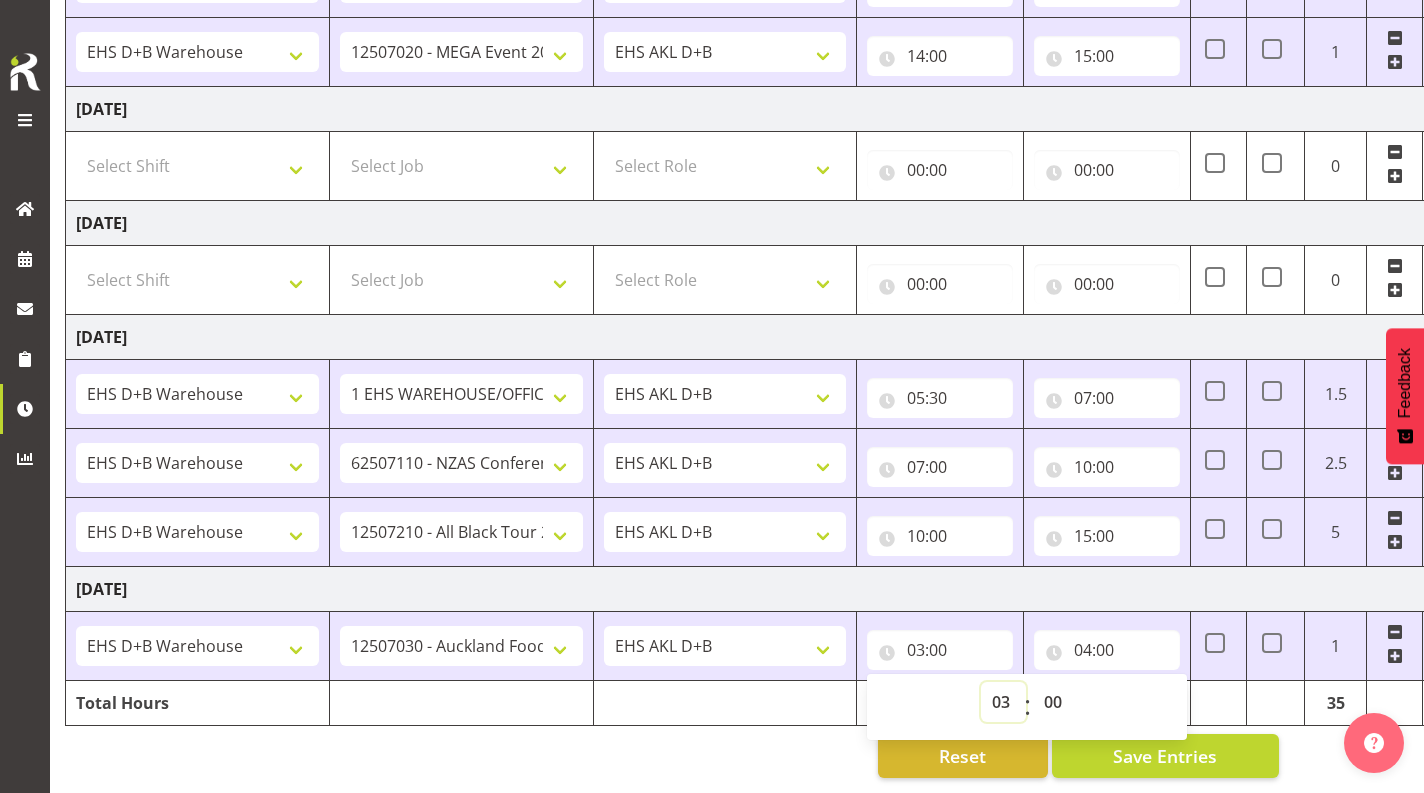 click on "00   01   02   03   04   05   06   07   08   09   10   11   12   13   14   15   16   17   18   19   20   21   22   23" at bounding box center [1003, 702] 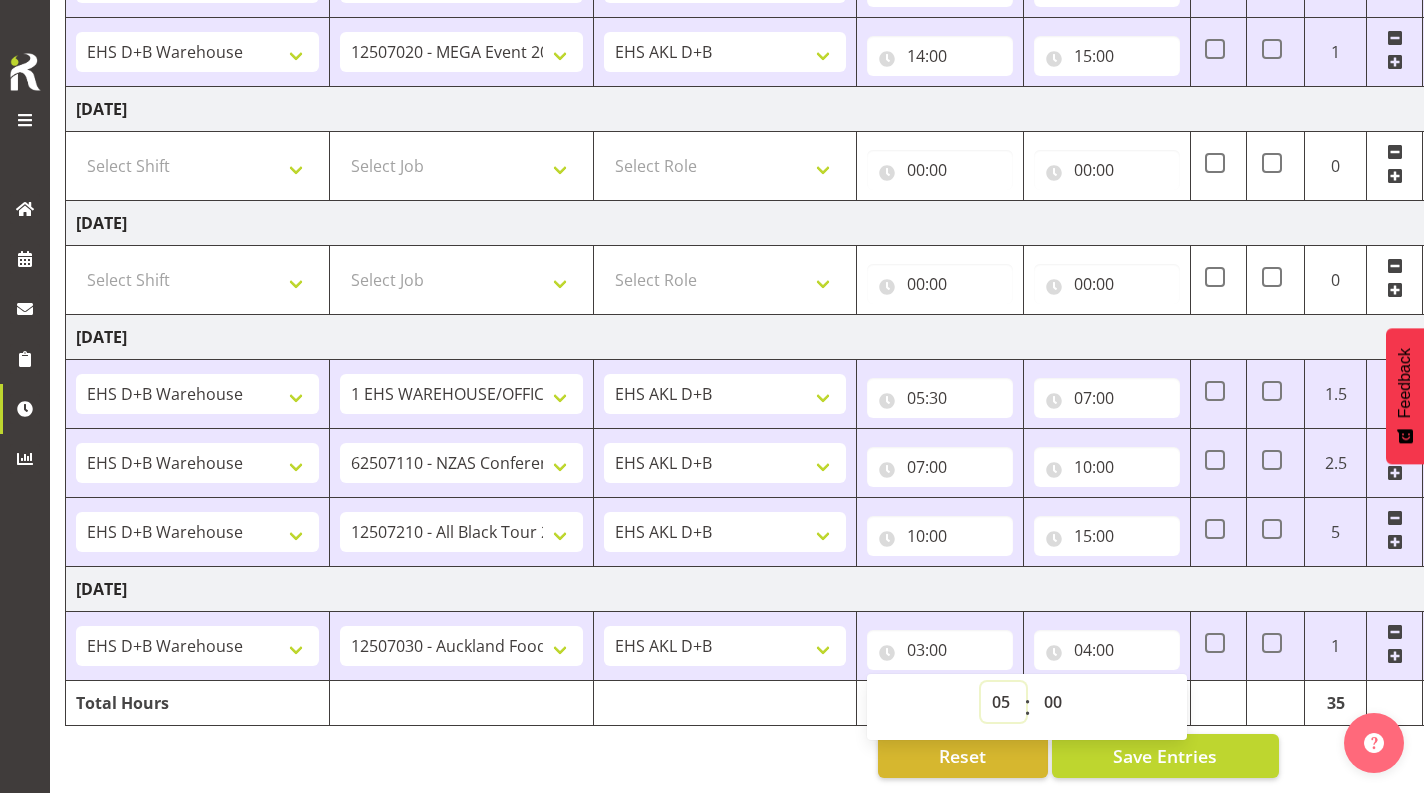 type on "05:00" 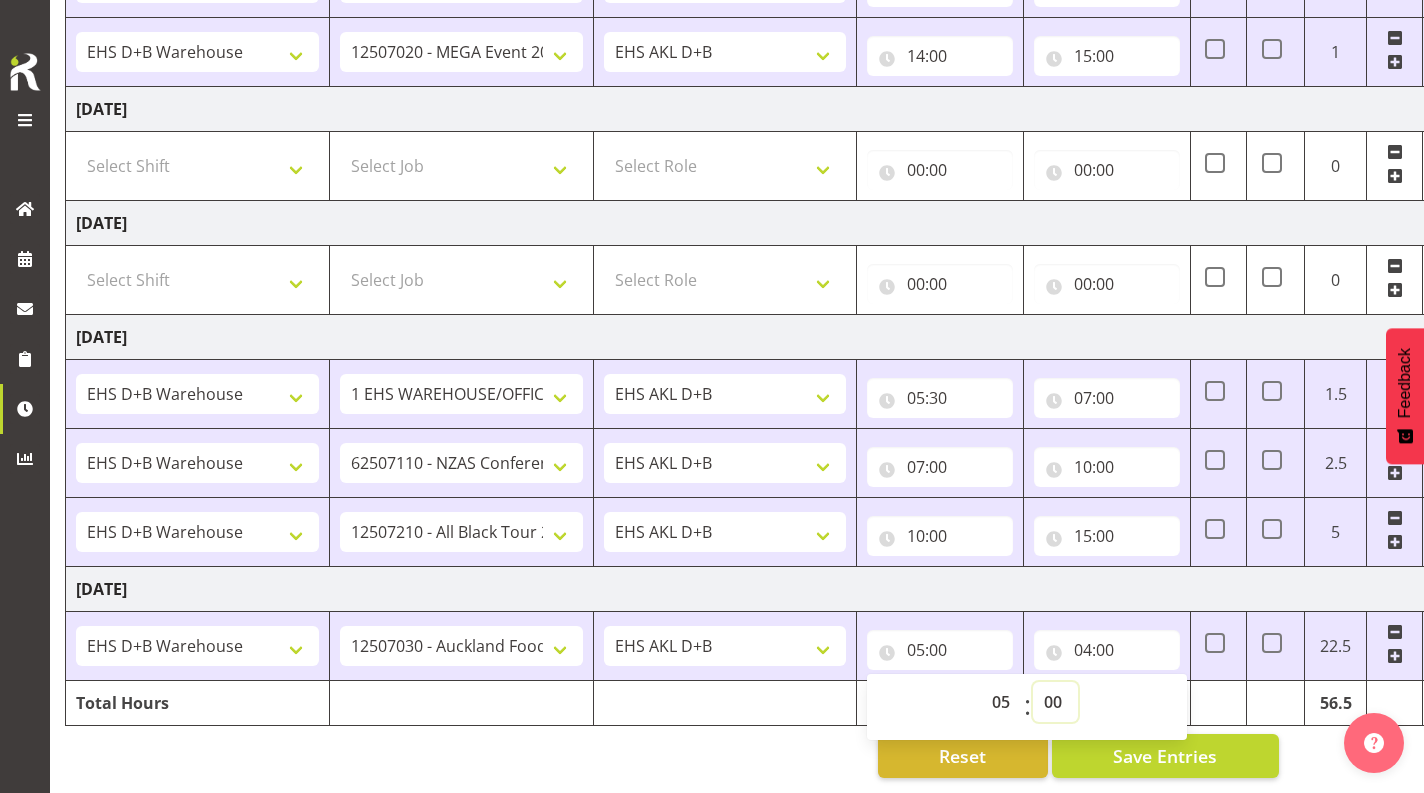 click on "00   01   02   03   04   05   06   07   08   09   10   11   12   13   14   15   16   17   18   19   20   21   22   23   24   25   26   27   28   29   30   31   32   33   34   35   36   37   38   39   40   41   42   43   44   45   46   47   48   49   50   51   52   53   54   55   56   57   58   59" at bounding box center [1055, 702] 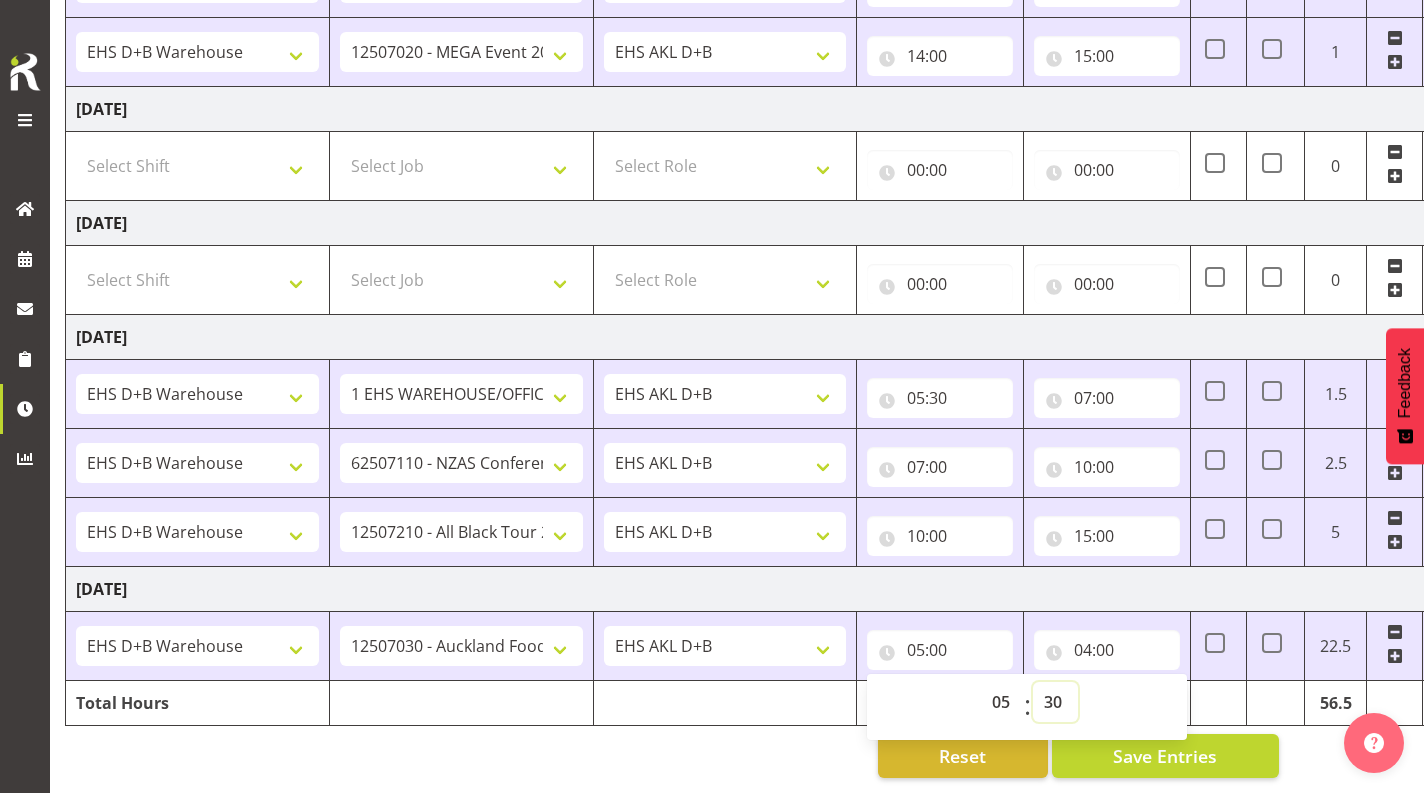 type on "05:30" 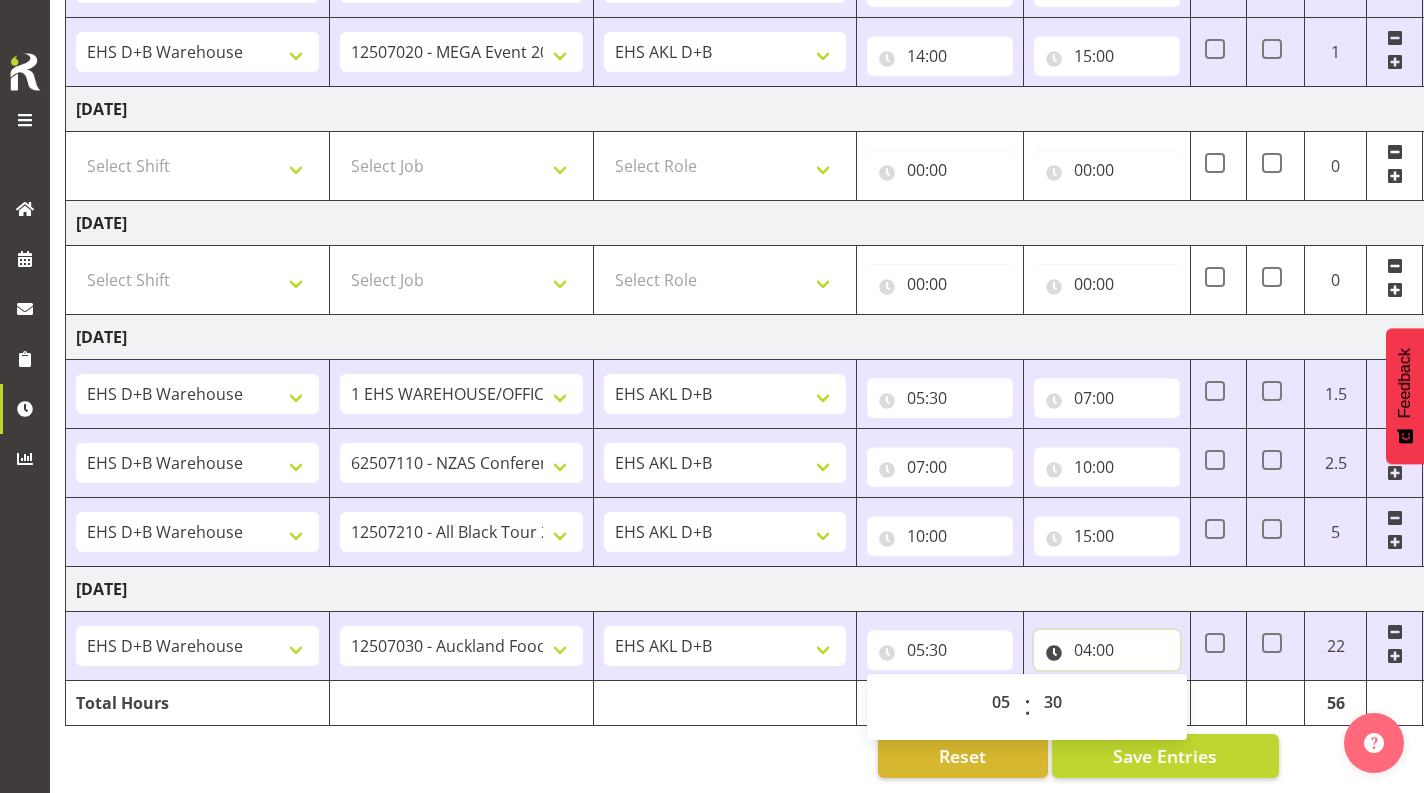 click on "04:00" at bounding box center [1107, 650] 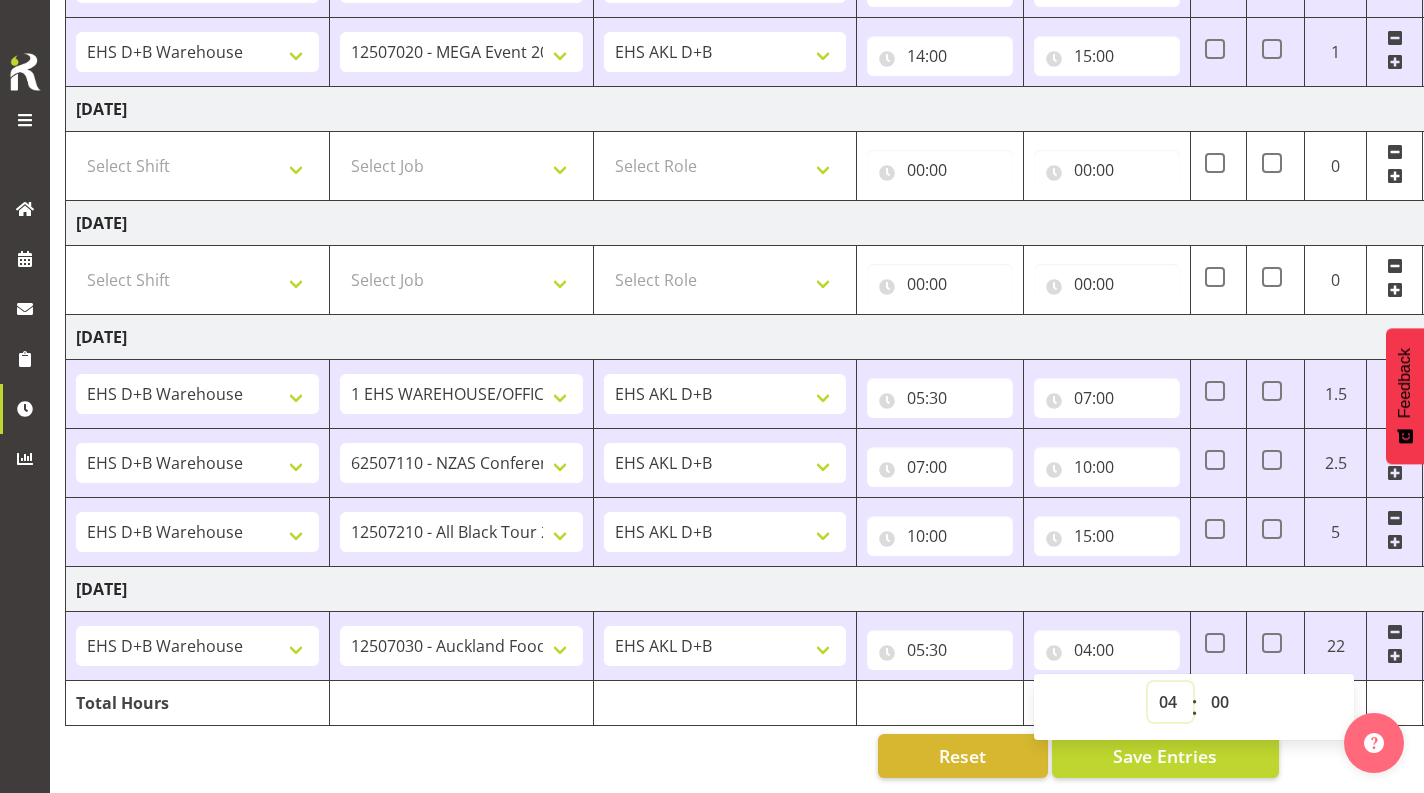 click on "00   01   02   03   04   05   06   07   08   09   10   11   12   13   14   15   16   17   18   19   20   21   22   23" at bounding box center (1170, 702) 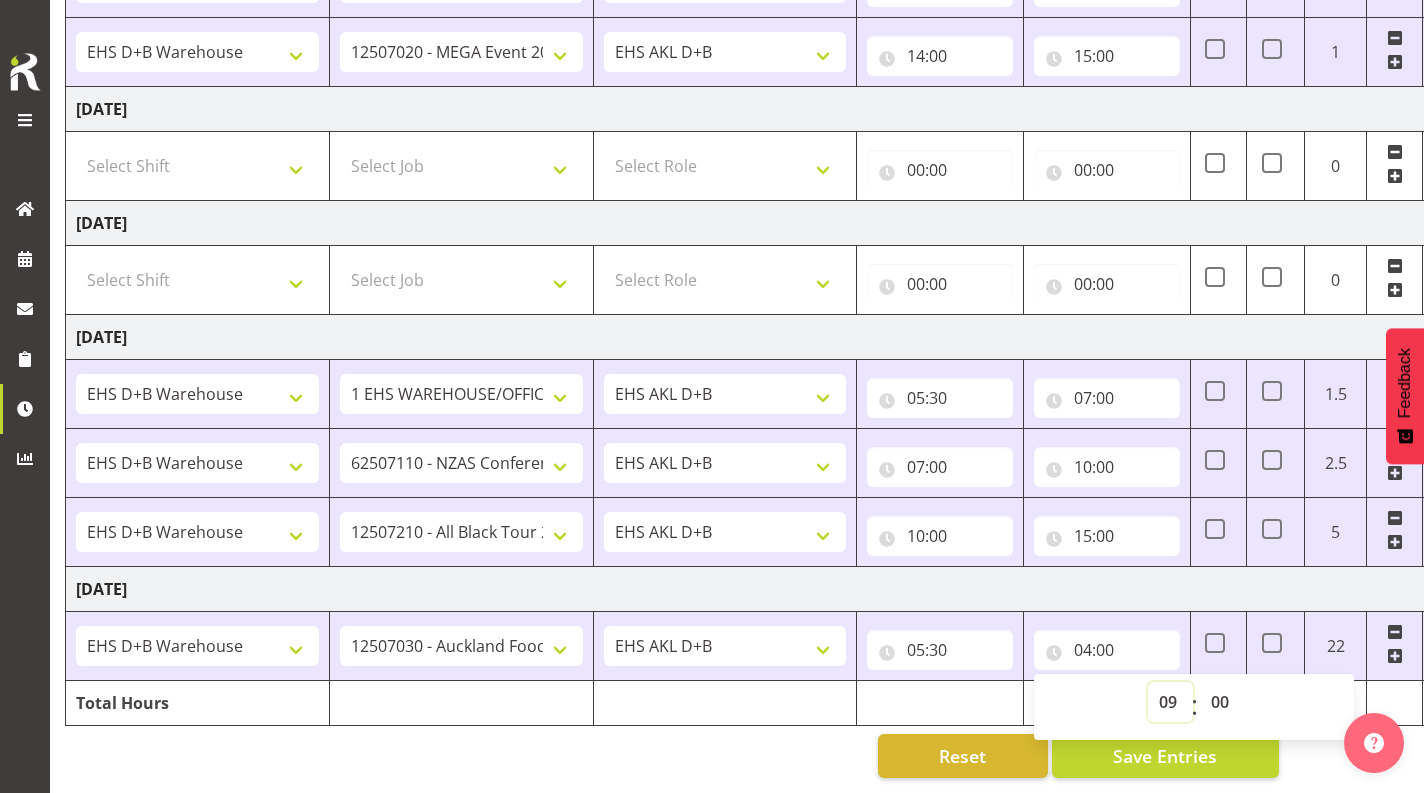type on "09:00" 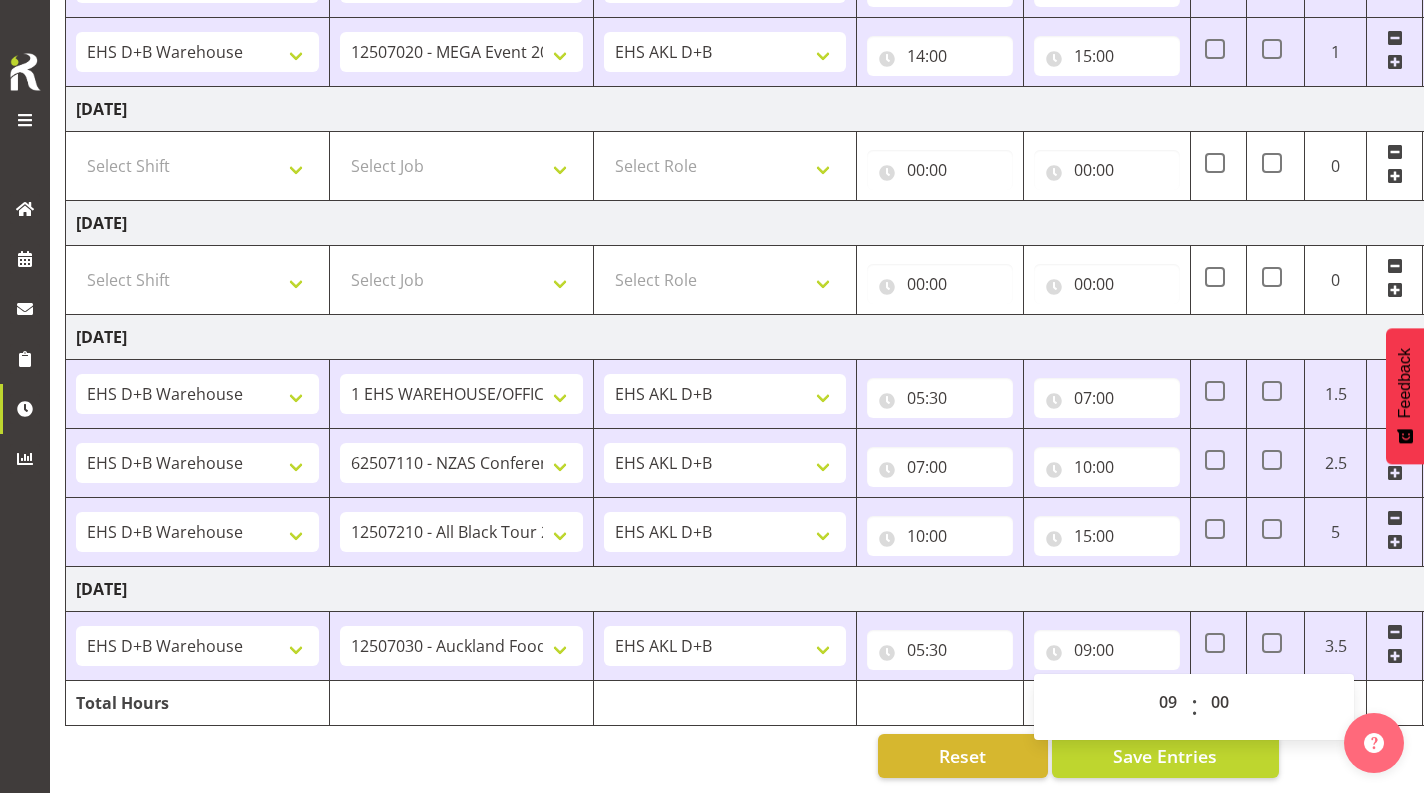 click on "[DATE]" at bounding box center [765, 589] 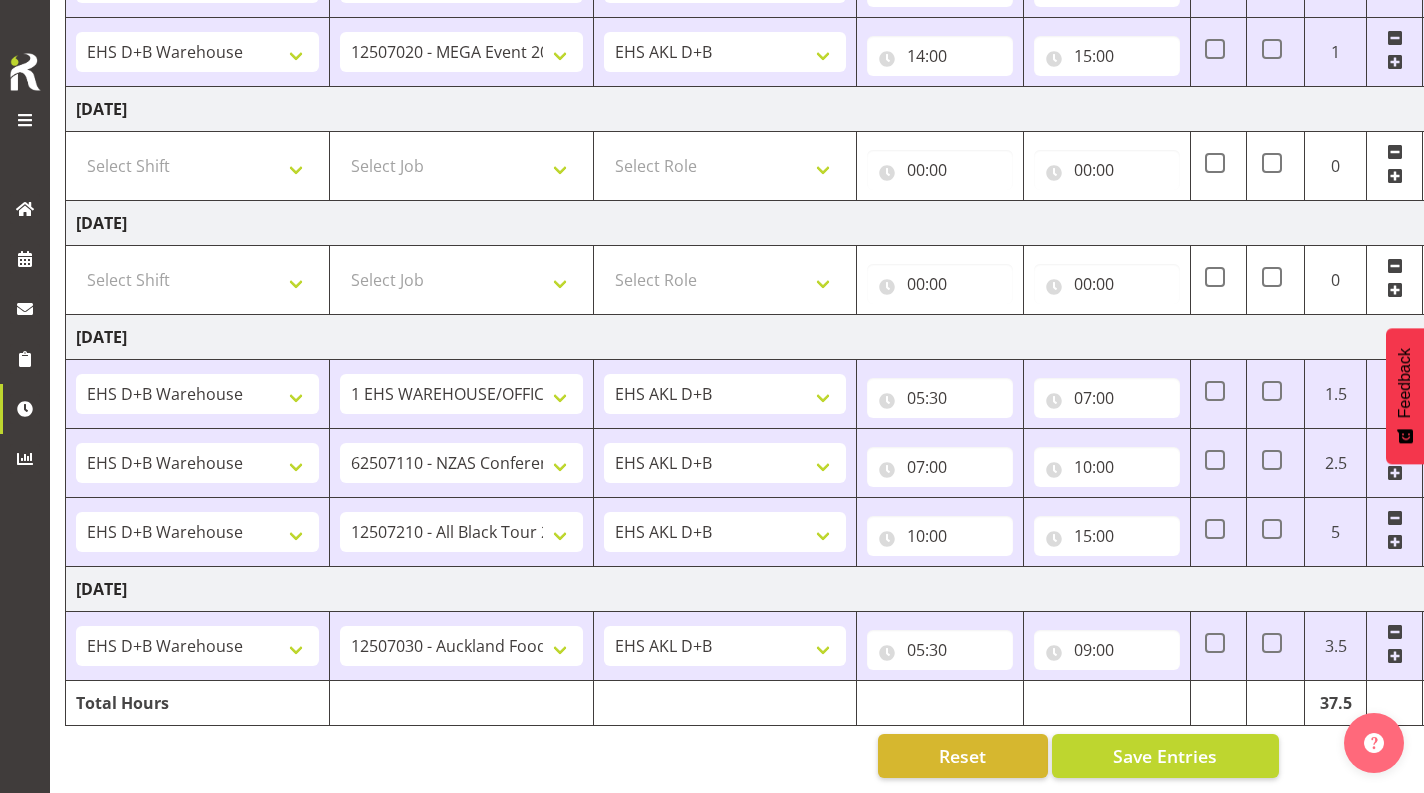 click at bounding box center (1395, 656) 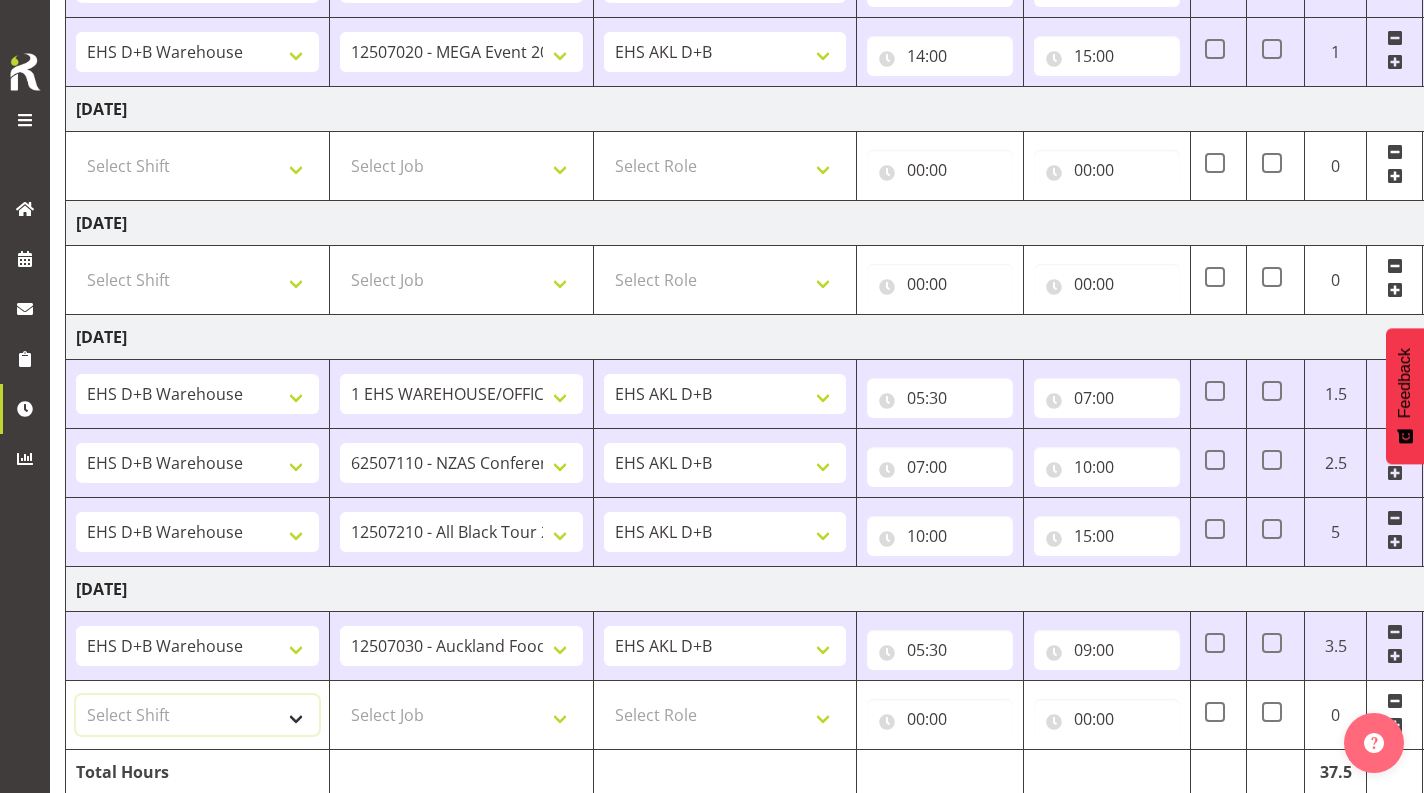 click on "Select Shift  # Fieldays--[GEOGRAPHIC_DATA]. # Install Hutchwilco Boat Show at [GEOGRAPHIC_DATA]. #AKL Bunnings Trade Show at [GEOGRAPHIC_DATA]. #Blueberries Conf at [GEOGRAPHIC_DATA]. #FPANZ at VEC. #Garden Festival at [GEOGRAPHIC_DATA]. #[PERSON_NAME] at [GEOGRAPHIC_DATA] A&P Show at [GEOGRAPHIC_DATA]. #Hawkes Bay H&G Show@[PERSON_NAME] Park. #ITM@Sail GP. #Install NZOA at [GEOGRAPHIC_DATA]. #Internship&Graduate Expo #Karaka casual. #Laneways at [GEOGRAPHIC_DATA] #Meatstock at [GEOGRAPHIC_DATA]. #NZCB [DATE]. #Pullout Meetings at [GEOGRAPHIC_DATA]. #Tauranga Food Show at [GEOGRAPHIC_DATA]. #V8's at [GEOGRAPHIC_DATA]. #Wellington H&G Show. #Wellington WGTN Bunnings Trade Show. *Games Fair at the Cloud 1 Carlton Events 1 Carlton accounts 11 Degrees @ [GEOGRAPHIC_DATA] 121609010 Graphic Novel 12507030 Ak Foodshow at ASG 12507180 Banksy at Aotea 12508010 Spring Gift Fair at ASG 12508030 Akl Baby Expo at ASG. 12508190 [DATE][PERSON_NAME] Expo 12508210 Paper Plus Conf. 12508220 SEANZ at [GEOGRAPHIC_DATA]. In at 7:30am. 12509021 Foodtech Packtech at ASG. 12509120 AI Summit at Shed 10. 32507080 Tarmac Conf at Claudelands COF [PERSON_NAME]" at bounding box center [197, 715] 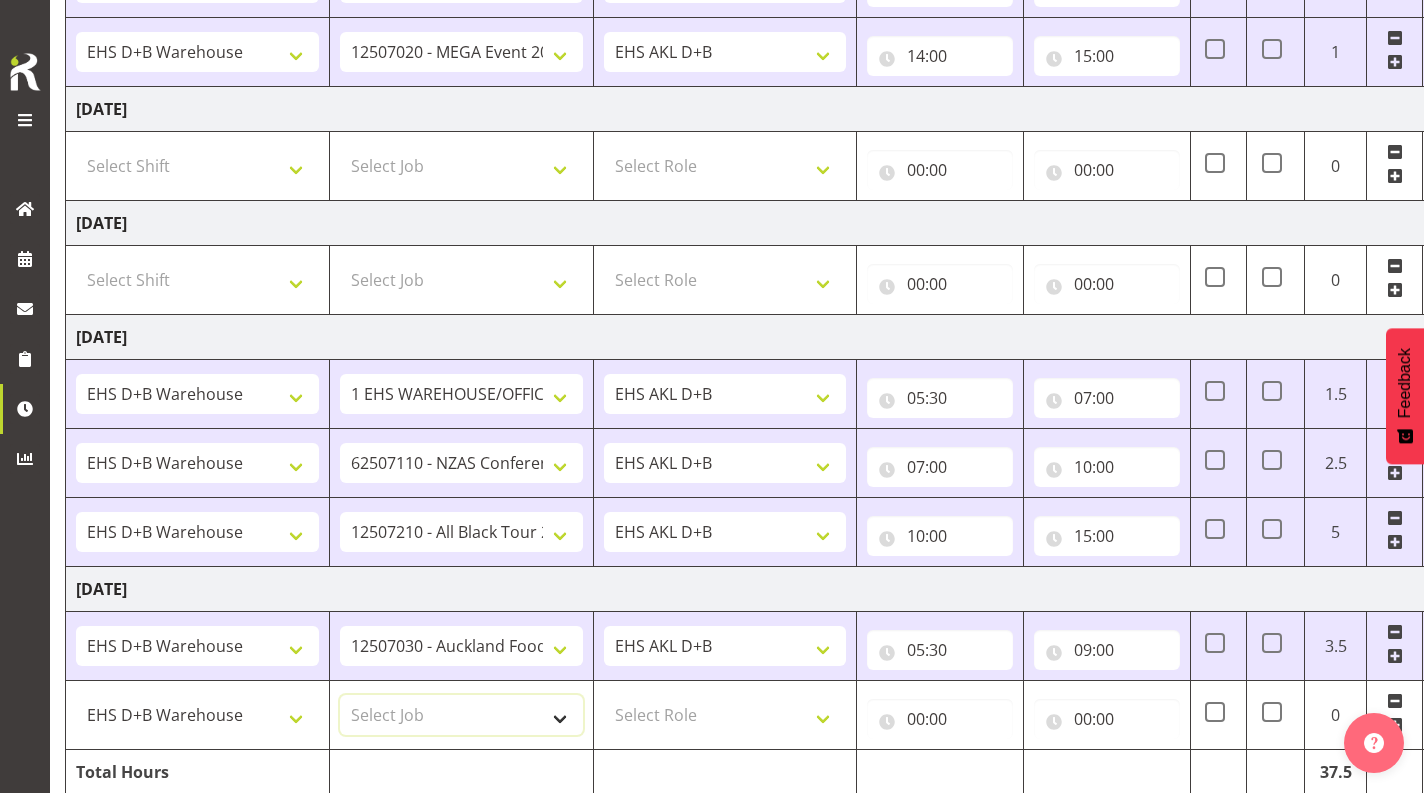 click on "Select Job  1 Carlton Events 1 [PERSON_NAME][GEOGRAPHIC_DATA] 1 [PERSON_NAME][GEOGRAPHIC_DATA] 1 EHS WAREHOUSE/OFFICE 1 GRS 1 SLP Production 1 SLP Tradeshows 12504000 - AKL Casual [DATE] 1250400R - April Casual C&R 2025 12504050 - CDES Engineering and Technology Expo 2025 12504070 - FINZ (National Financial Adviser Conf) 2025 1250407A - Fidelity @ FINZ Conf 2025 1250407B - La Trobe @ FINZ Conf 25 1250407C - Partners Life @ FINZ Conf 25 12504080 - AKL Go Green 2025 12504100 - NZSEE 2025 12504120 - Ester Show 2025 12504150 - Test-[PERSON_NAME]-May 12505000 - AKL Casual [DATE] 1250500R - May Casual C&R 2025 12505020 - Hutchwilco Boat Show 2025 1250502R - [GEOGRAPHIC_DATA] Boat Show 2025 - C&R 12505030 - NZOHS Conference 2025 12505040 - Aotearoa Art Fair 2025 12505060 - Waipa Home Show 2025 12505070 - CAS 2025 1250507A - CAS 2025 - 200 Doors 1250507B - CAS 2025 - Cutera 1250507C - CAS 2025 - Dermocosmetica 12505080 - [GEOGRAPHIC_DATA] Conference 2025 1250508A - Zeiss @ [GEOGRAPHIC_DATA] 25 1250508B - Roche @ [GEOGRAPHIC_DATA] 25 1250508C - Alcon @ [GEOGRAPHIC_DATA] 25 12505130 - Test- [PERSON_NAME] 1" at bounding box center [461, 715] 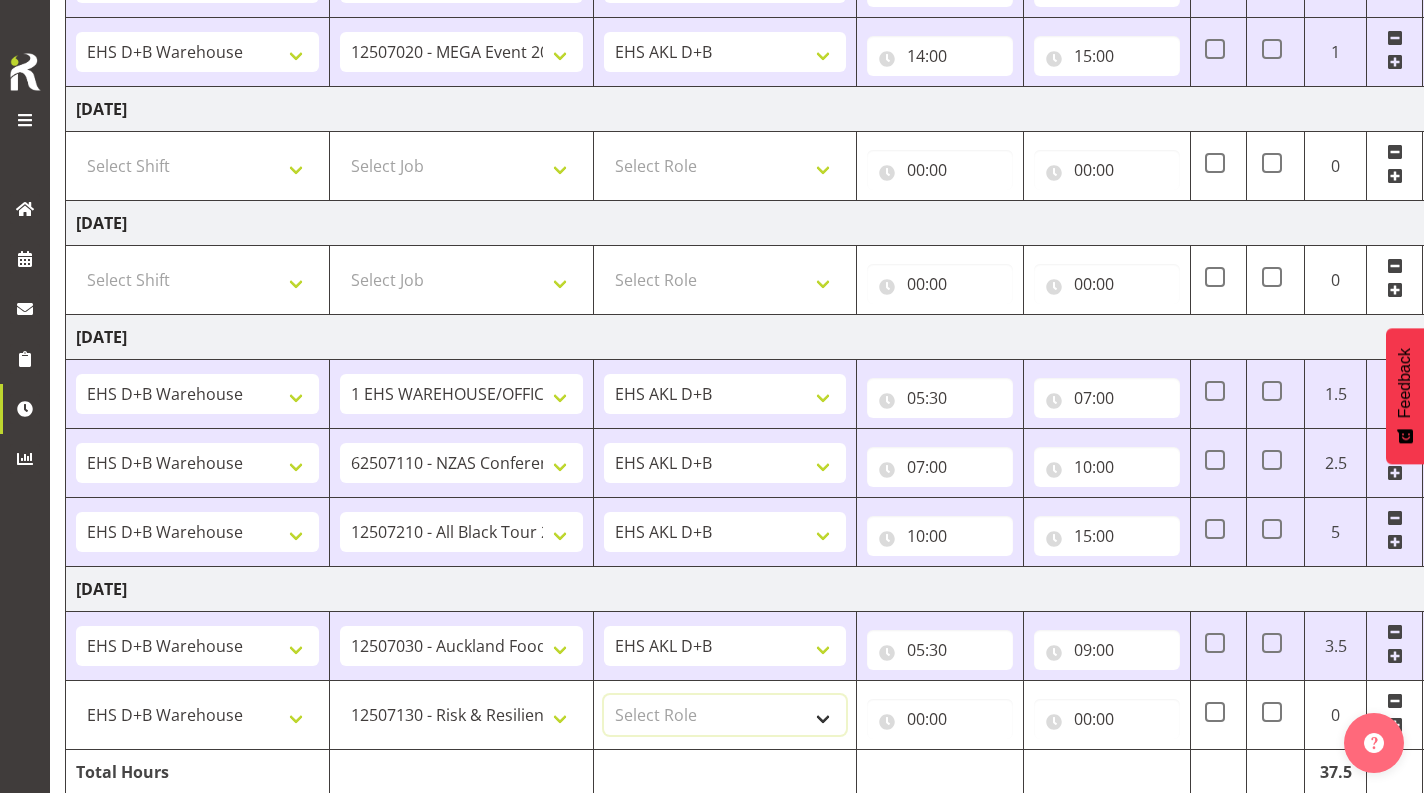 click on "Select Role  EHS AKL D+B" at bounding box center [725, 715] 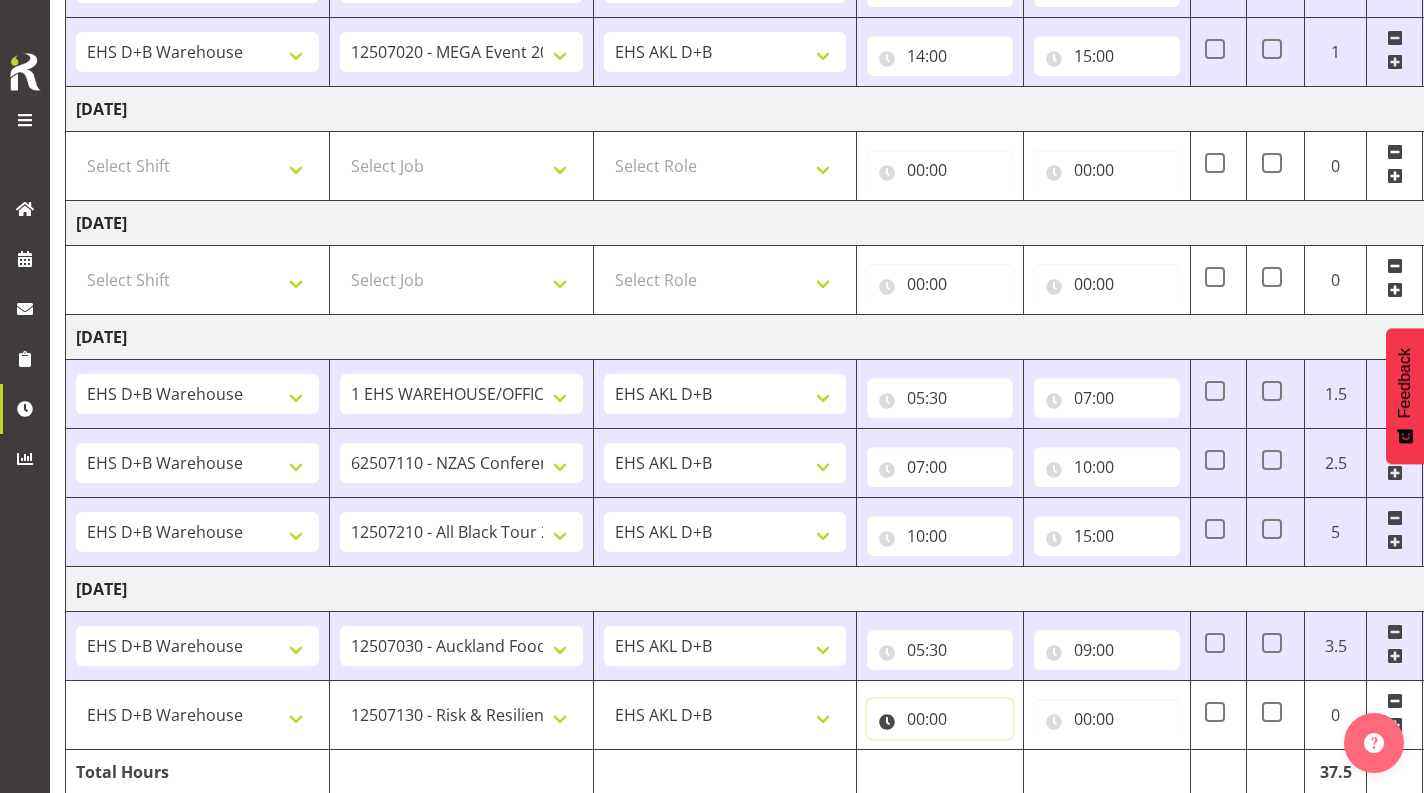 click on "00:00" at bounding box center (940, 719) 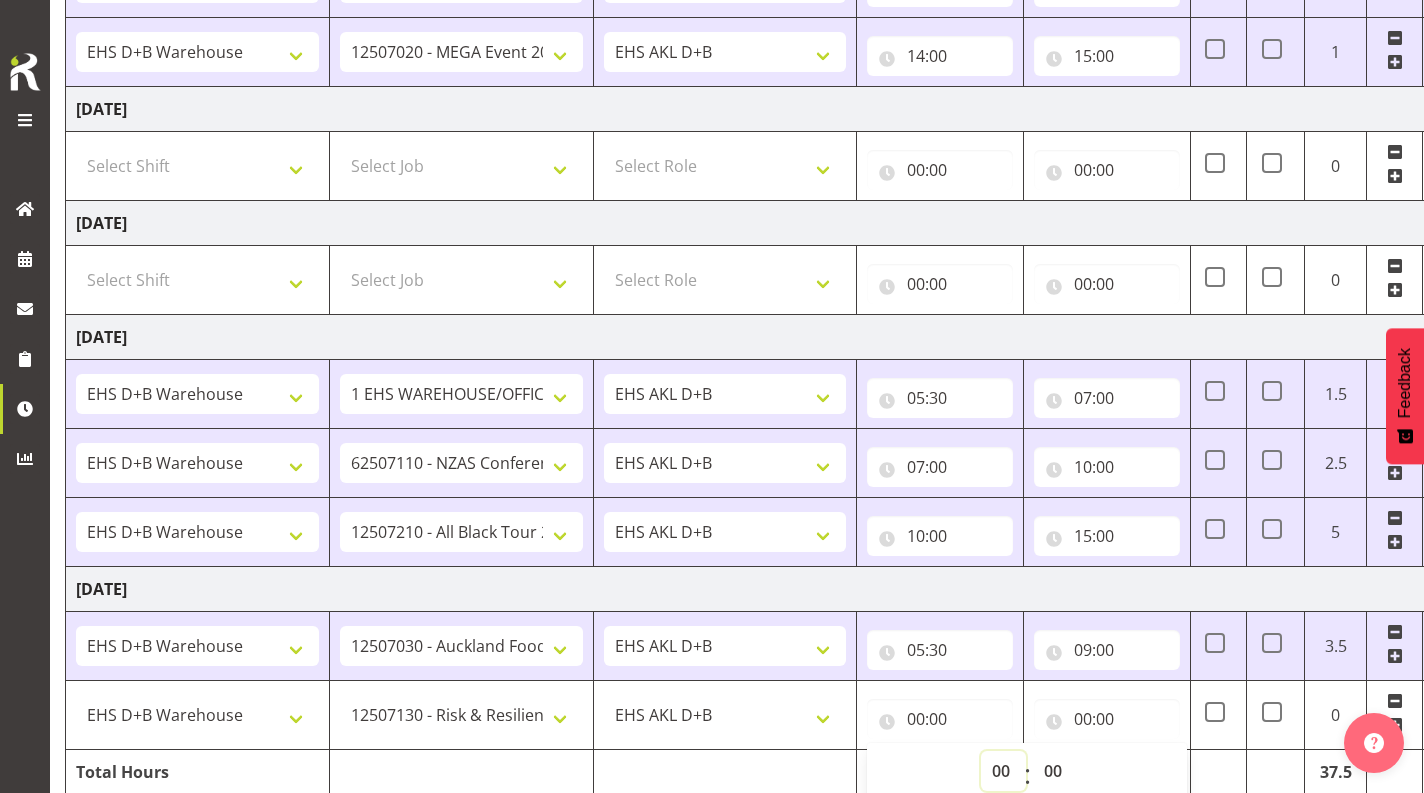 click on "00   01   02   03   04   05   06   07   08   09   10   11   12   13   14   15   16   17   18   19   20   21   22   23" at bounding box center [1003, 771] 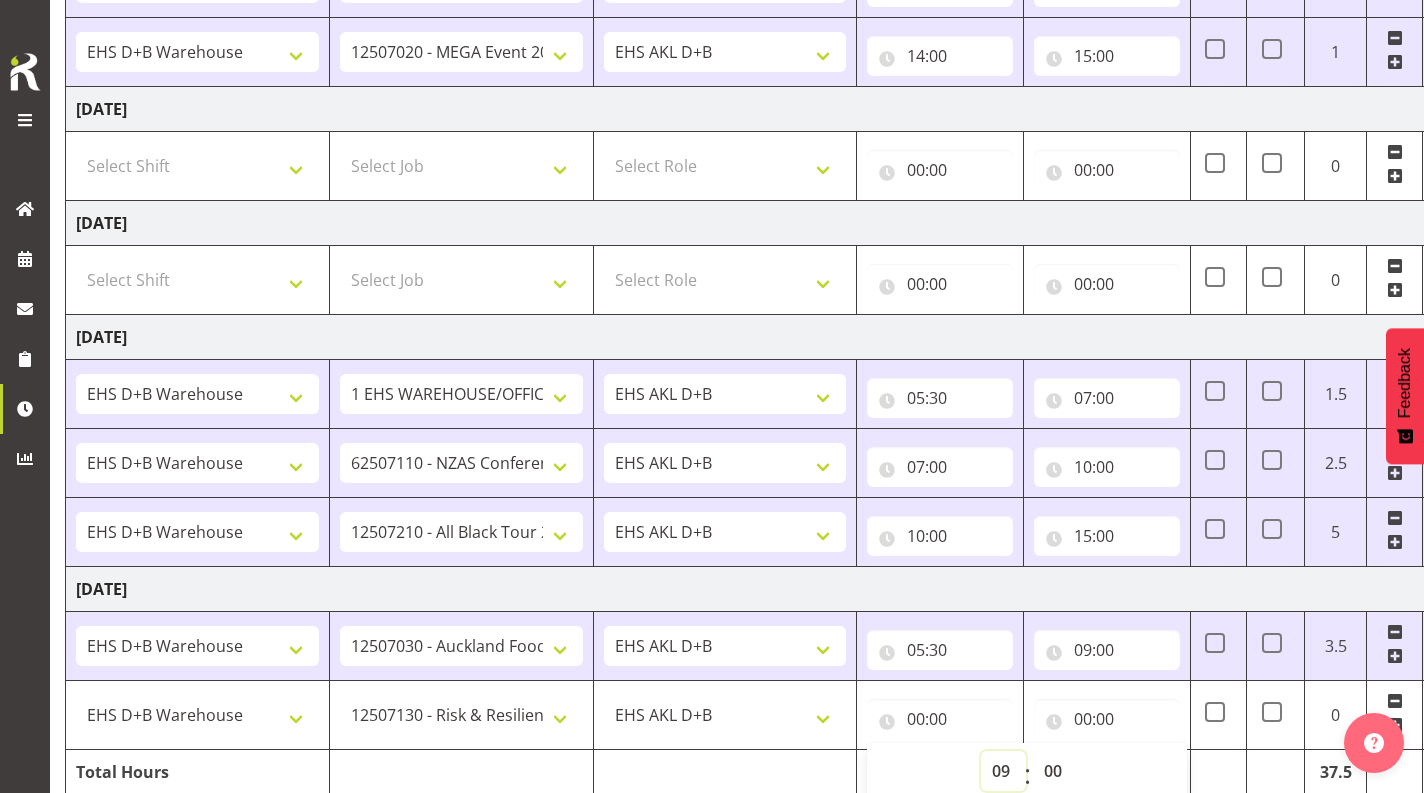type on "09:00" 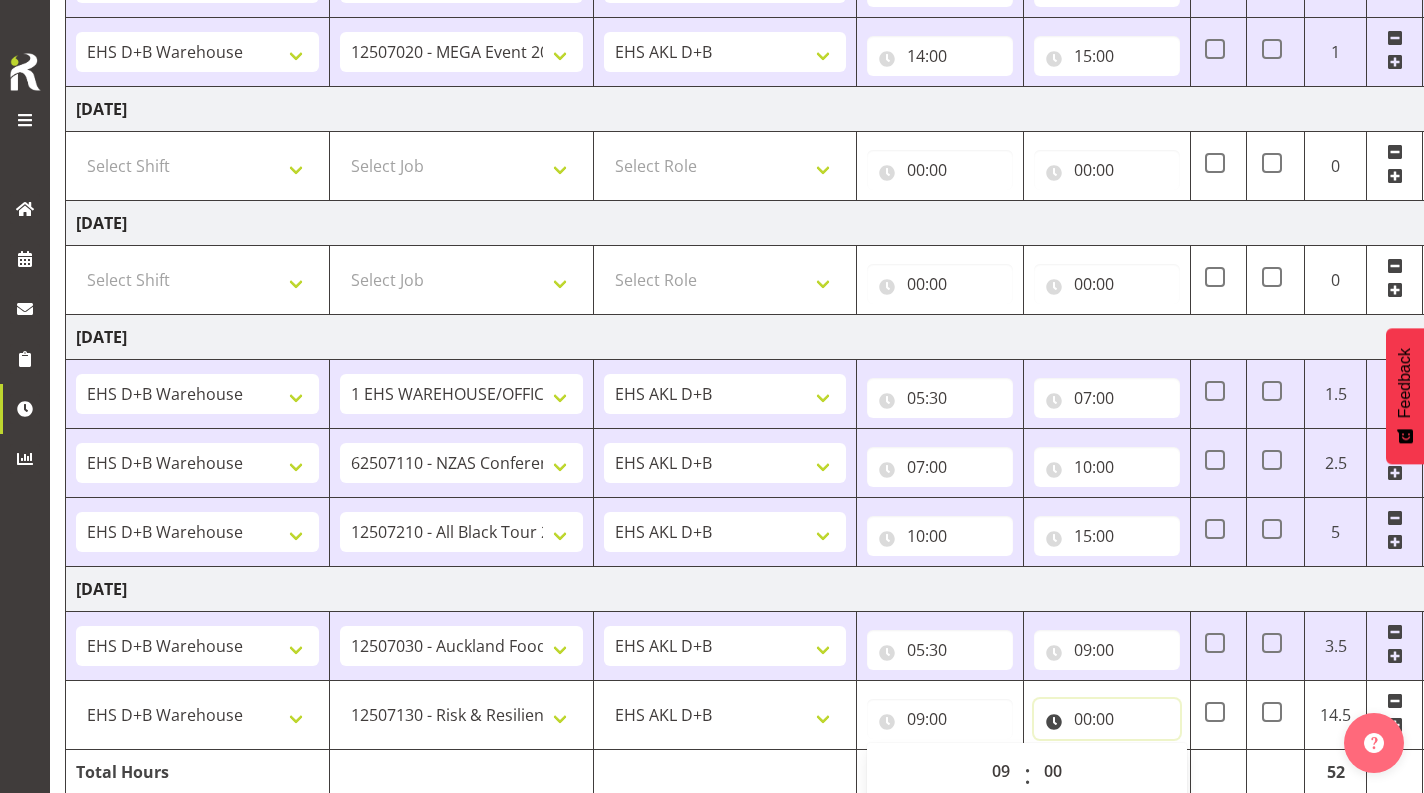 click on "00:00" at bounding box center [1107, 719] 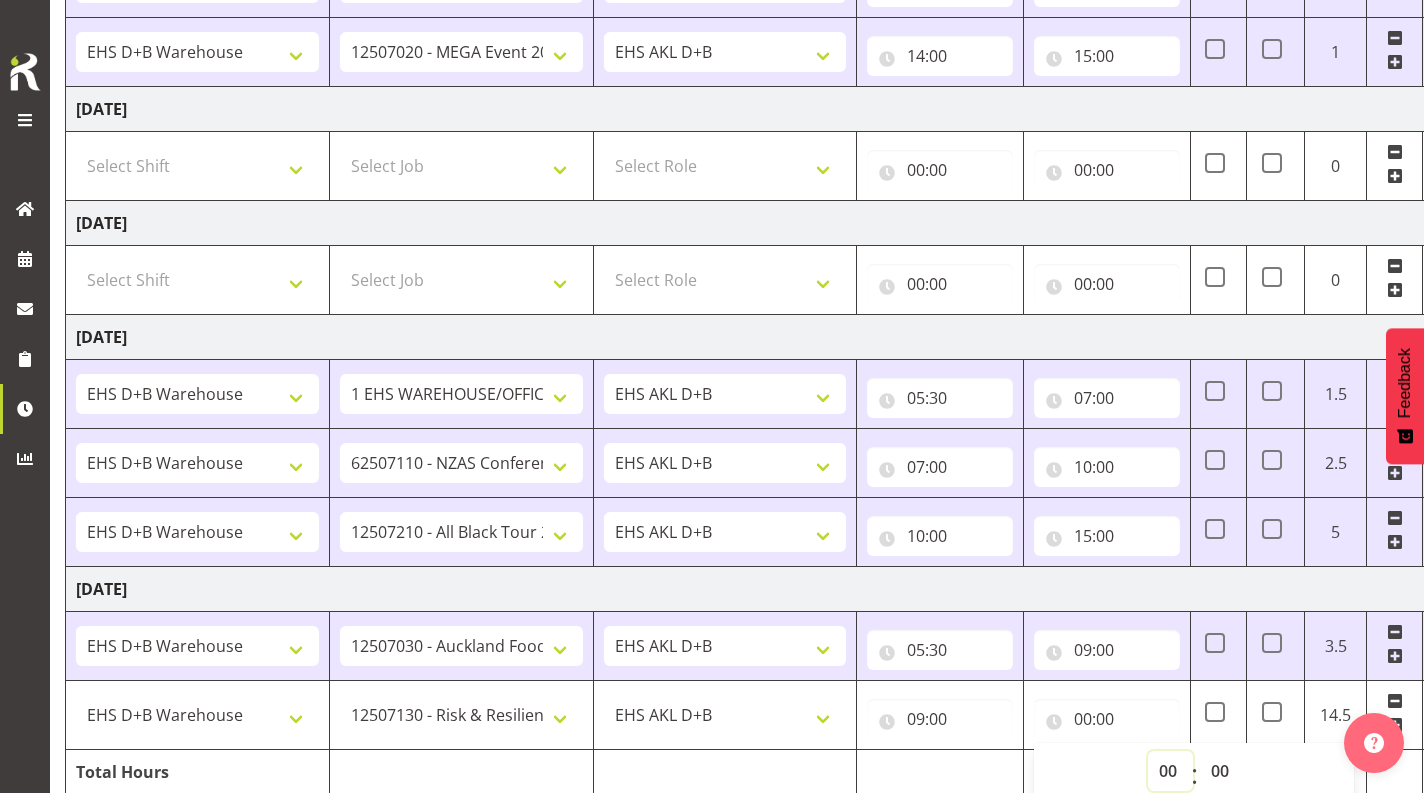 click on "00   01   02   03   04   05   06   07   08   09   10   11   12   13   14   15   16   17   18   19   20   21   22   23" at bounding box center (1170, 771) 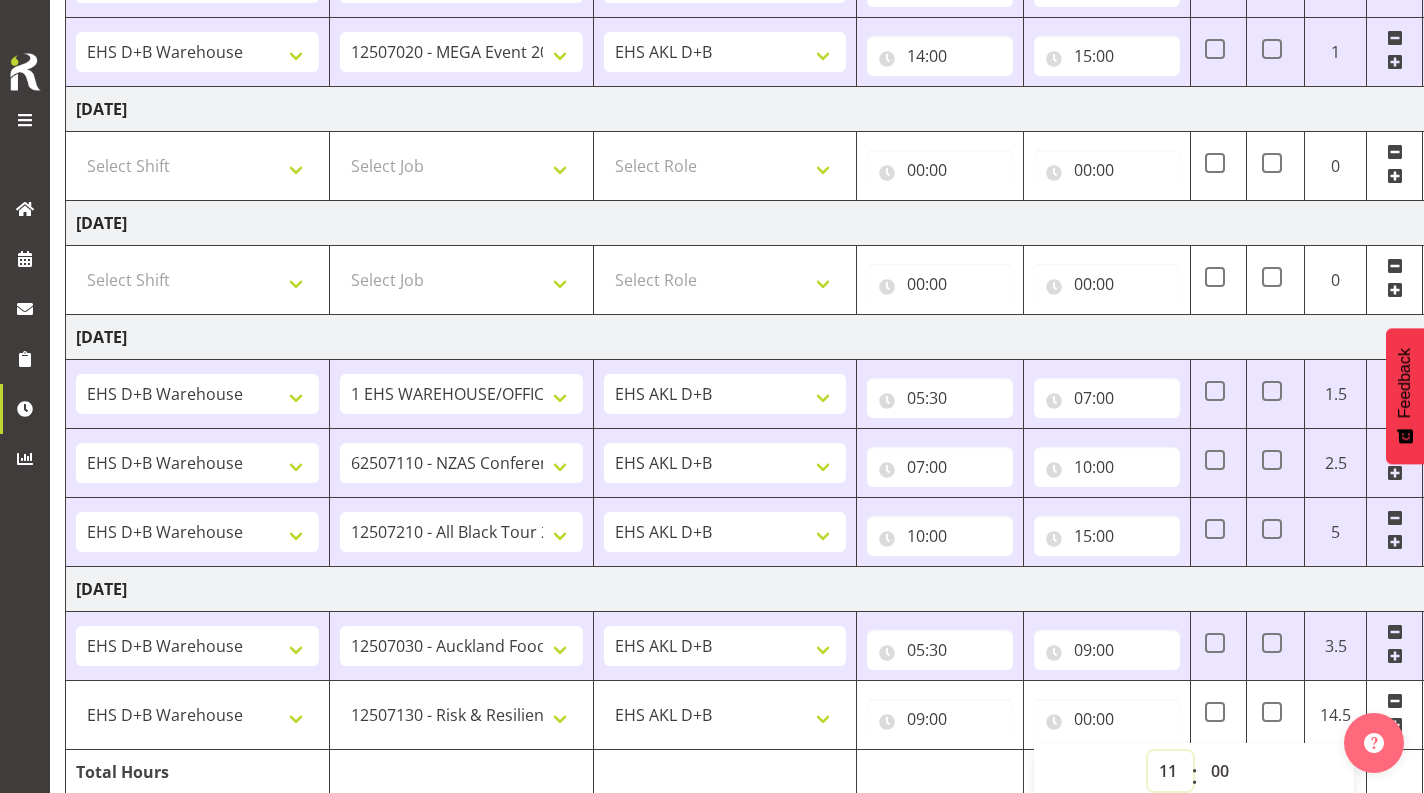 type on "11:00" 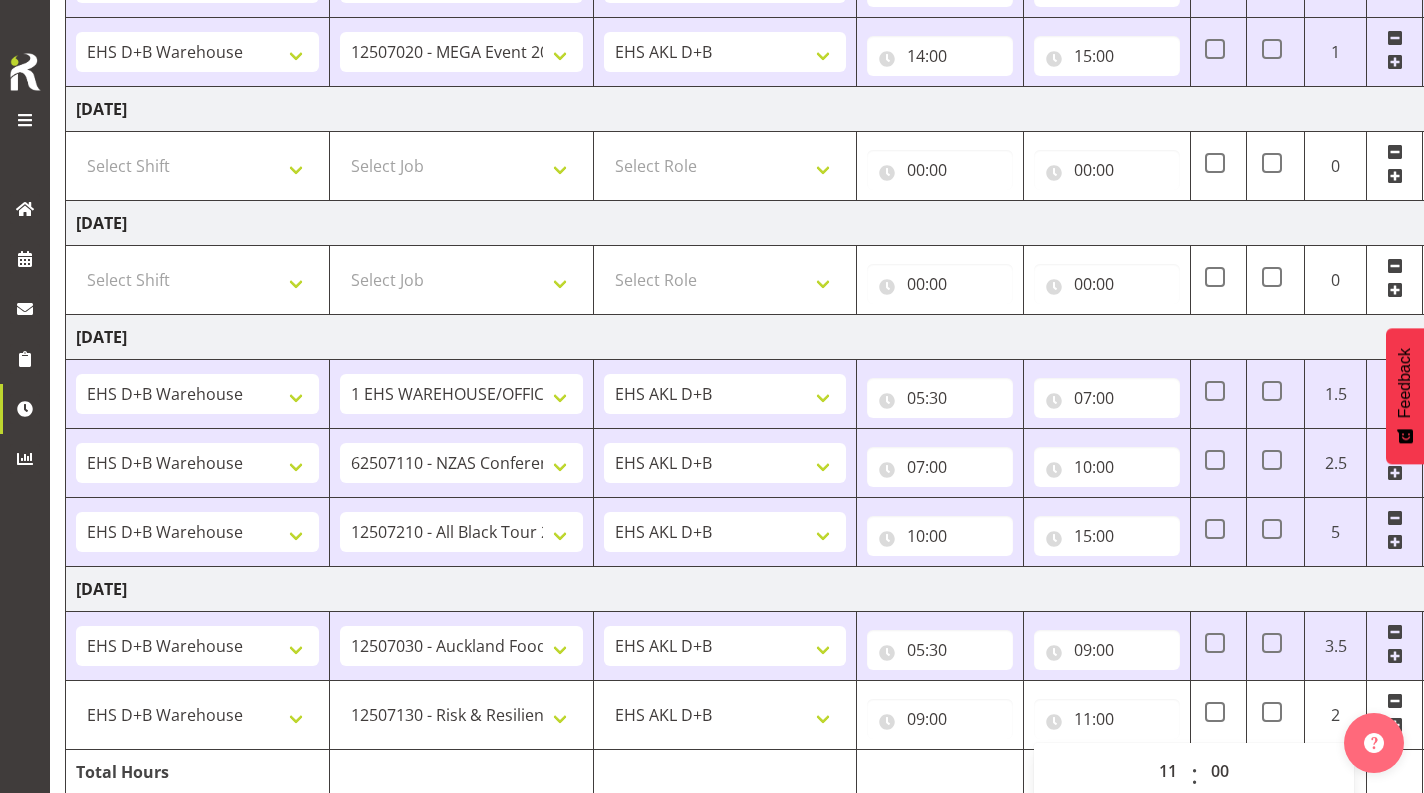 click on "[DATE]" at bounding box center [765, 589] 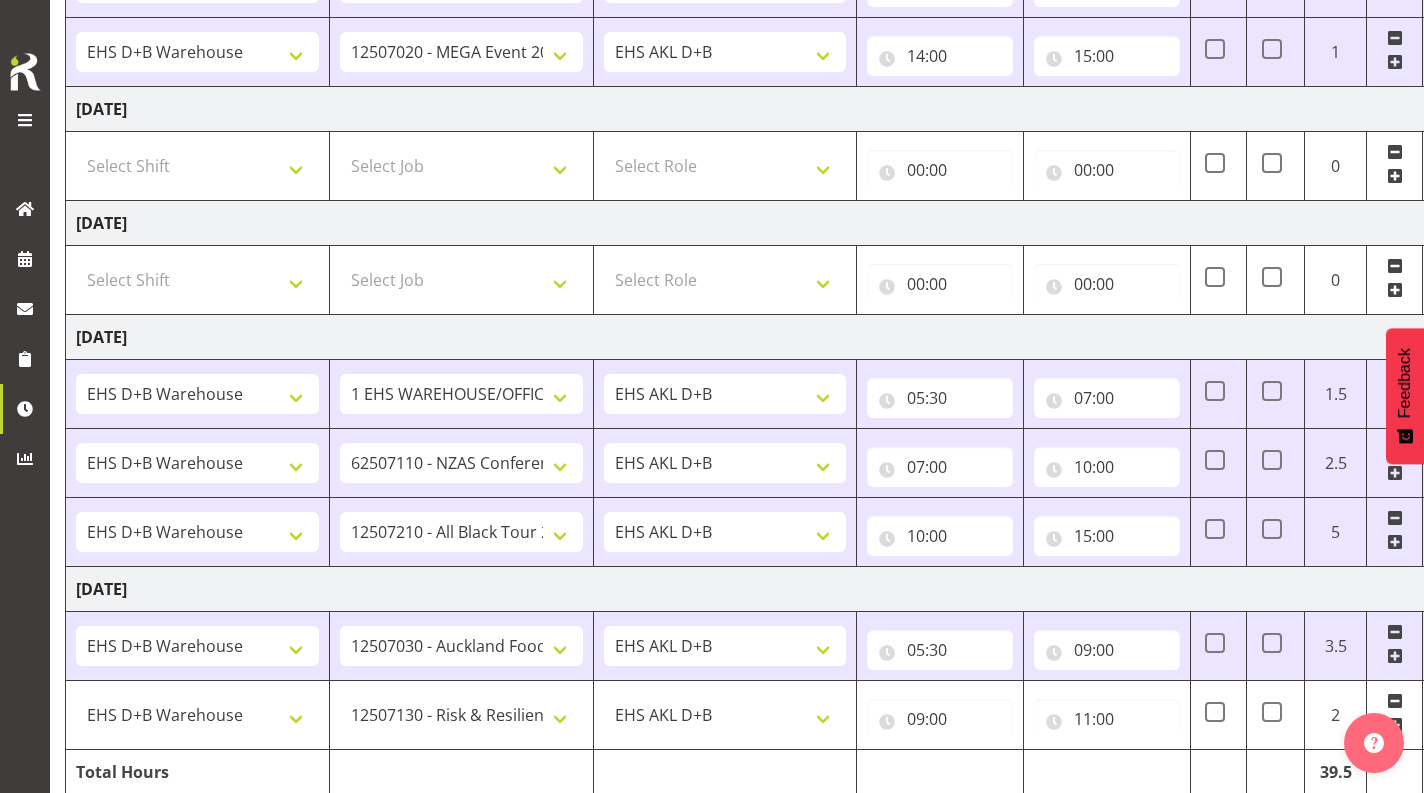 scroll, scrollTop: 847, scrollLeft: 0, axis: vertical 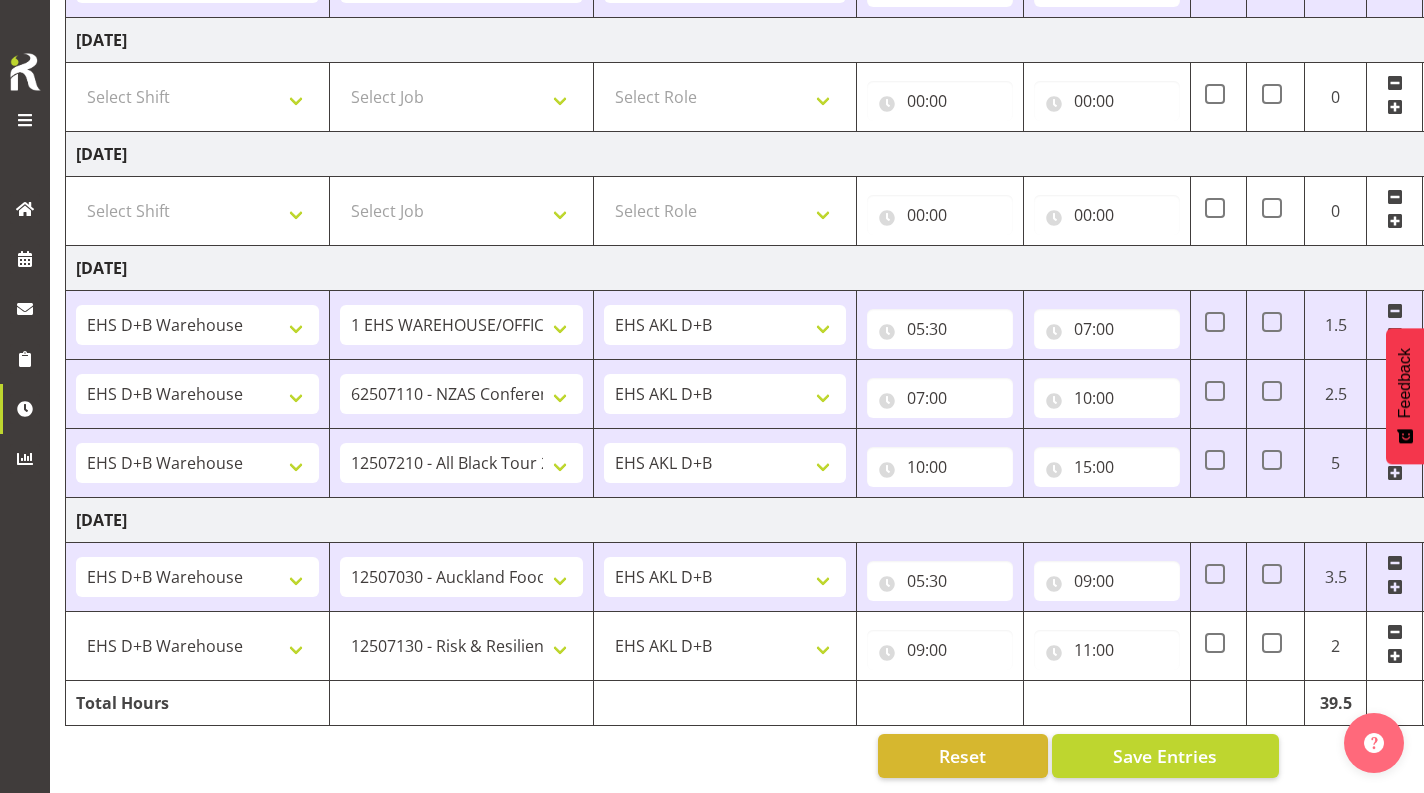 click at bounding box center (1395, 656) 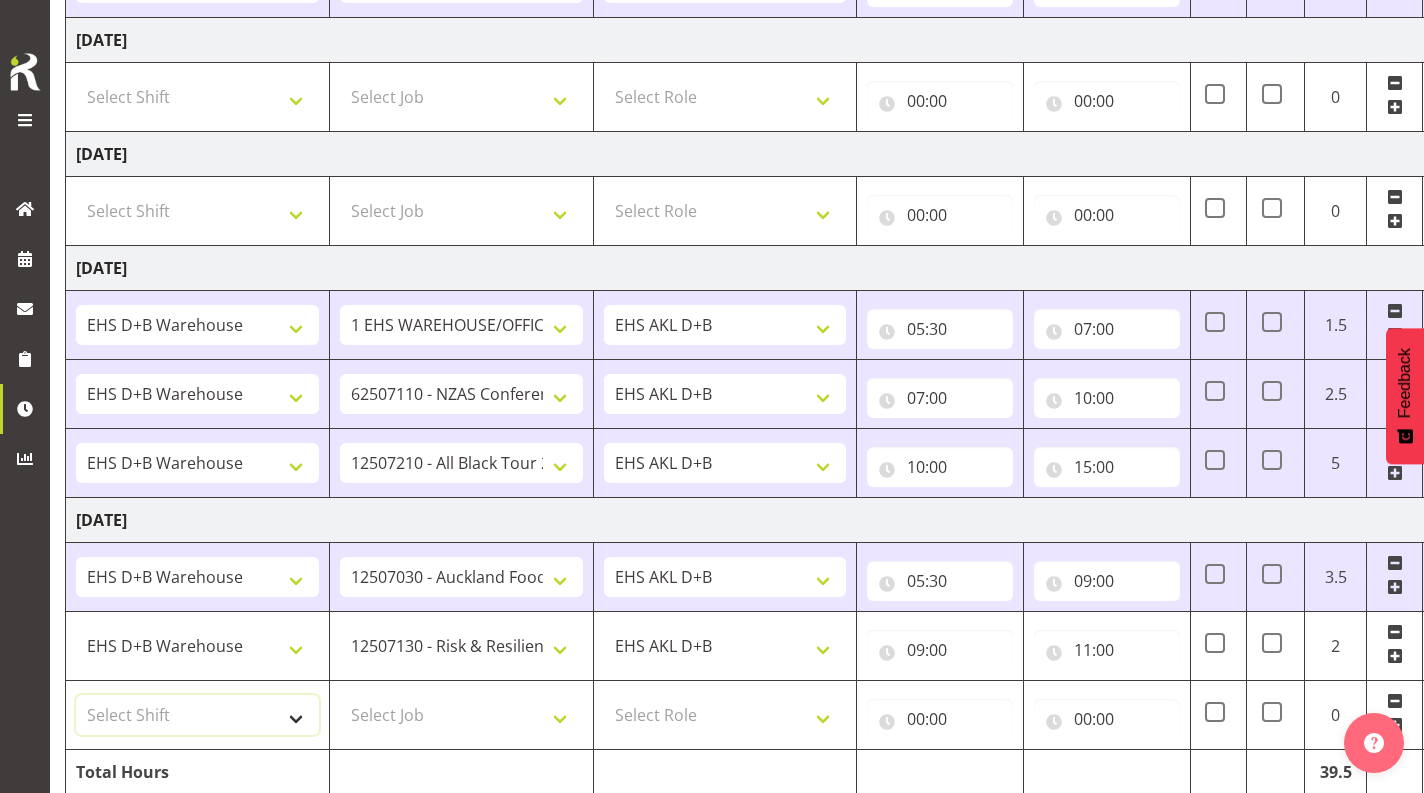 click on "Select Shift  # Fieldays--[GEOGRAPHIC_DATA]. # Install Hutchwilco Boat Show at [GEOGRAPHIC_DATA]. #AKL Bunnings Trade Show at [GEOGRAPHIC_DATA]. #Blueberries Conf at [GEOGRAPHIC_DATA]. #FPANZ at VEC. #Garden Festival at [GEOGRAPHIC_DATA]. #[PERSON_NAME] at [GEOGRAPHIC_DATA] A&P Show at [GEOGRAPHIC_DATA]. #Hawkes Bay H&G Show@[PERSON_NAME] Park. #ITM@Sail GP. #Install NZOA at [GEOGRAPHIC_DATA]. #Internship&Graduate Expo #Karaka casual. #Laneways at [GEOGRAPHIC_DATA] #Meatstock at [GEOGRAPHIC_DATA]. #NZCB [DATE]. #Pullout Meetings at [GEOGRAPHIC_DATA]. #Tauranga Food Show at [GEOGRAPHIC_DATA]. #V8's at [GEOGRAPHIC_DATA]. #Wellington H&G Show. #Wellington WGTN Bunnings Trade Show. *Games Fair at the Cloud 1 Carlton Events 1 Carlton accounts 11 Degrees @ [GEOGRAPHIC_DATA] 121609010 Graphic Novel 12507030 Ak Foodshow at ASG 12507180 Banksy at Aotea 12508010 Spring Gift Fair at ASG 12508030 Akl Baby Expo at ASG. 12508190 [DATE][PERSON_NAME] Expo 12508210 Paper Plus Conf. 12508220 SEANZ at [GEOGRAPHIC_DATA]. In at 7:30am. 12509021 Foodtech Packtech at ASG. 12509120 AI Summit at Shed 10. 32507080 Tarmac Conf at Claudelands COF [PERSON_NAME]" at bounding box center [197, 715] 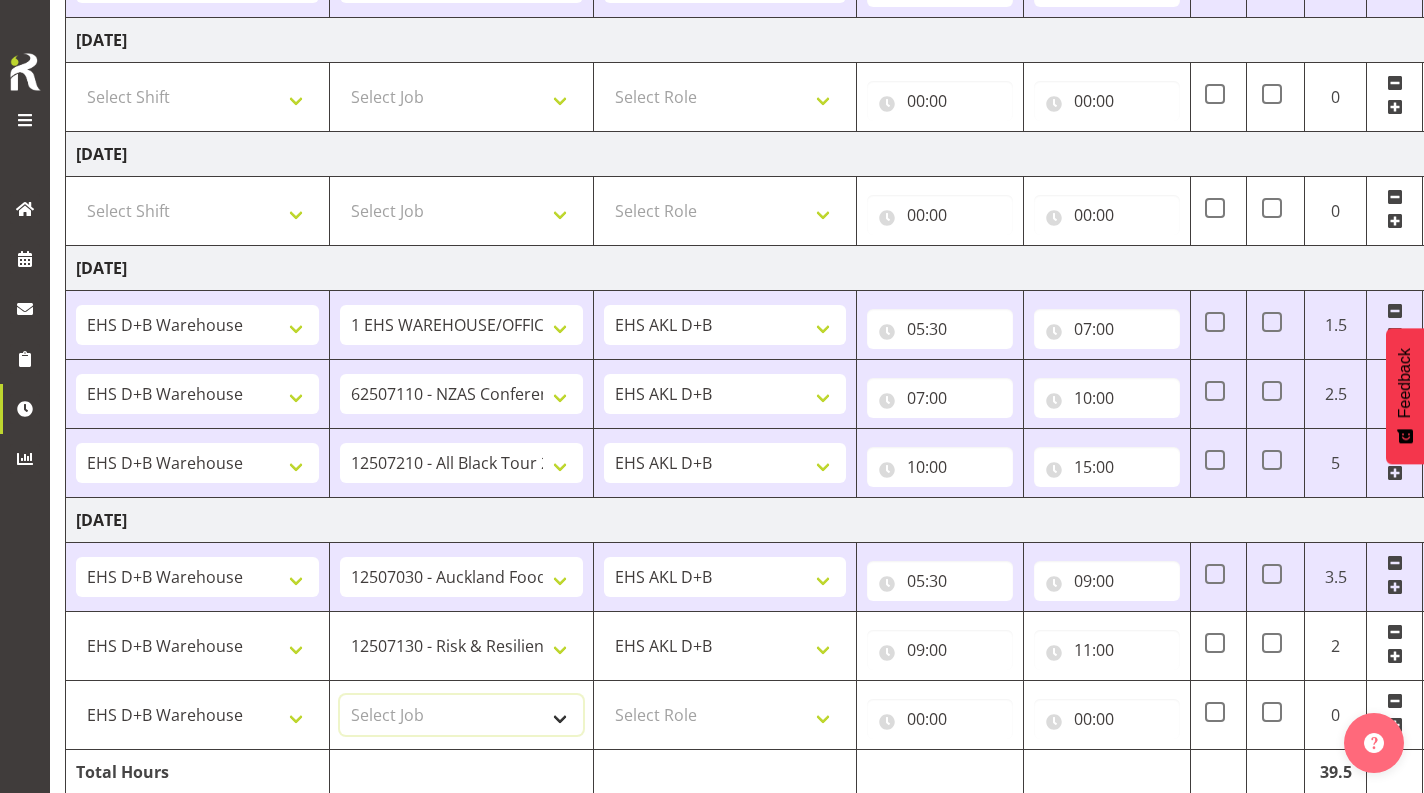 click on "Select Job  1 Carlton Events 1 [PERSON_NAME][GEOGRAPHIC_DATA] 1 [PERSON_NAME][GEOGRAPHIC_DATA] 1 EHS WAREHOUSE/OFFICE 1 GRS 1 SLP Production 1 SLP Tradeshows 12504000 - AKL Casual [DATE] 1250400R - April Casual C&R 2025 12504050 - CDES Engineering and Technology Expo 2025 12504070 - FINZ (National Financial Adviser Conf) 2025 1250407A - Fidelity @ FINZ Conf 2025 1250407B - La Trobe @ FINZ Conf 25 1250407C - Partners Life @ FINZ Conf 25 12504080 - AKL Go Green 2025 12504100 - NZSEE 2025 12504120 - Ester Show 2025 12504150 - Test-[PERSON_NAME]-May 12505000 - AKL Casual [DATE] 1250500R - May Casual C&R 2025 12505020 - Hutchwilco Boat Show 2025 1250502R - [GEOGRAPHIC_DATA] Boat Show 2025 - C&R 12505030 - NZOHS Conference 2025 12505040 - Aotearoa Art Fair 2025 12505060 - Waipa Home Show 2025 12505070 - CAS 2025 1250507A - CAS 2025 - 200 Doors 1250507B - CAS 2025 - Cutera 1250507C - CAS 2025 - Dermocosmetica 12505080 - [GEOGRAPHIC_DATA] Conference 2025 1250508A - Zeiss @ [GEOGRAPHIC_DATA] 25 1250508B - Roche @ [GEOGRAPHIC_DATA] 25 1250508C - Alcon @ [GEOGRAPHIC_DATA] 25 12505130 - Test- [PERSON_NAME] 1" at bounding box center [461, 715] 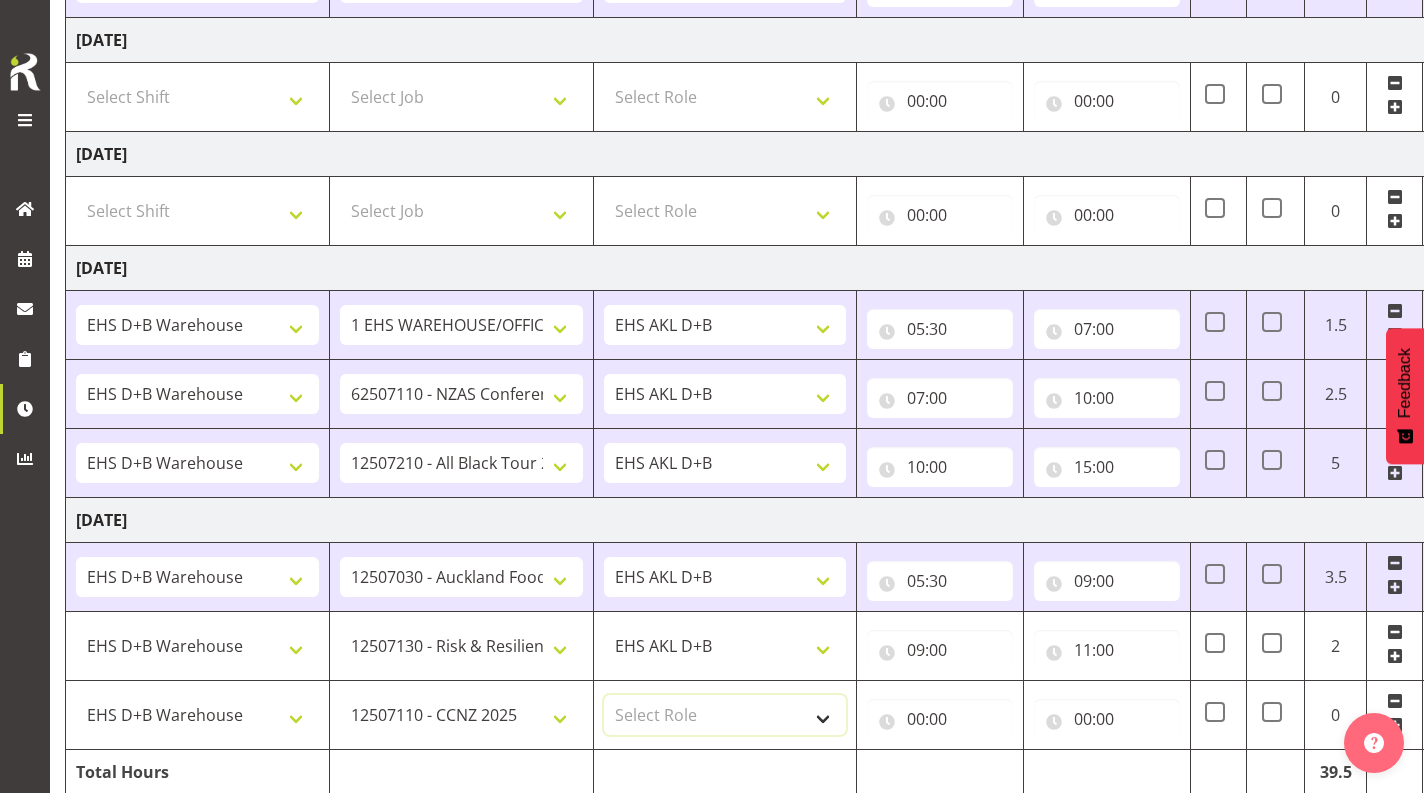 click on "Select Role  EHS AKL D+B" at bounding box center [725, 715] 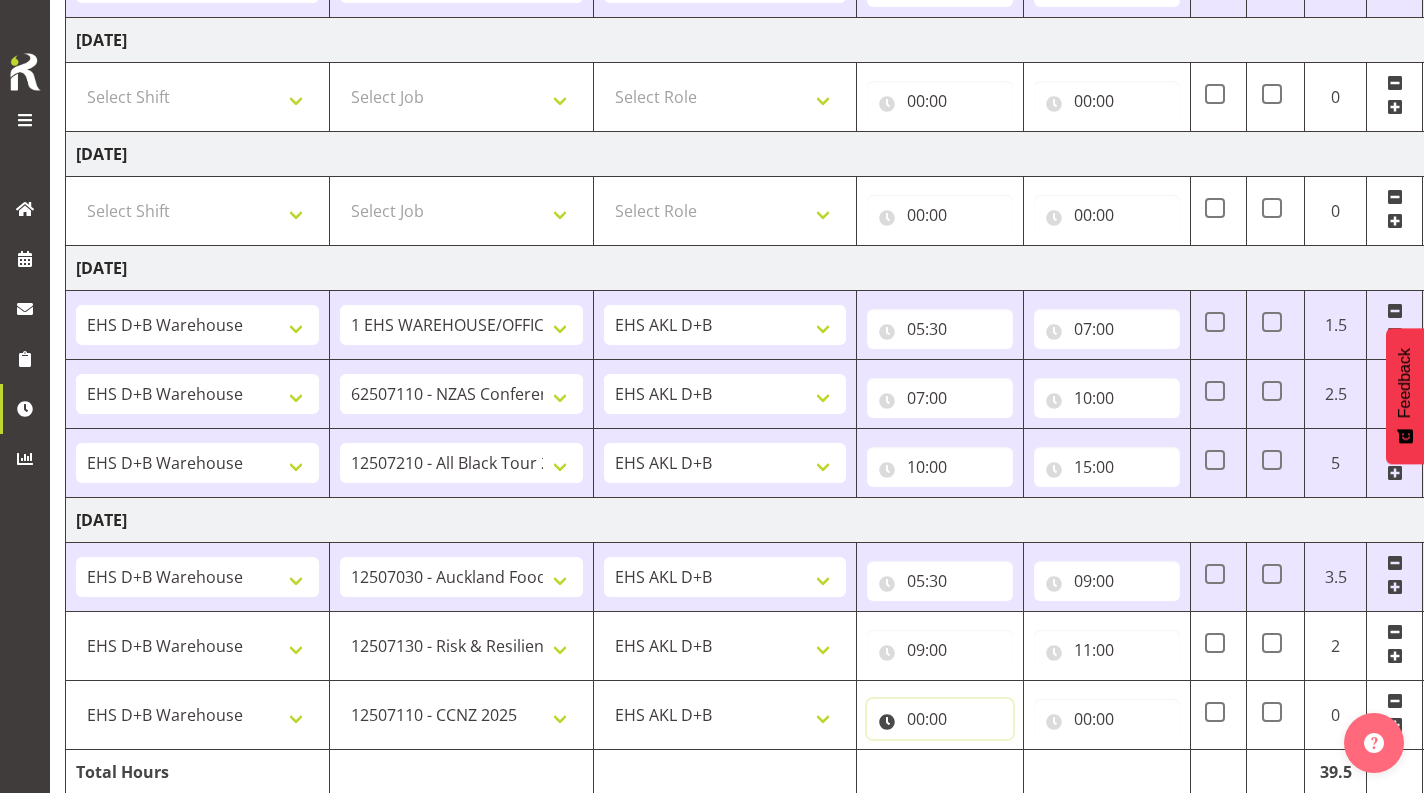 click on "00:00" at bounding box center [940, 719] 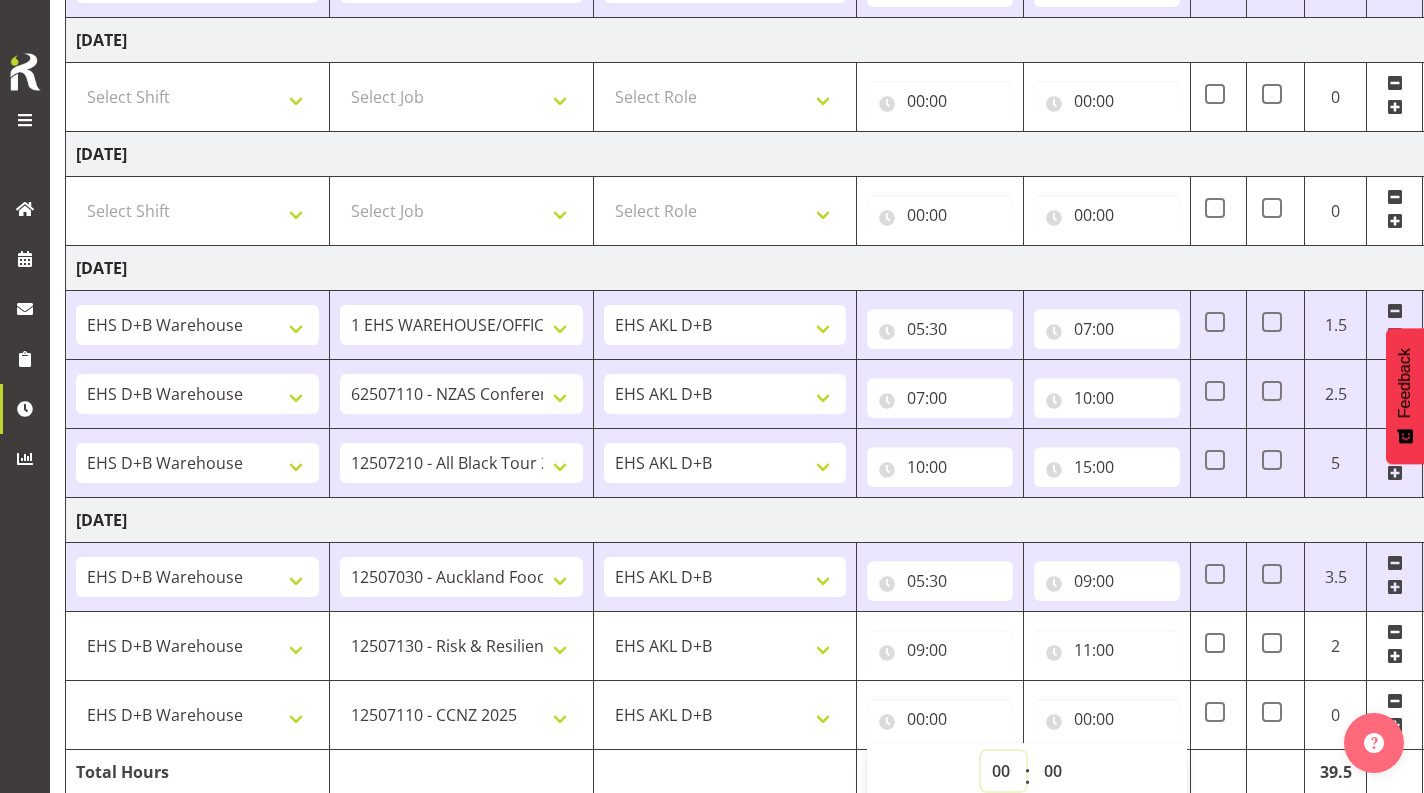 click on "00   01   02   03   04   05   06   07   08   09   10   11   12   13   14   15   16   17   18   19   20   21   22   23" at bounding box center (1003, 771) 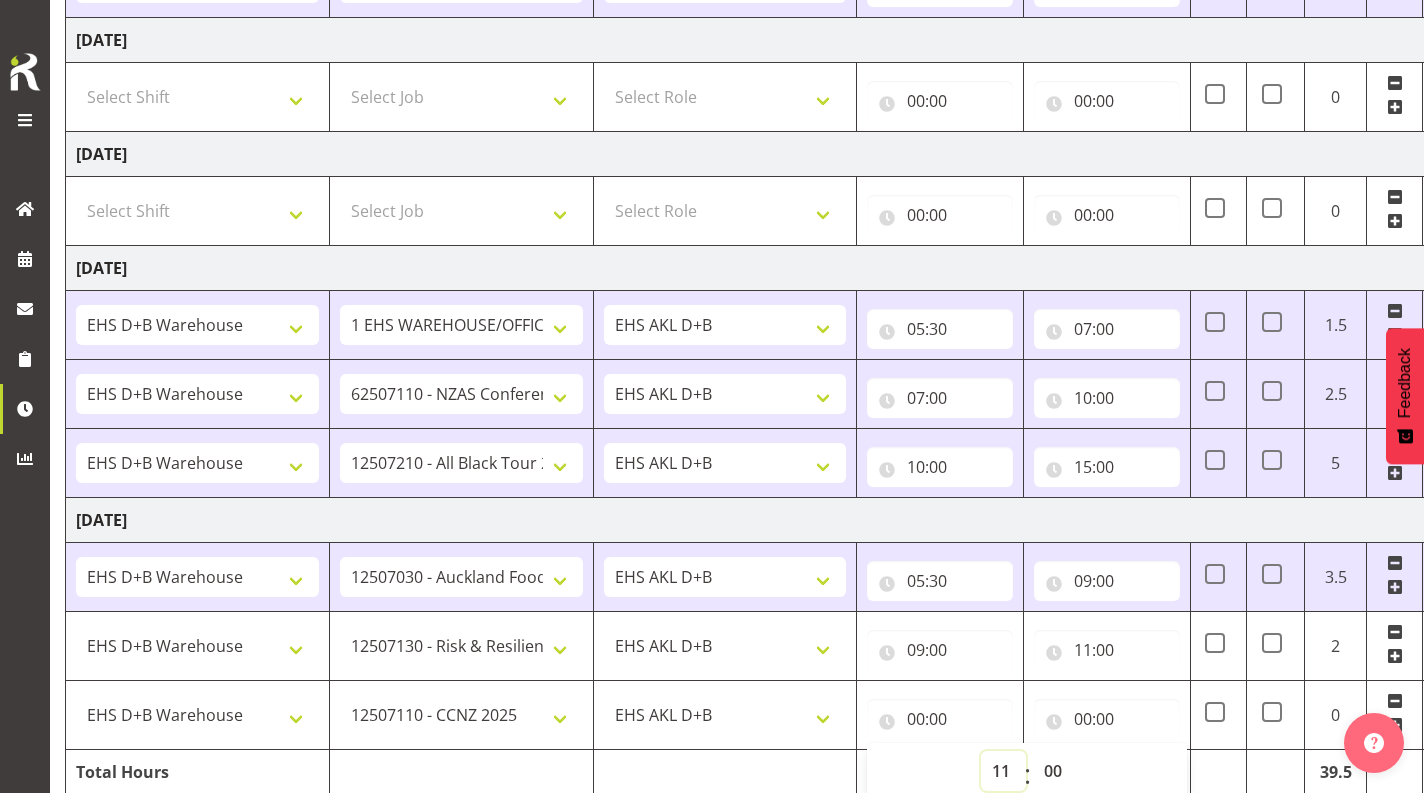 type on "11:00" 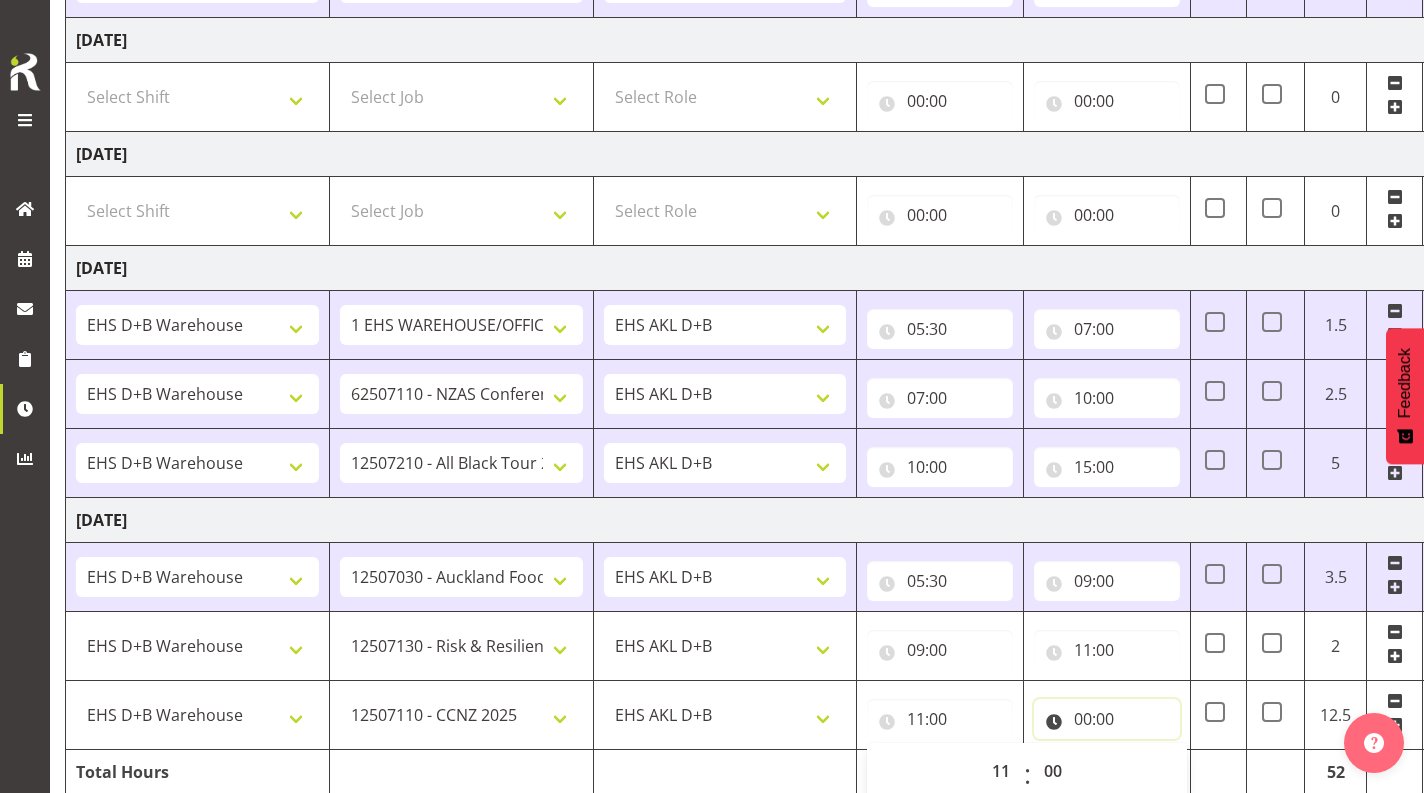 click on "00:00" at bounding box center (1107, 719) 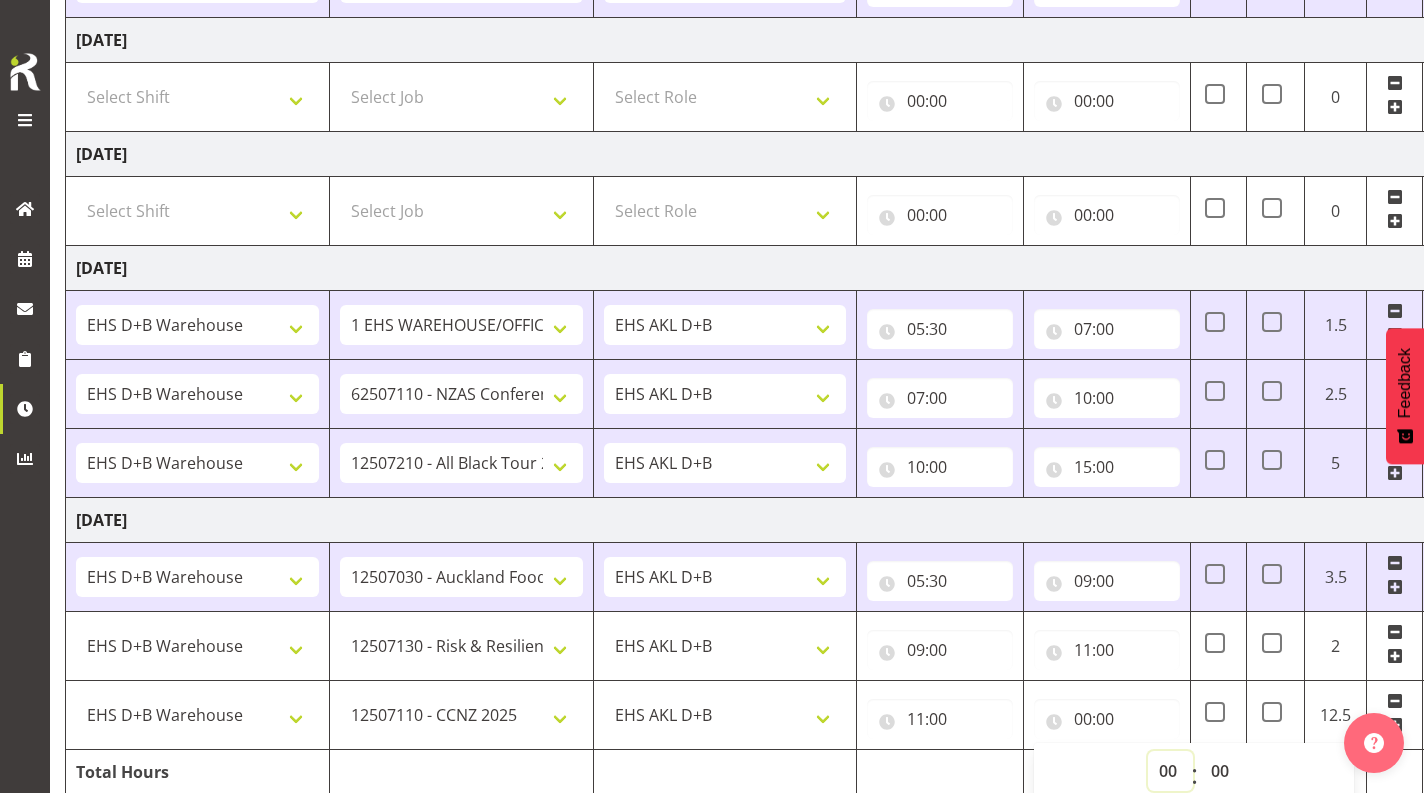 click on "00   01   02   03   04   05   06   07   08   09   10   11   12   13   14   15   16   17   18   19   20   21   22   23" at bounding box center [1170, 771] 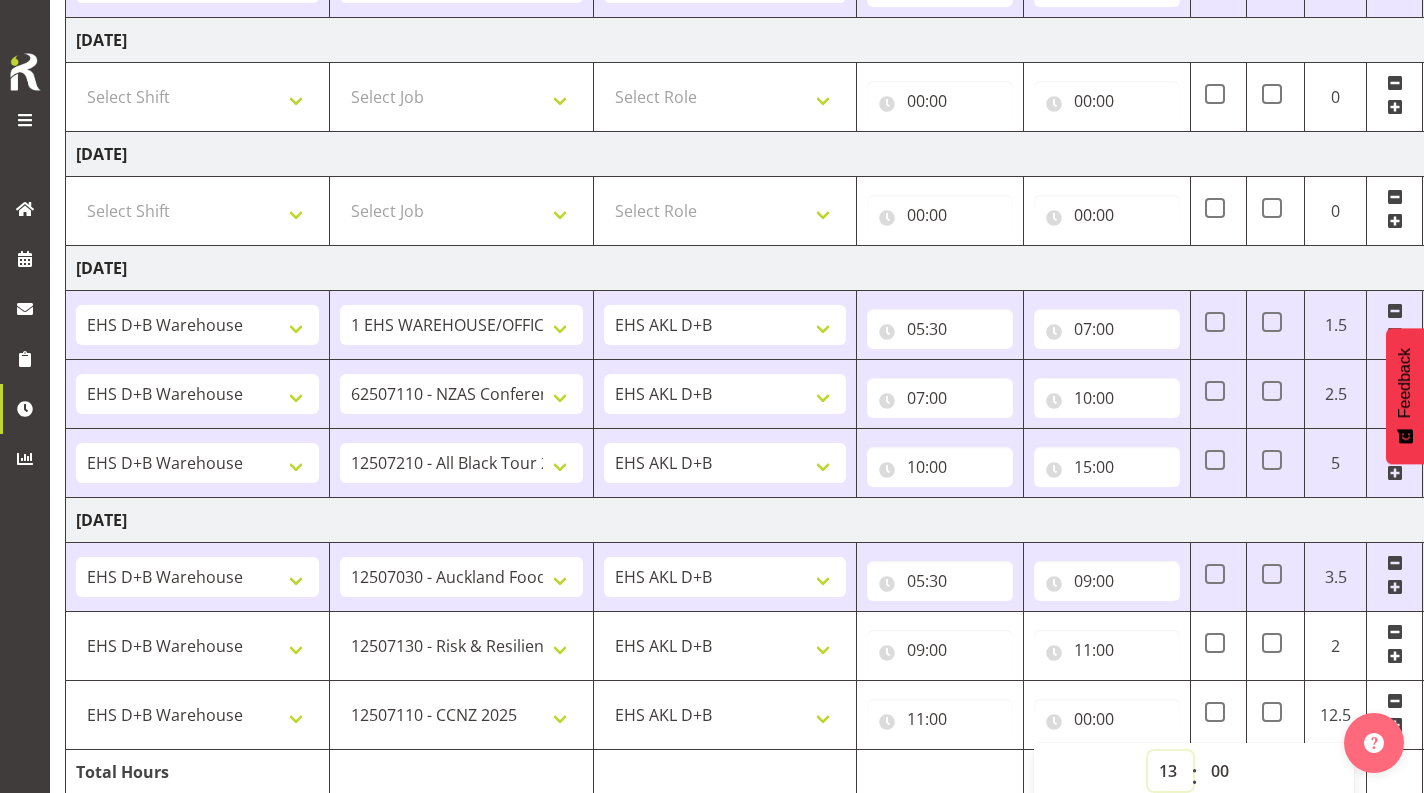 type on "13:00" 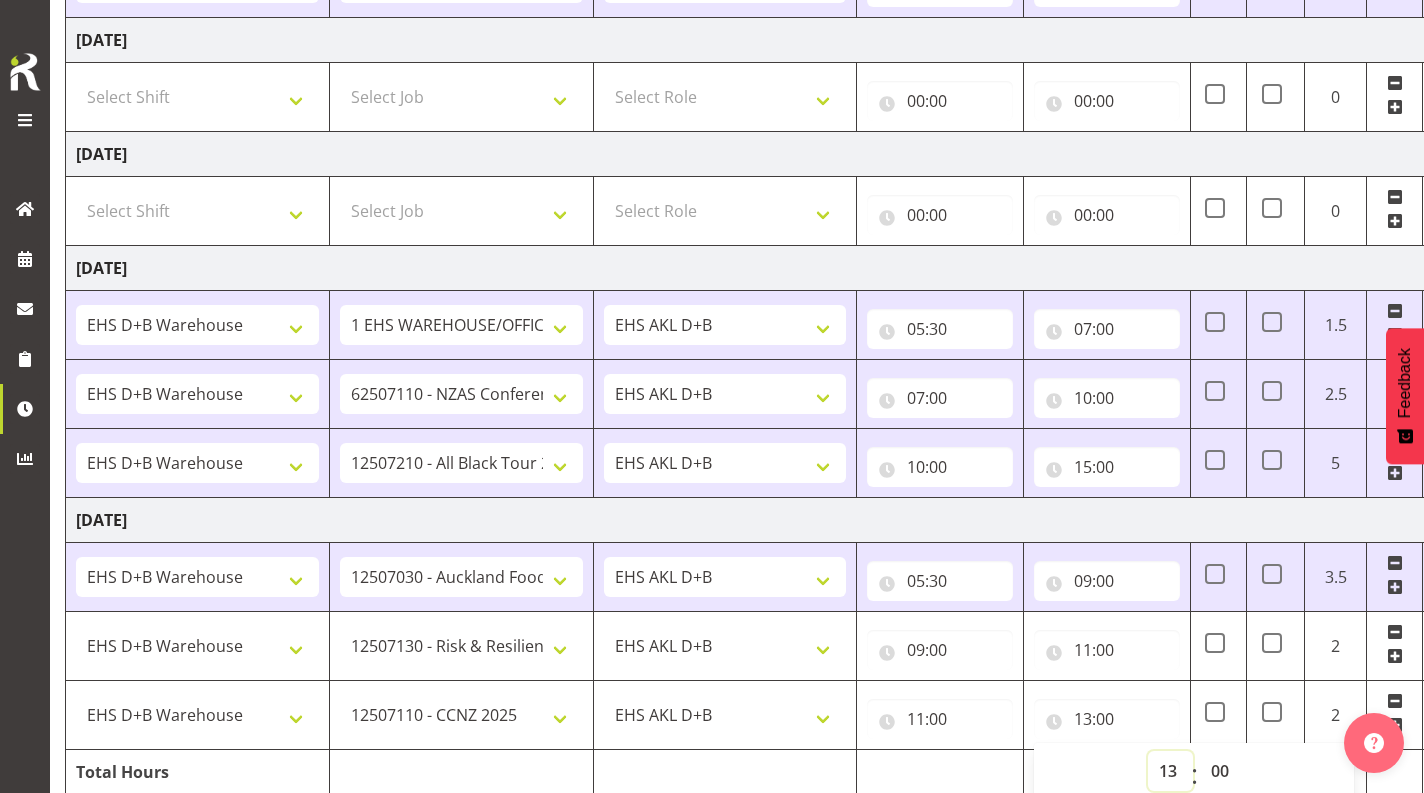 scroll, scrollTop: 916, scrollLeft: 0, axis: vertical 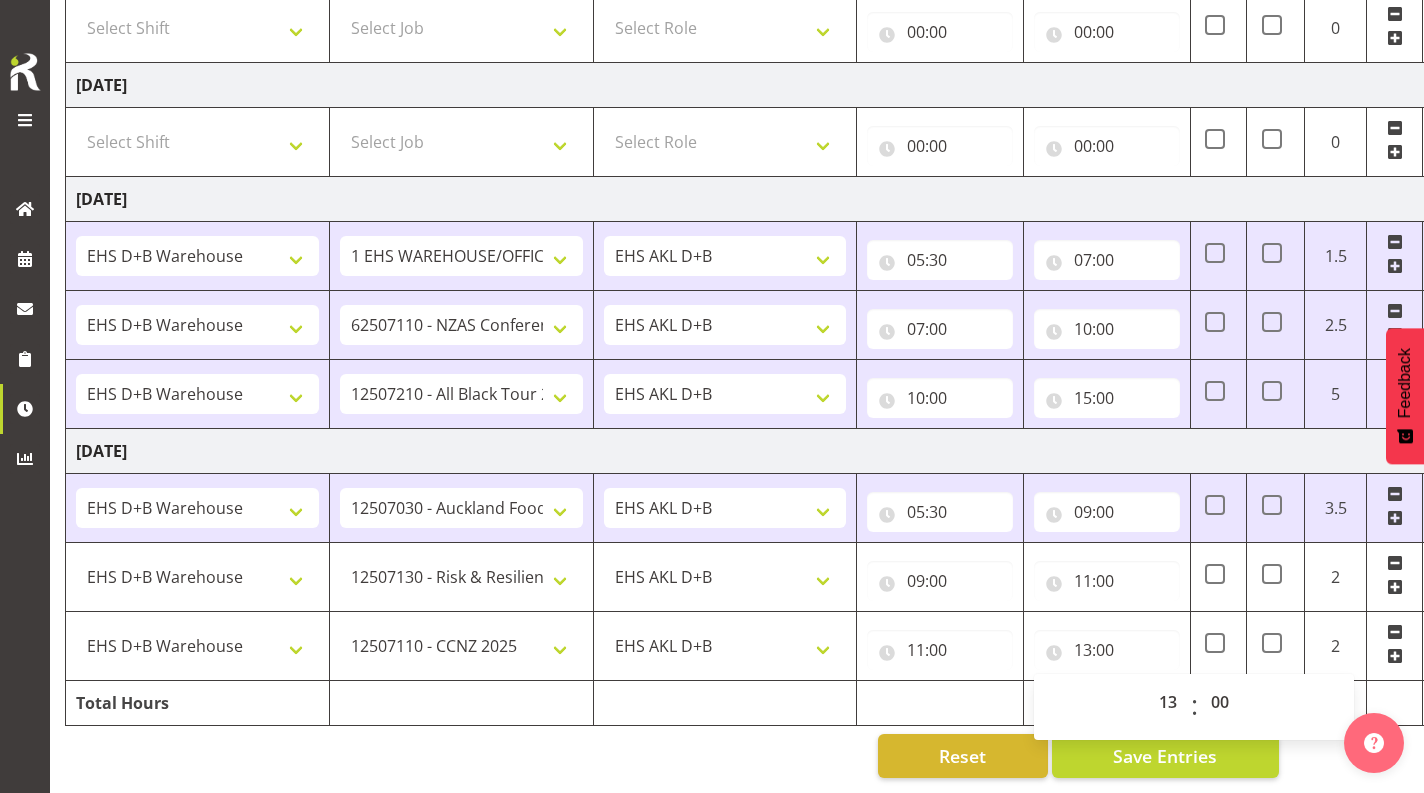 click at bounding box center [1395, 656] 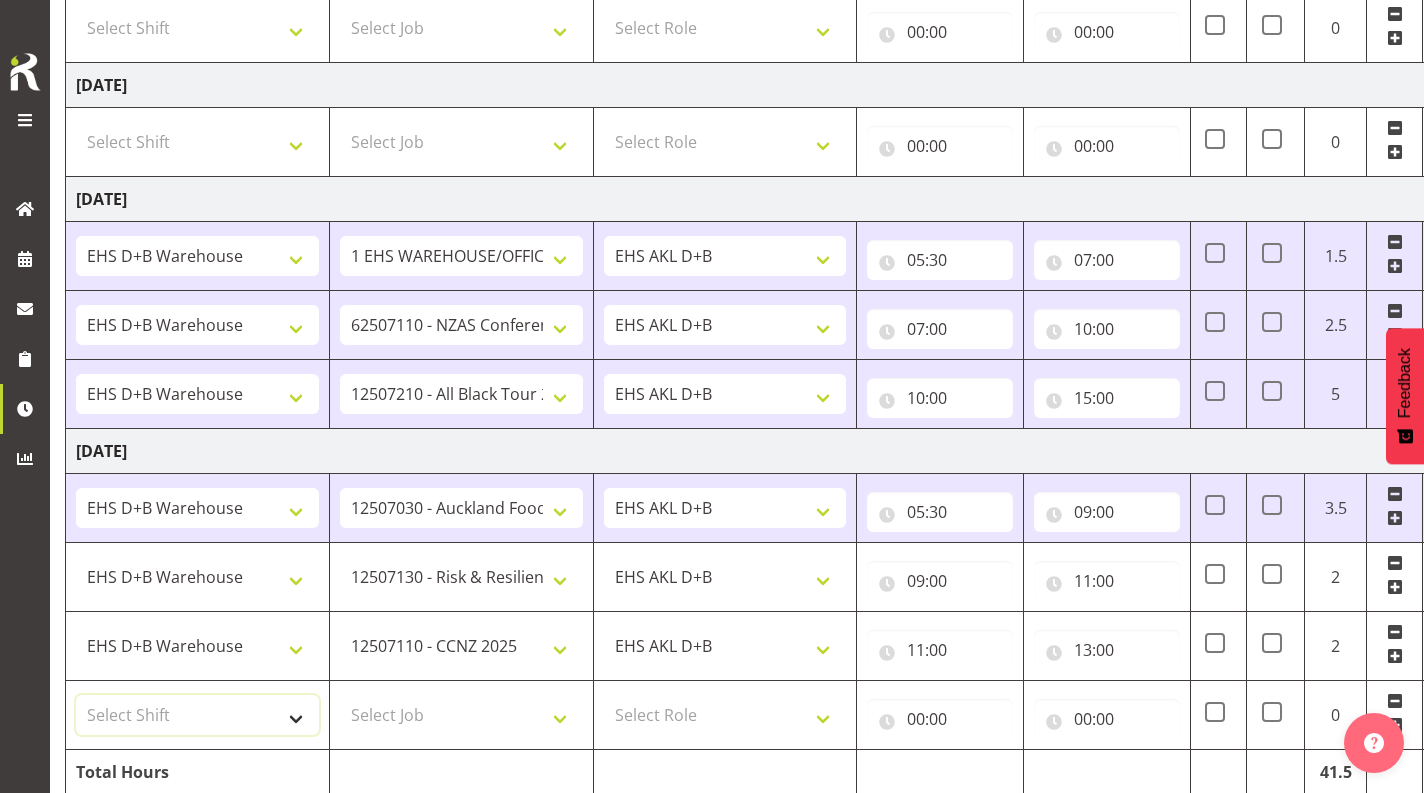 click on "Select Shift  # Fieldays--[GEOGRAPHIC_DATA]. # Install Hutchwilco Boat Show at [GEOGRAPHIC_DATA]. #AKL Bunnings Trade Show at [GEOGRAPHIC_DATA]. #Blueberries Conf at [GEOGRAPHIC_DATA]. #FPANZ at VEC. #Garden Festival at [GEOGRAPHIC_DATA]. #[PERSON_NAME] at [GEOGRAPHIC_DATA] A&P Show at [GEOGRAPHIC_DATA]. #Hawkes Bay H&G Show@[PERSON_NAME] Park. #ITM@Sail GP. #Install NZOA at [GEOGRAPHIC_DATA]. #Internship&Graduate Expo #Karaka casual. #Laneways at [GEOGRAPHIC_DATA] #Meatstock at [GEOGRAPHIC_DATA]. #NZCB [DATE]. #Pullout Meetings at [GEOGRAPHIC_DATA]. #Tauranga Food Show at [GEOGRAPHIC_DATA]. #V8's at [GEOGRAPHIC_DATA]. #Wellington H&G Show. #Wellington WGTN Bunnings Trade Show. *Games Fair at the Cloud 1 Carlton Events 1 Carlton accounts 11 Degrees @ [GEOGRAPHIC_DATA] 121609010 Graphic Novel 12507030 Ak Foodshow at ASG 12507180 Banksy at Aotea 12508010 Spring Gift Fair at ASG 12508030 Akl Baby Expo at ASG. 12508190 [DATE][PERSON_NAME] Expo 12508210 Paper Plus Conf. 12508220 SEANZ at [GEOGRAPHIC_DATA]. In at 7:30am. 12509021 Foodtech Packtech at ASG. 12509120 AI Summit at Shed 10. 32507080 Tarmac Conf at Claudelands COF [PERSON_NAME]" at bounding box center (197, 715) 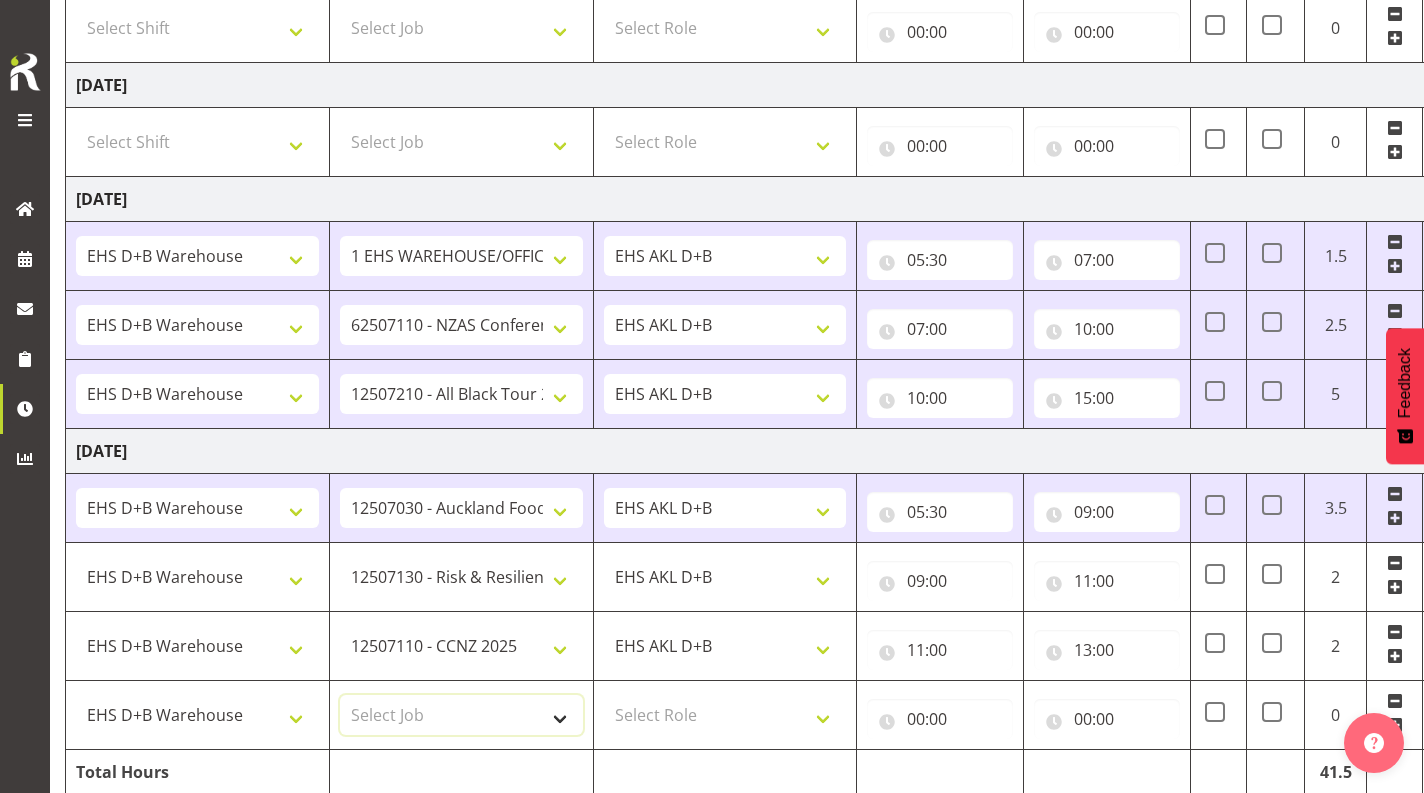 click on "Select Job  1 Carlton Events 1 [PERSON_NAME][GEOGRAPHIC_DATA] 1 [PERSON_NAME][GEOGRAPHIC_DATA] 1 EHS WAREHOUSE/OFFICE 1 GRS 1 SLP Production 1 SLP Tradeshows 12504000 - AKL Casual [DATE] 1250400R - April Casual C&R 2025 12504050 - CDES Engineering and Technology Expo 2025 12504070 - FINZ (National Financial Adviser Conf) 2025 1250407A - Fidelity @ FINZ Conf 2025 1250407B - La Trobe @ FINZ Conf 25 1250407C - Partners Life @ FINZ Conf 25 12504080 - AKL Go Green 2025 12504100 - NZSEE 2025 12504120 - Ester Show 2025 12504150 - Test-[PERSON_NAME]-May 12505000 - AKL Casual [DATE] 1250500R - May Casual C&R 2025 12505020 - Hutchwilco Boat Show 2025 1250502R - [GEOGRAPHIC_DATA] Boat Show 2025 - C&R 12505030 - NZOHS Conference 2025 12505040 - Aotearoa Art Fair 2025 12505060 - Waipa Home Show 2025 12505070 - CAS 2025 1250507A - CAS 2025 - 200 Doors 1250507B - CAS 2025 - Cutera 1250507C - CAS 2025 - Dermocosmetica 12505080 - [GEOGRAPHIC_DATA] Conference 2025 1250508A - Zeiss @ [GEOGRAPHIC_DATA] 25 1250508B - Roche @ [GEOGRAPHIC_DATA] 25 1250508C - Alcon @ [GEOGRAPHIC_DATA] 25 12505130 - Test- [PERSON_NAME] 1" at bounding box center (461, 715) 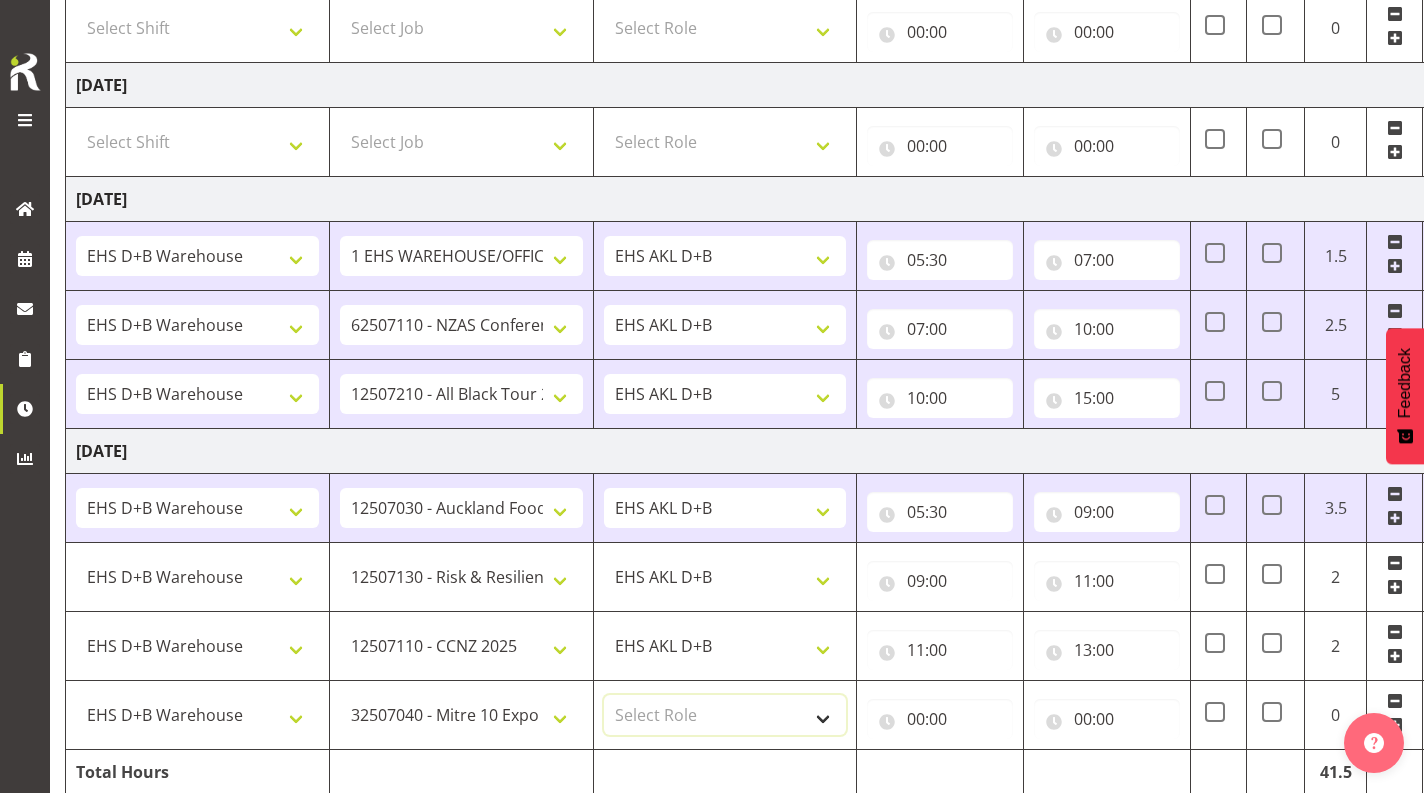 click on "Select Role  EHS AKL D+B" at bounding box center (725, 715) 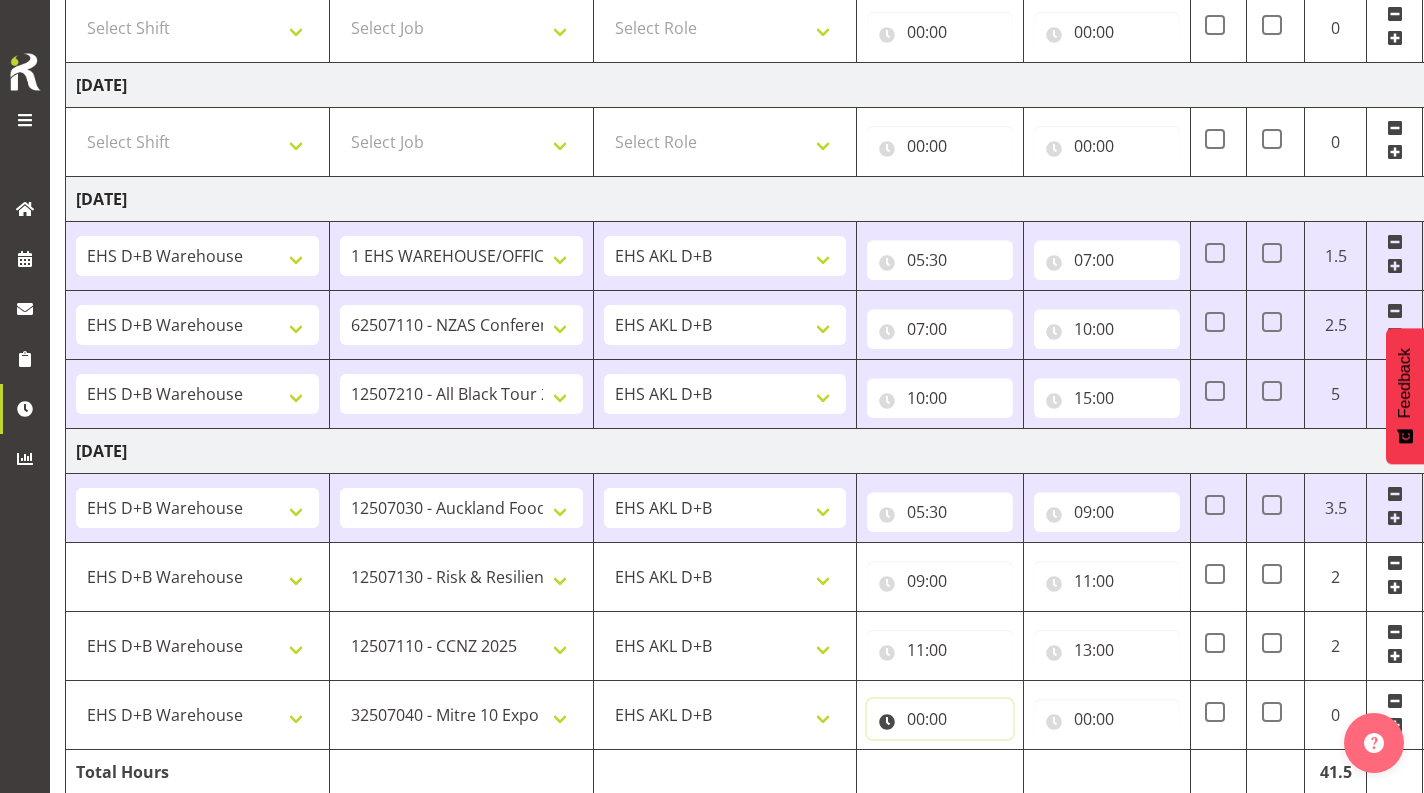 click on "00:00" at bounding box center (940, 719) 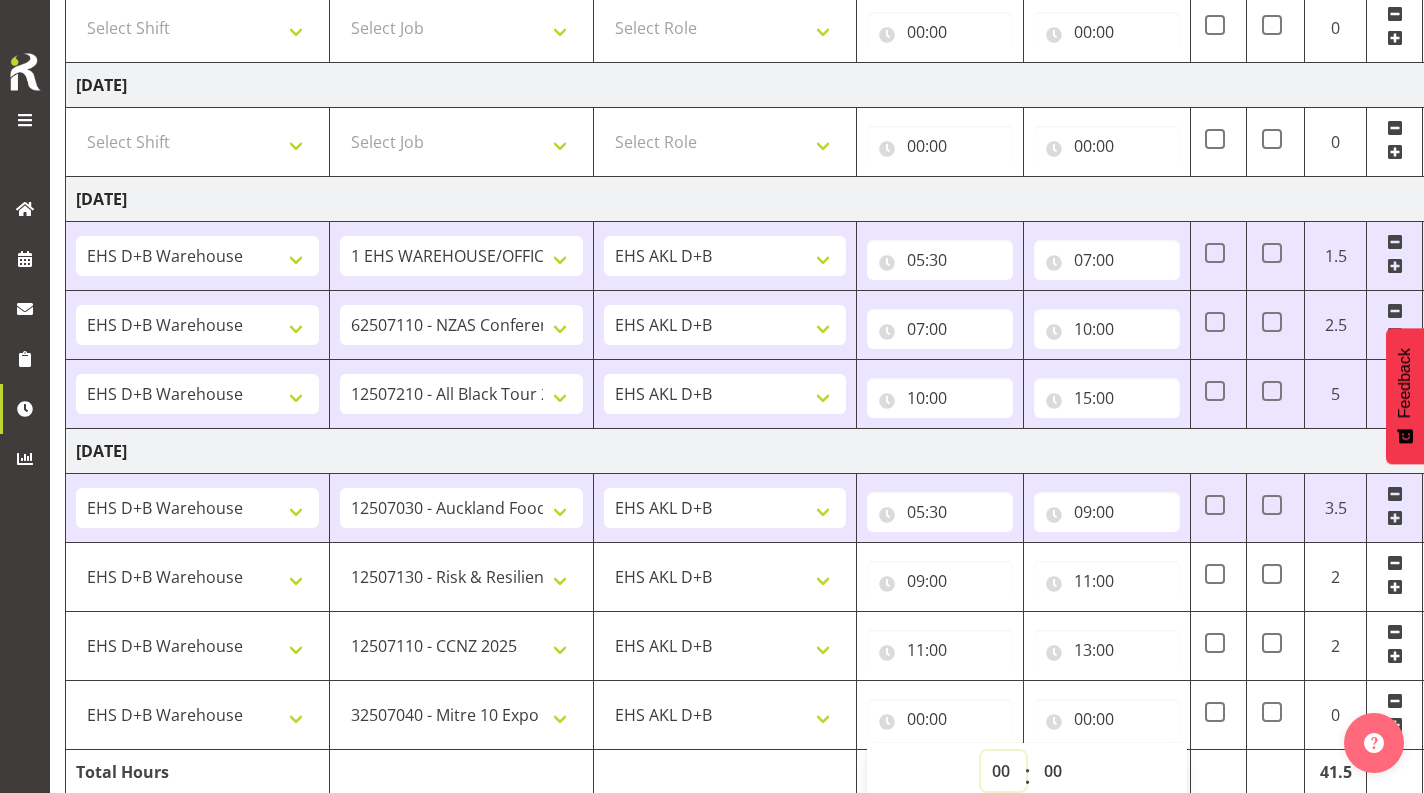 click on "00   01   02   03   04   05   06   07   08   09   10   11   12   13   14   15   16   17   18   19   20   21   22   23" at bounding box center [1003, 771] 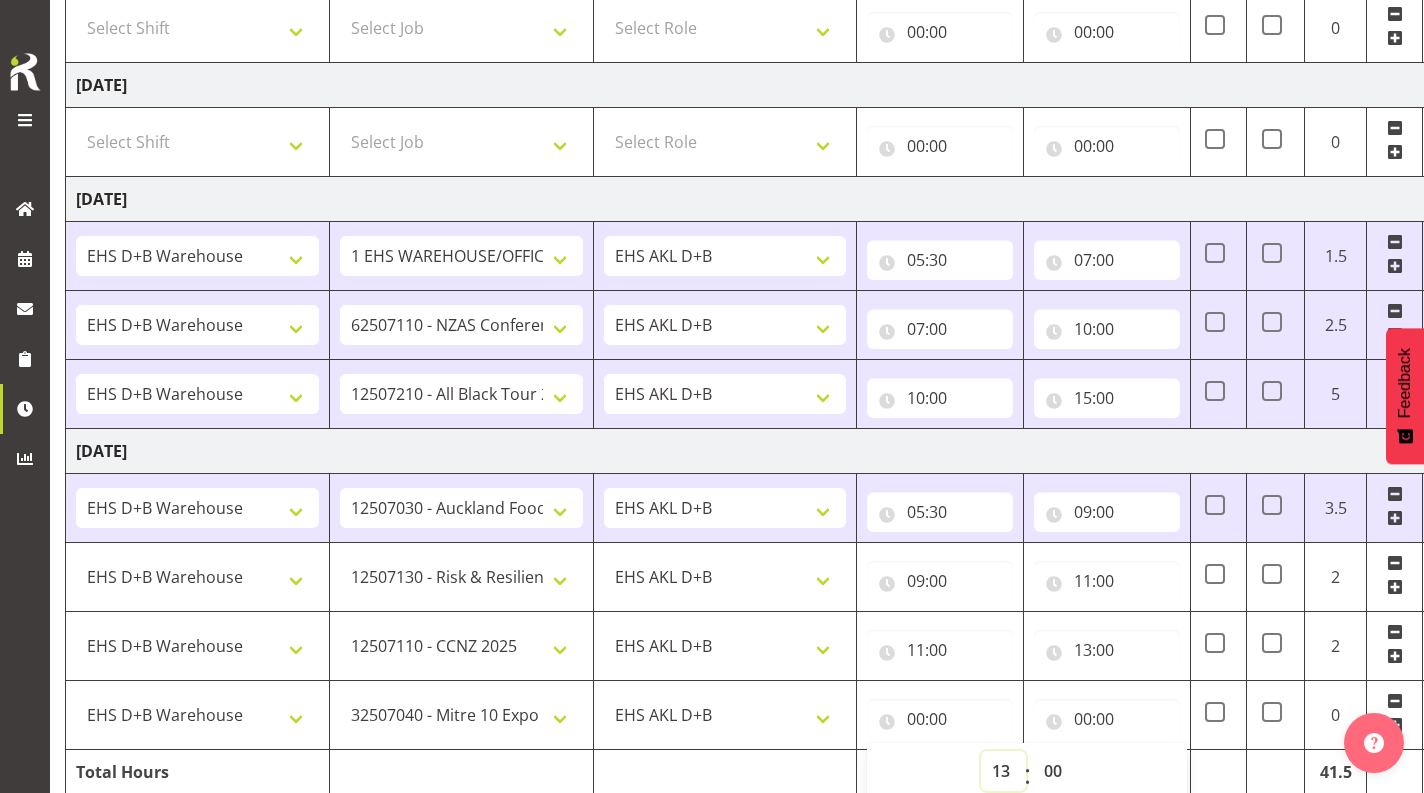 type on "13:00" 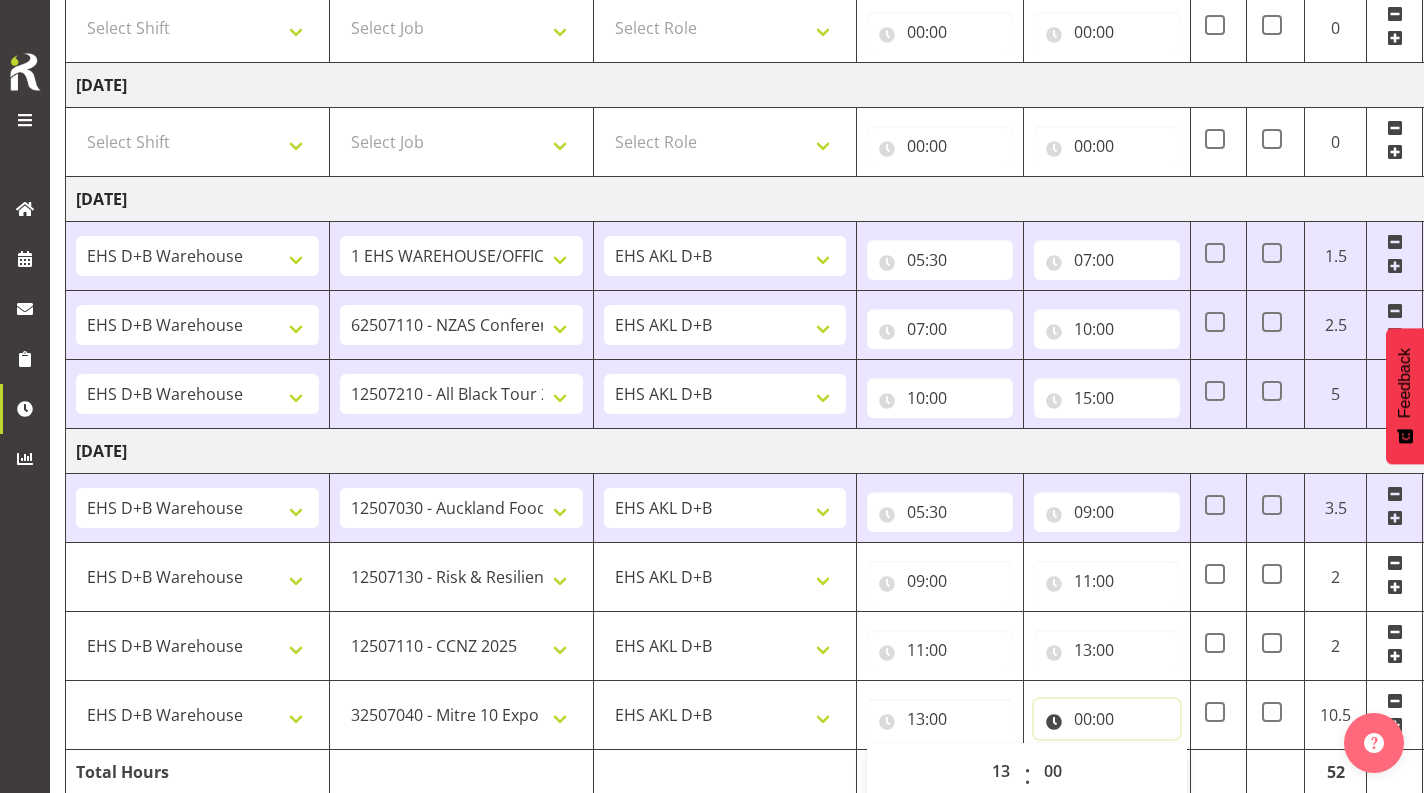 click on "00:00" at bounding box center [1107, 719] 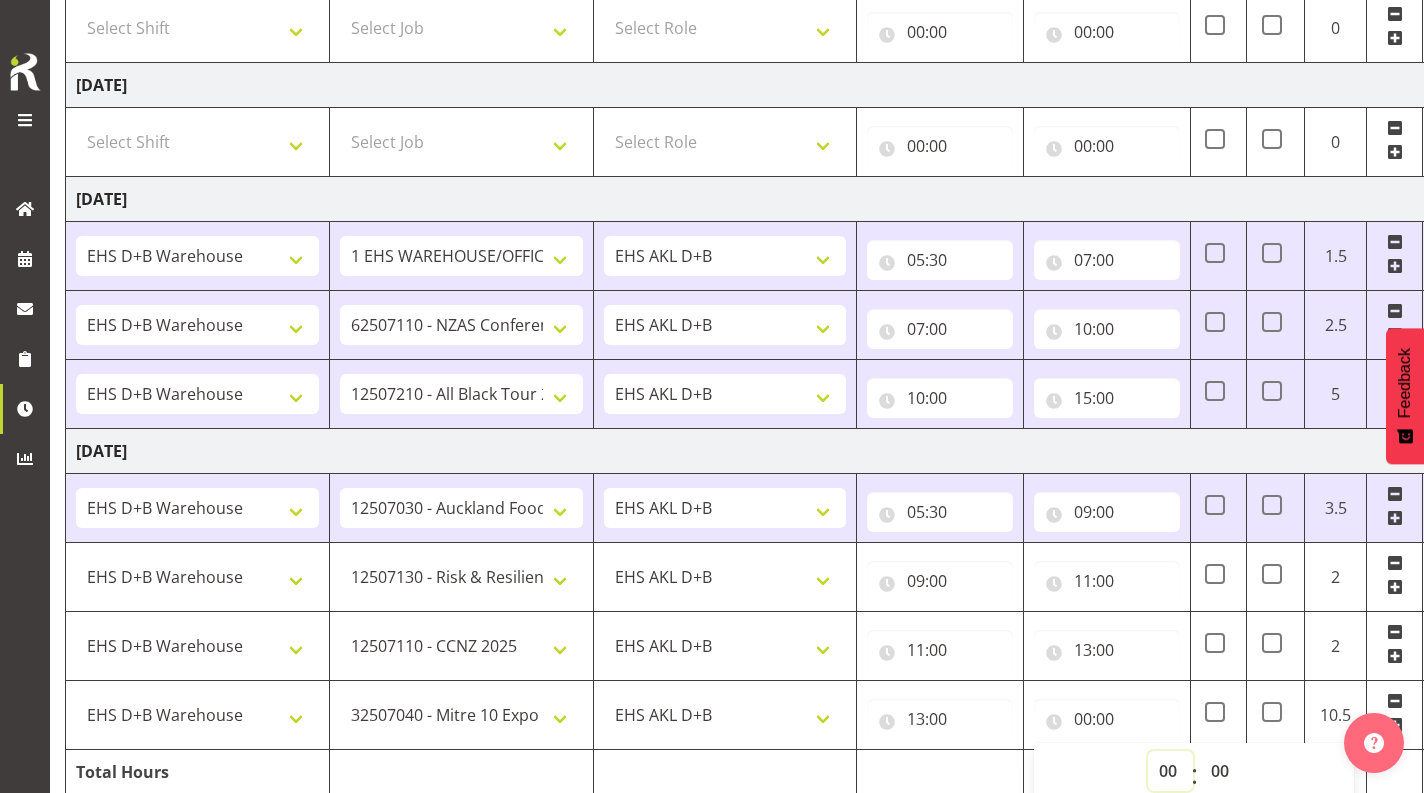 click on "00   01   02   03   04   05   06   07   08   09   10   11   12   13   14   15   16   17   18   19   20   21   22   23" at bounding box center (1170, 771) 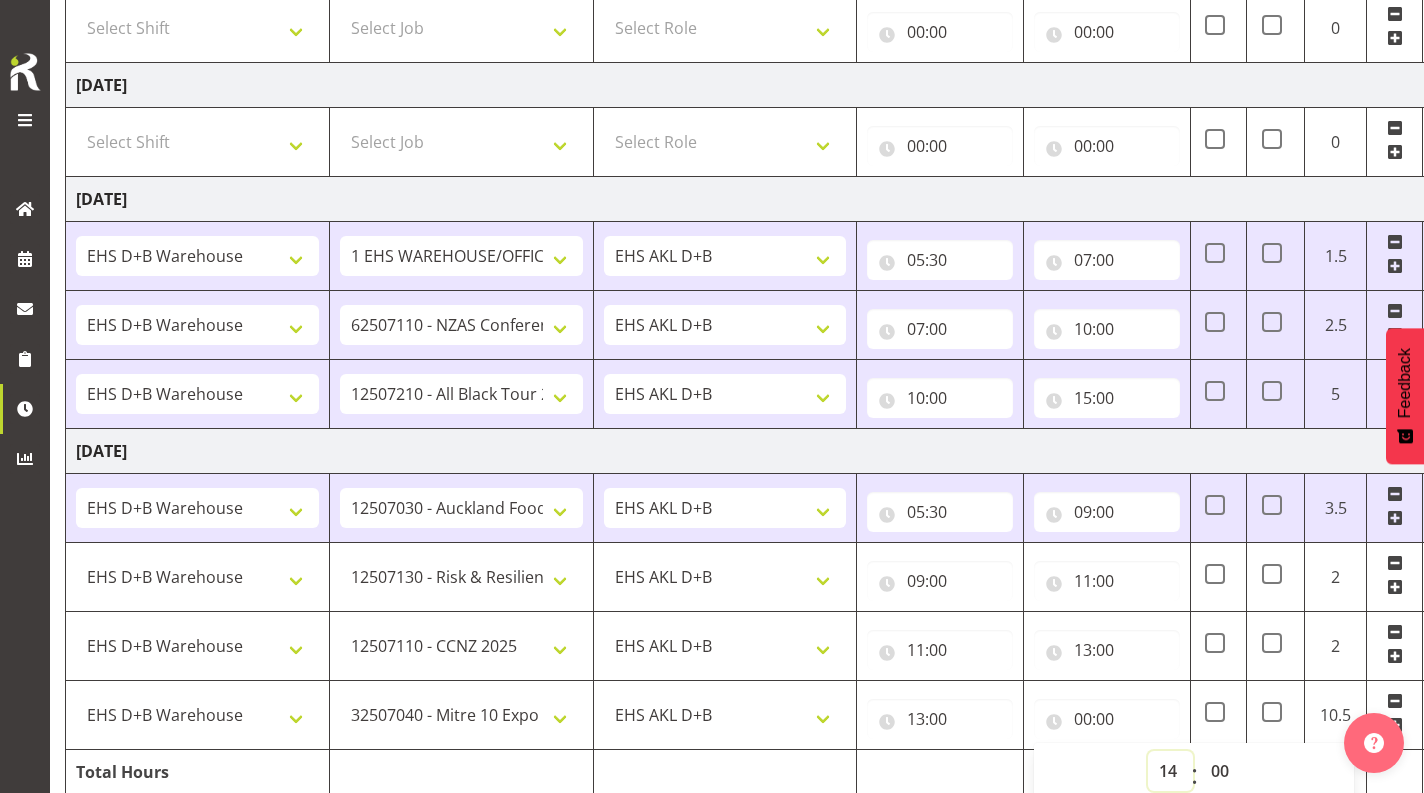 type on "14:00" 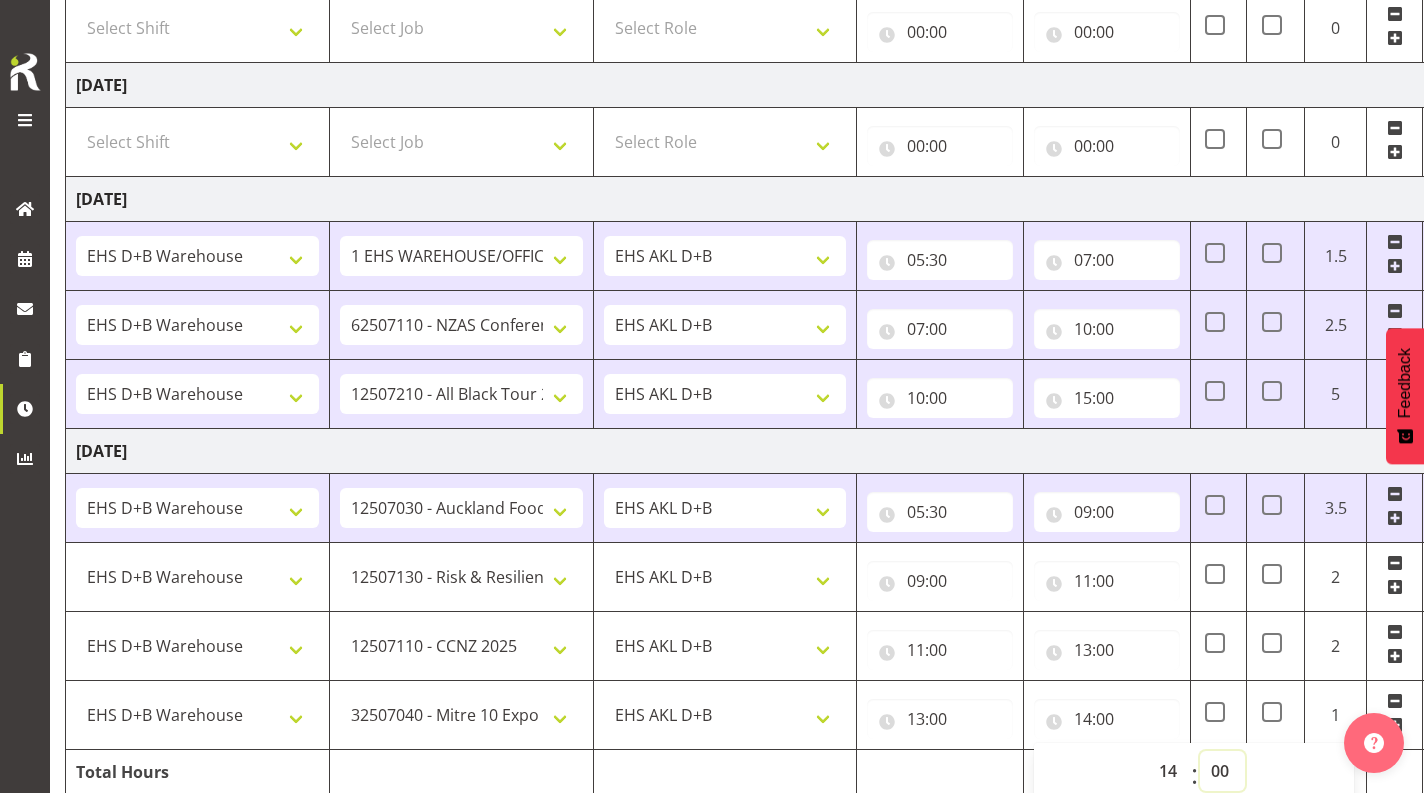 click on "00   01   02   03   04   05   06   07   08   09   10   11   12   13   14   15   16   17   18   19   20   21   22   23   24   25   26   27   28   29   30   31   32   33   34   35   36   37   38   39   40   41   42   43   44   45   46   47   48   49   50   51   52   53   54   55   56   57   58   59" at bounding box center [1222, 771] 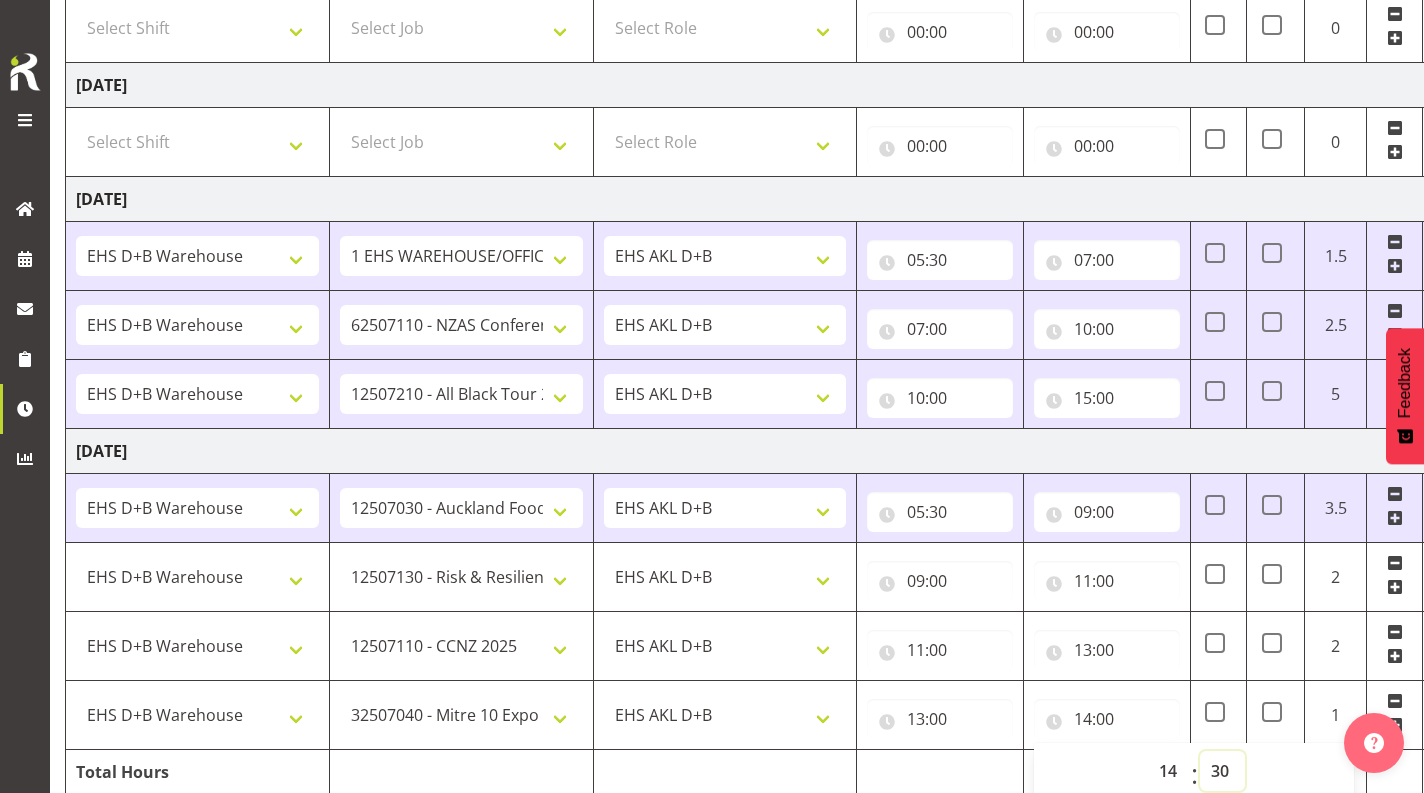 type on "14:30" 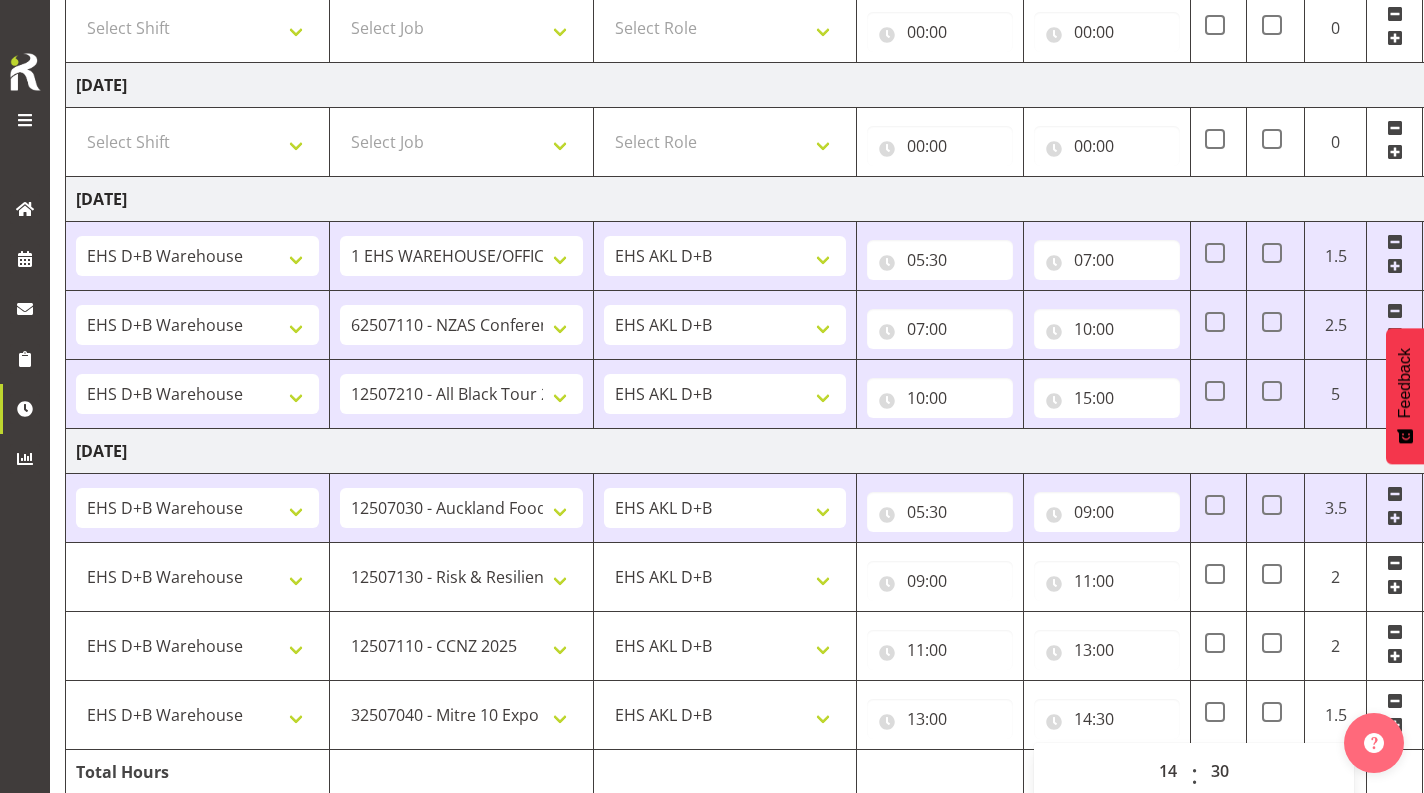 click on "[DATE]" at bounding box center (765, 451) 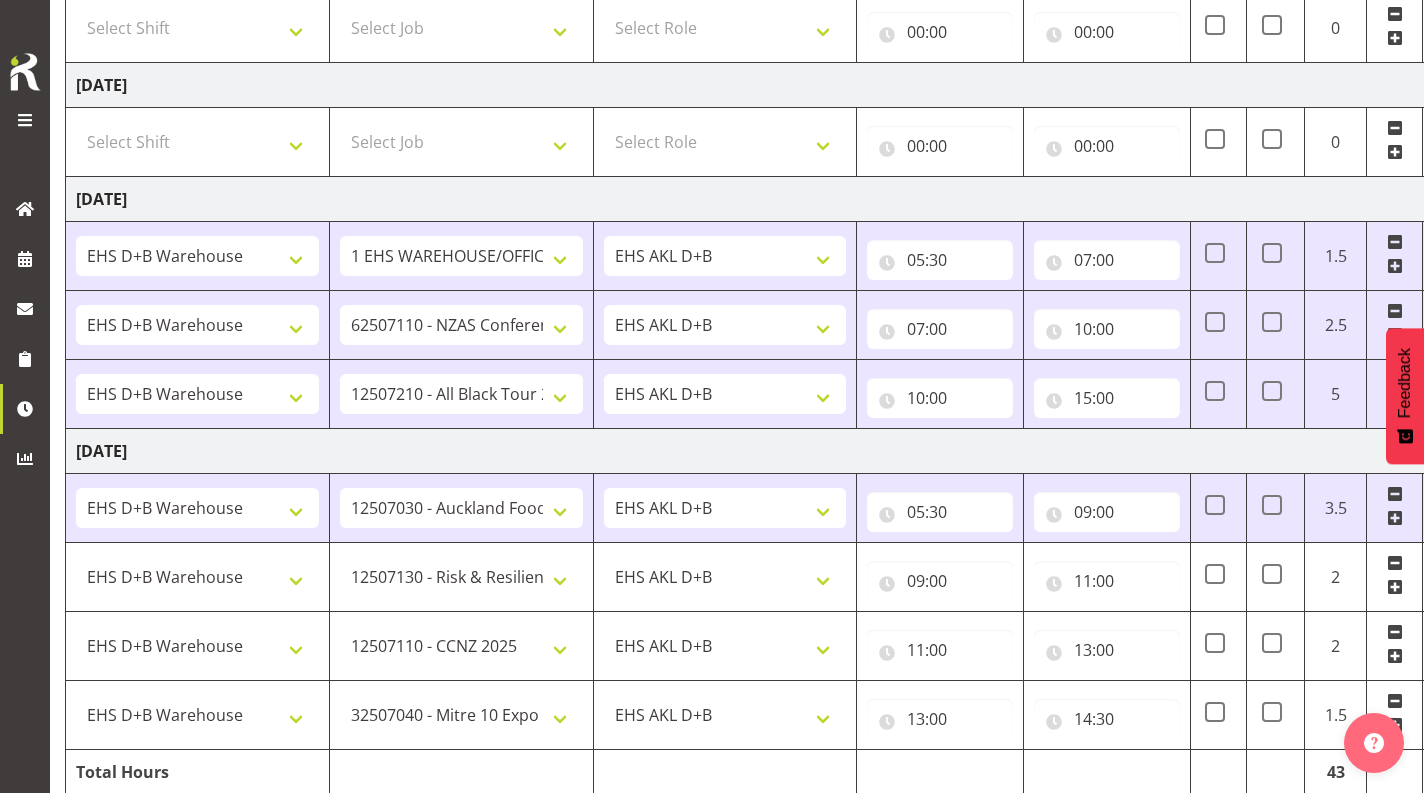 scroll, scrollTop: 985, scrollLeft: 0, axis: vertical 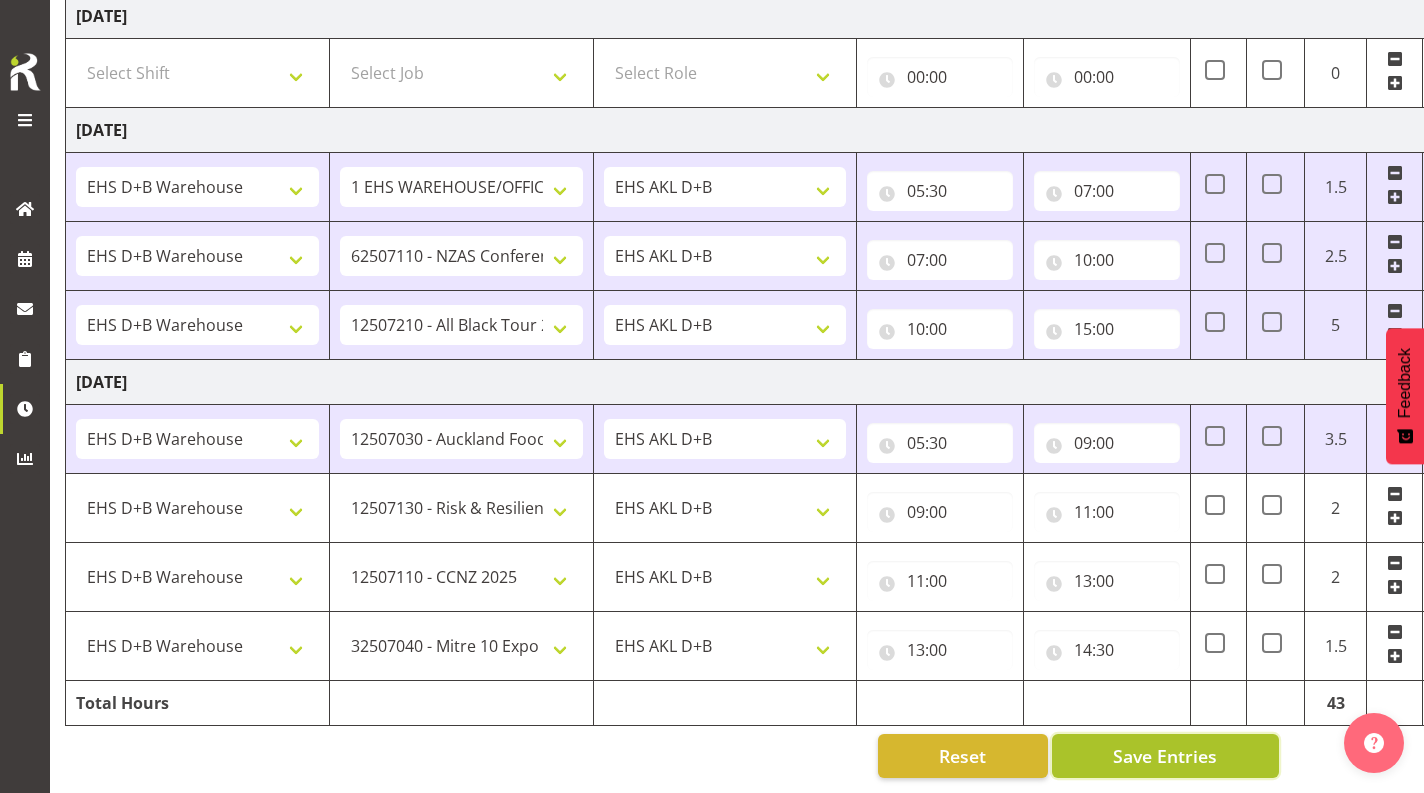 click on "Save
Entries" at bounding box center [1165, 756] 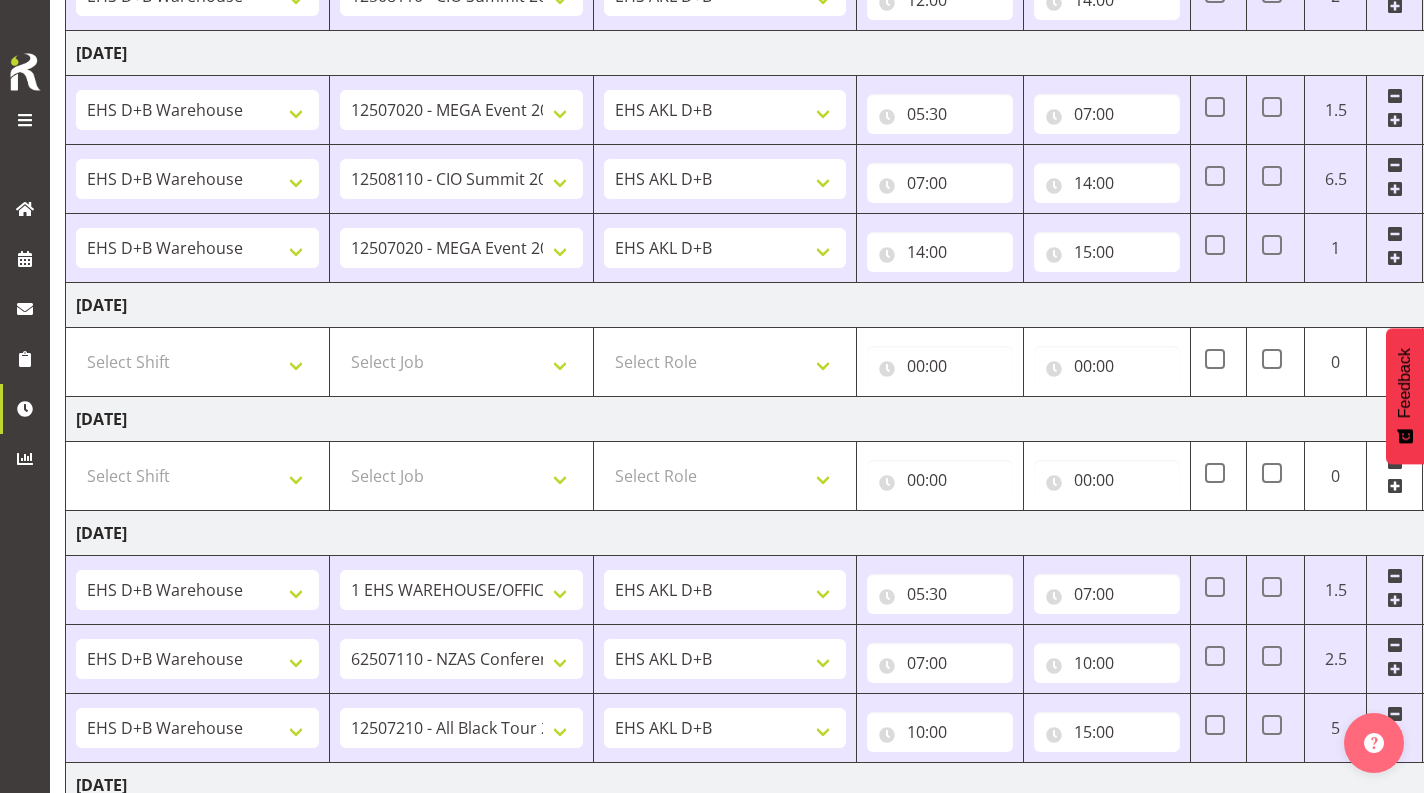 scroll, scrollTop: 985, scrollLeft: 0, axis: vertical 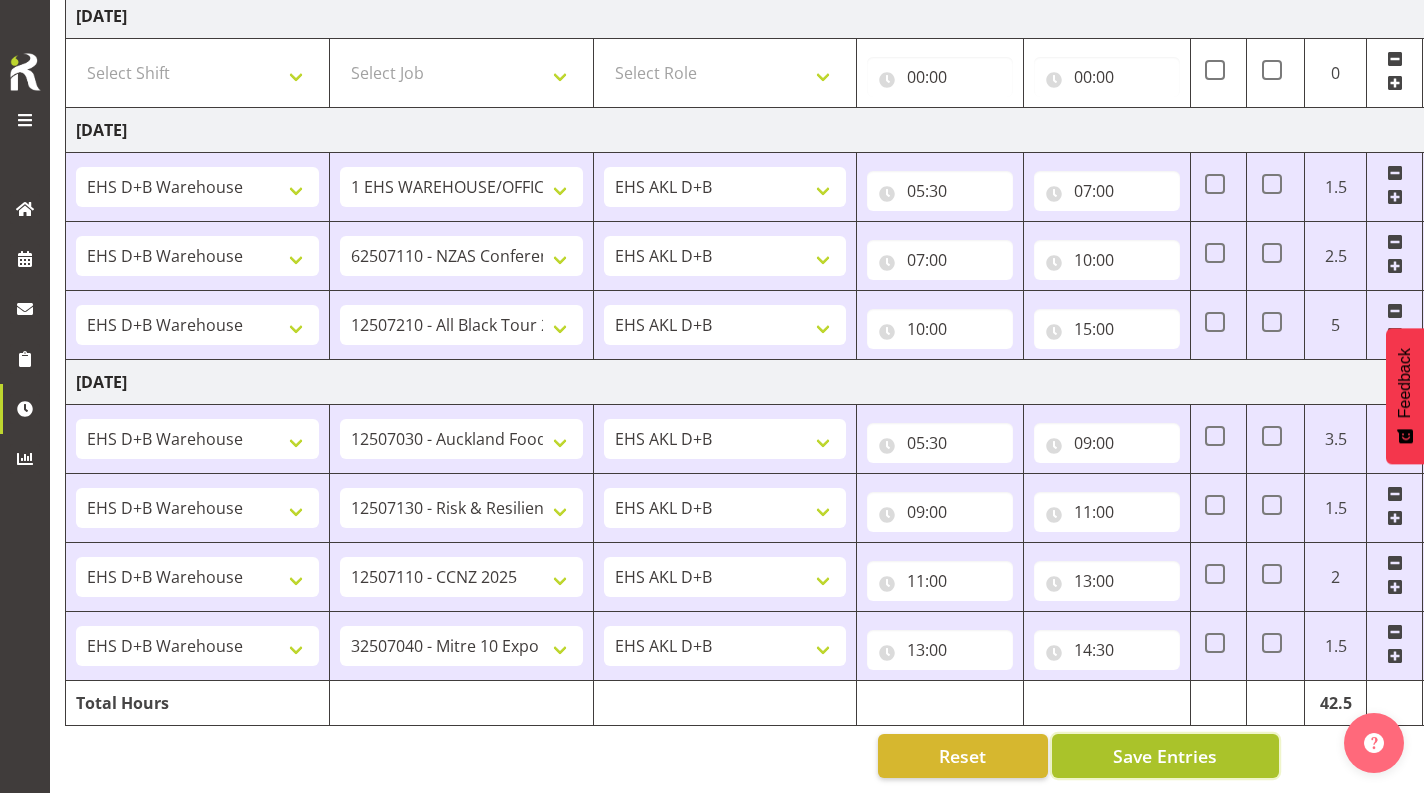 click on "Save
Entries" at bounding box center (1165, 756) 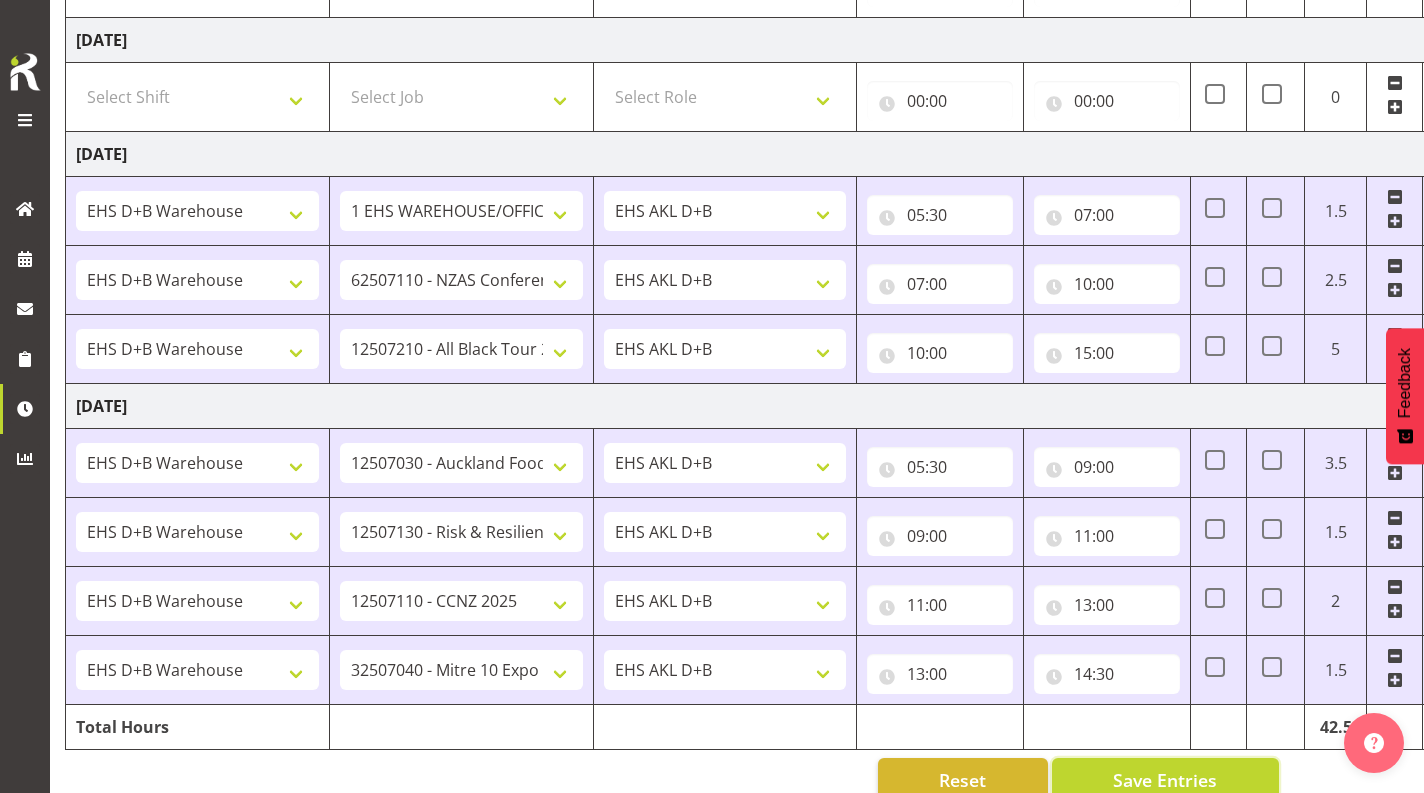 scroll, scrollTop: 985, scrollLeft: 0, axis: vertical 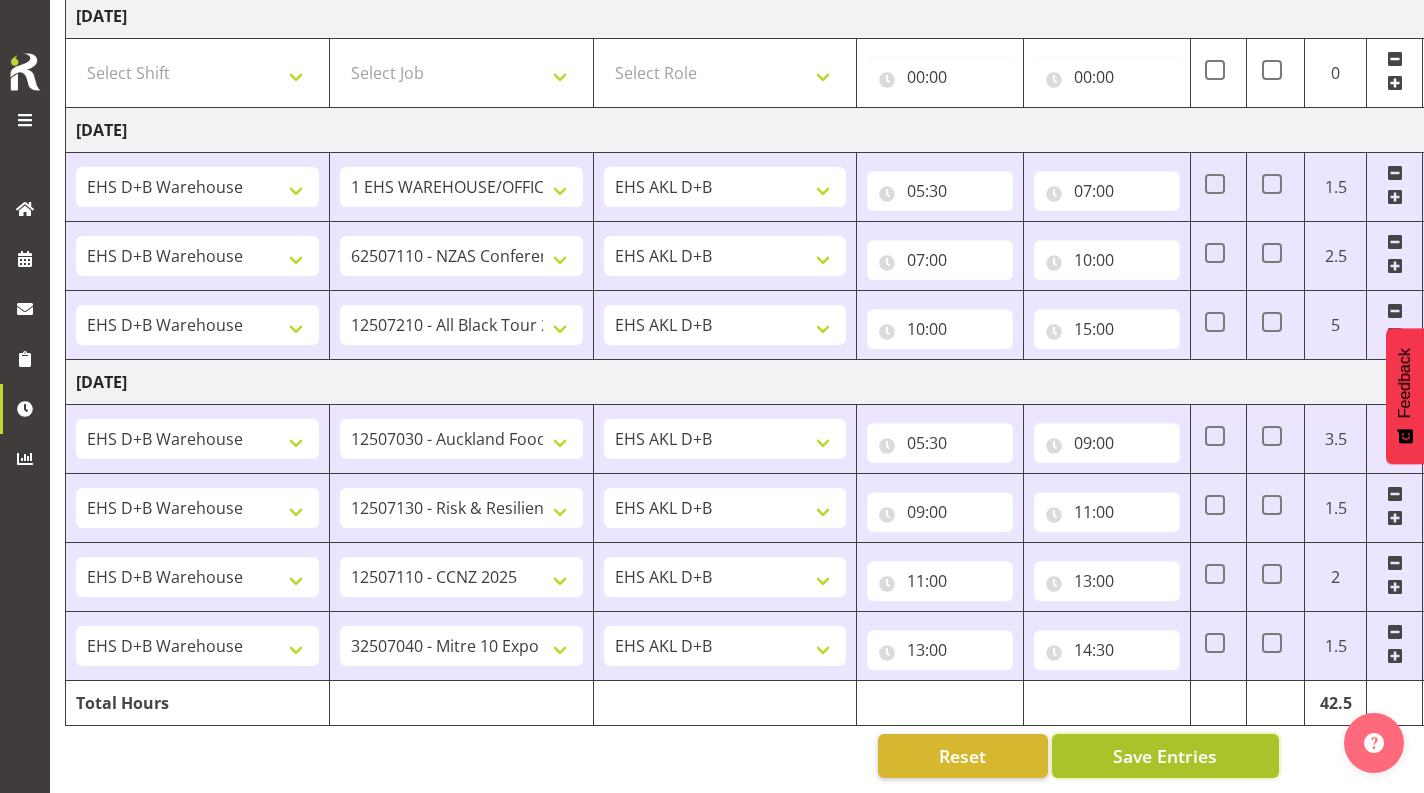 click on "Save
Entries" at bounding box center (1165, 756) 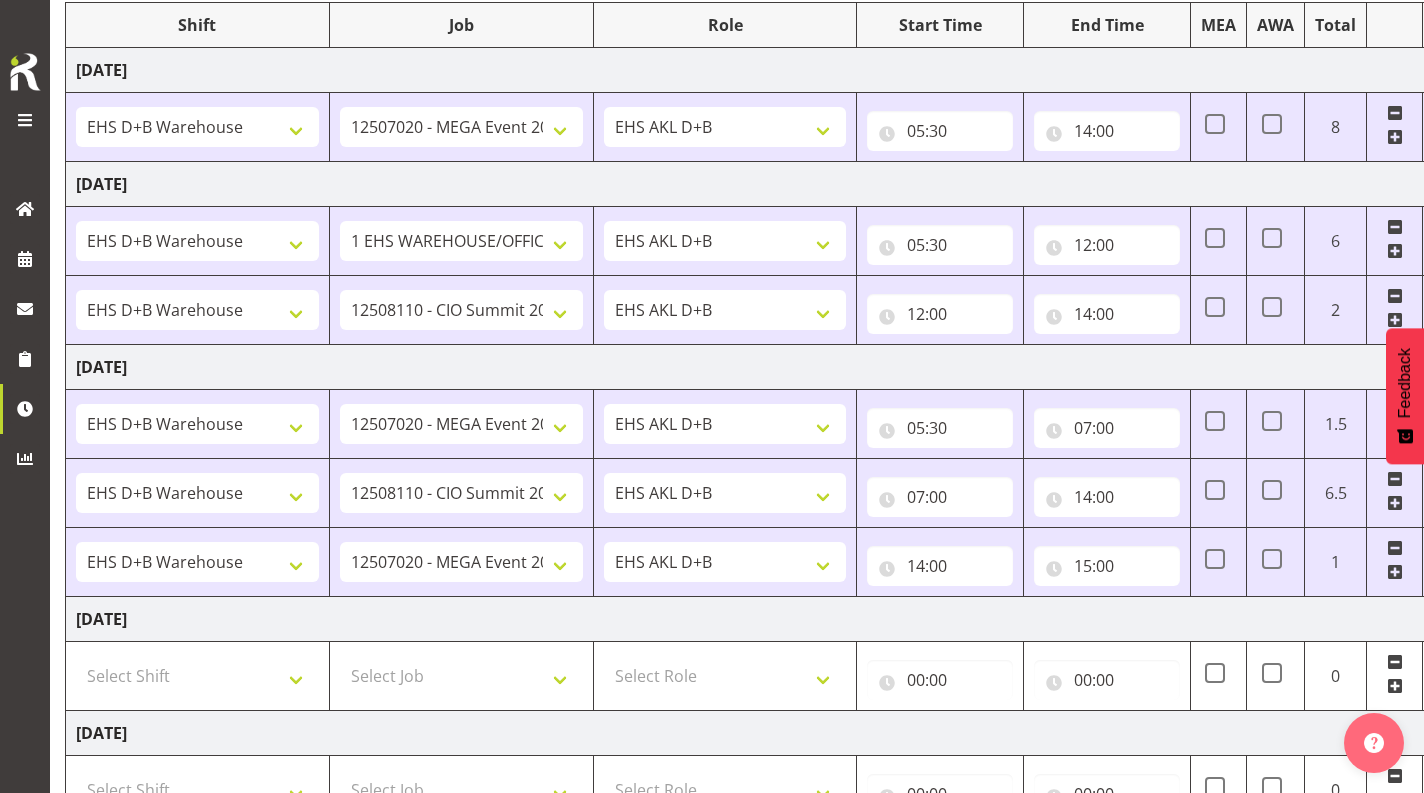 scroll, scrollTop: 0, scrollLeft: 0, axis: both 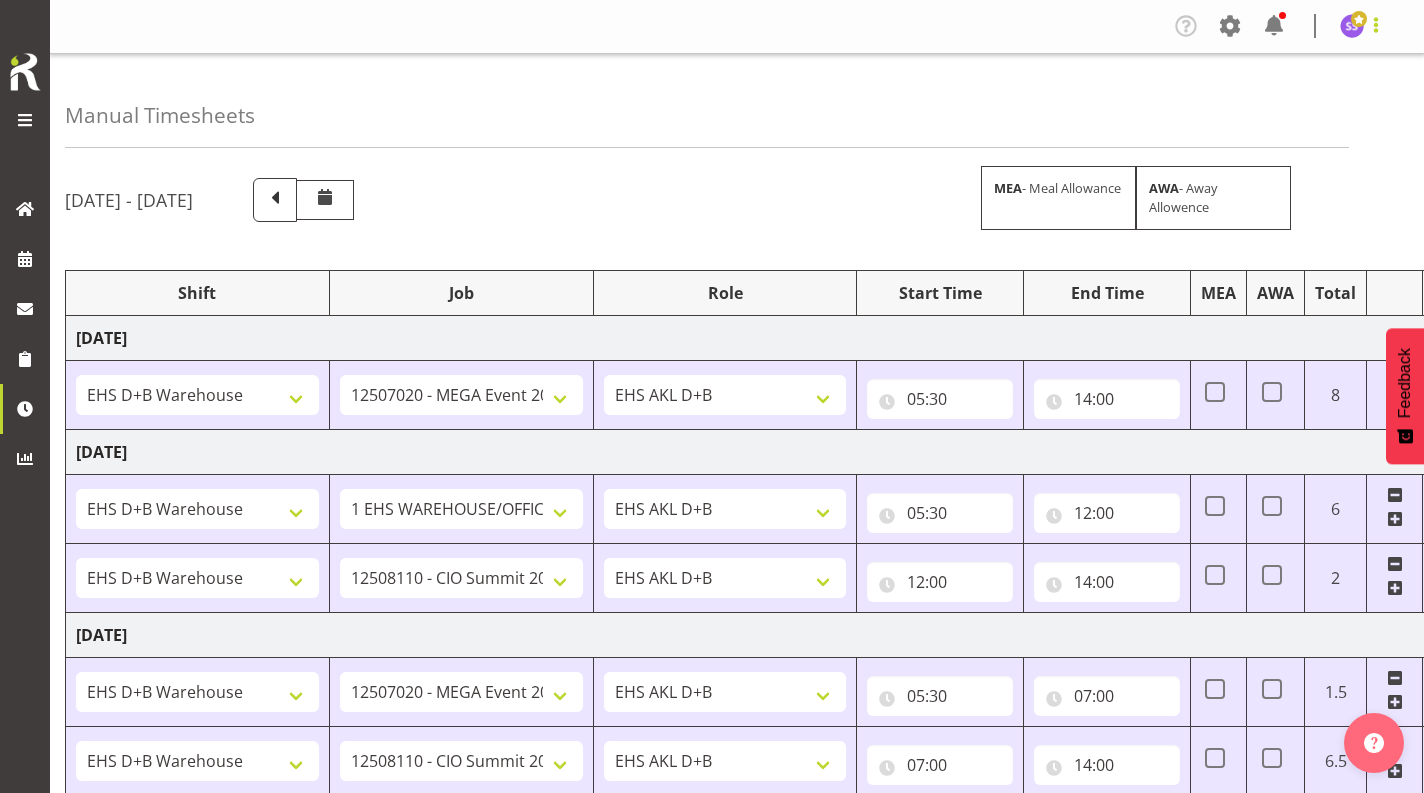 click at bounding box center [1376, 25] 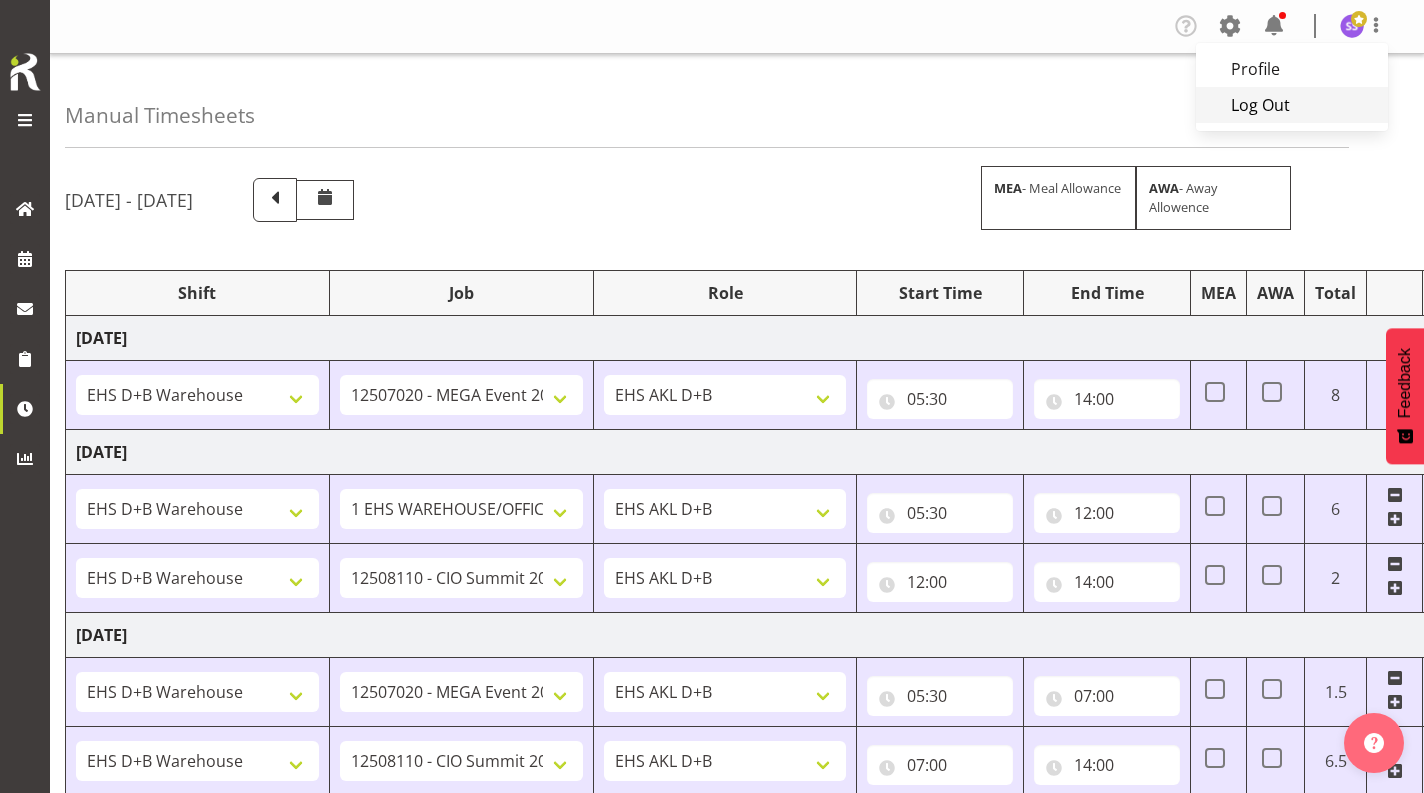 click on "Log Out" at bounding box center (1292, 105) 